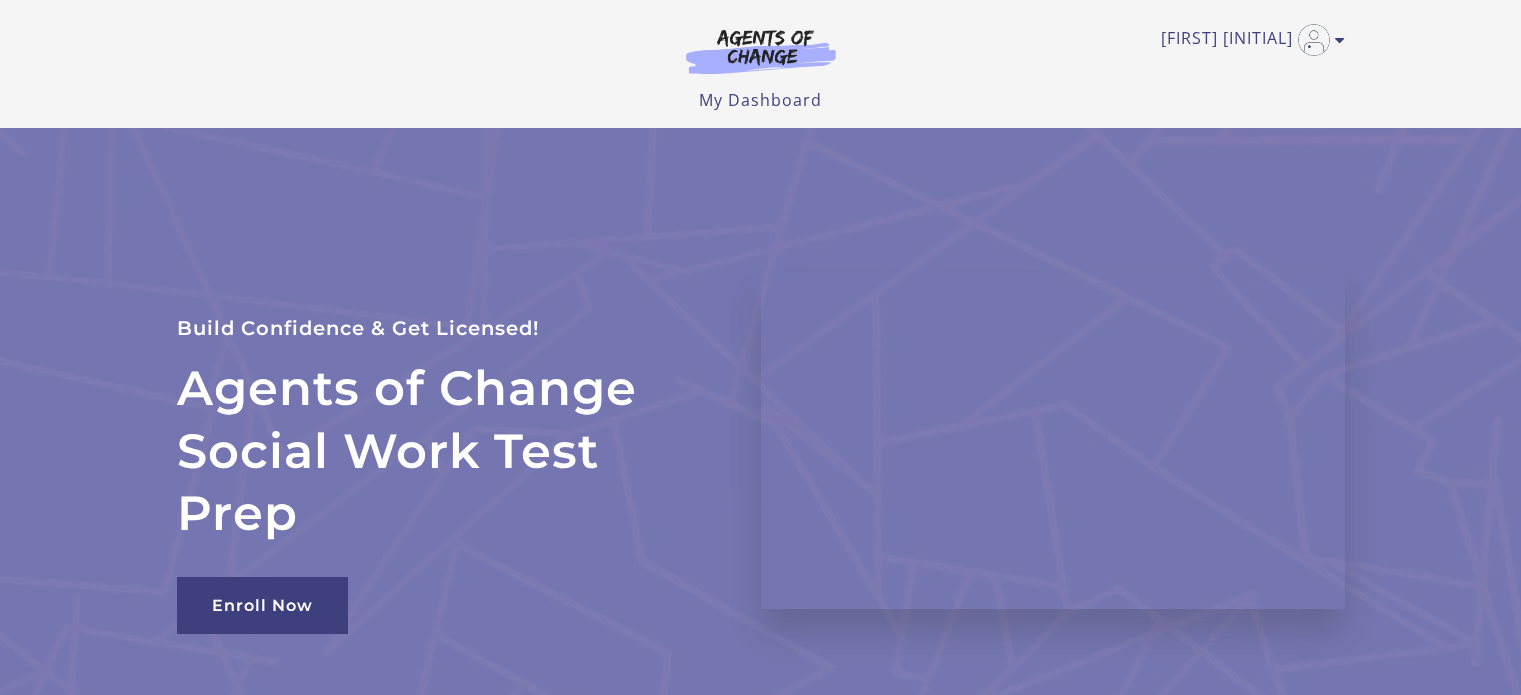 scroll, scrollTop: 0, scrollLeft: 0, axis: both 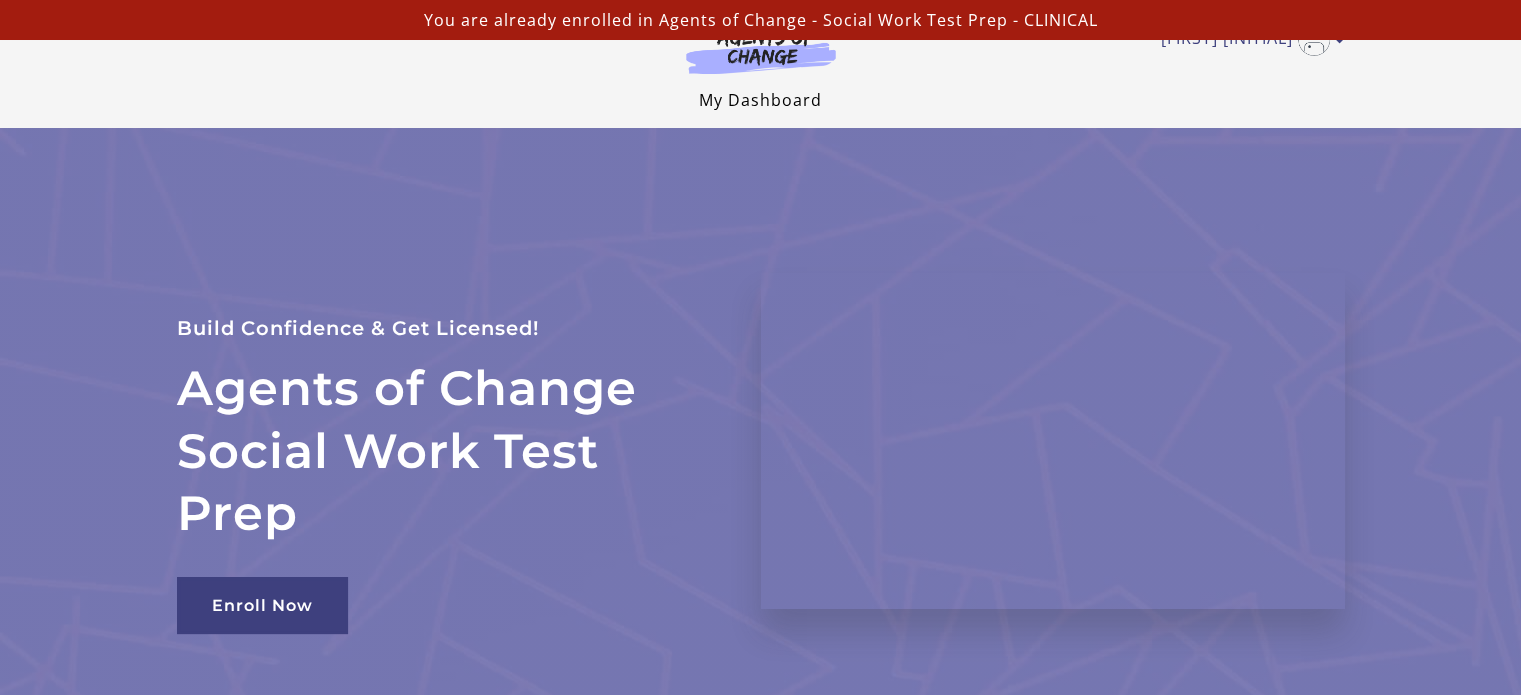 click on "My Dashboard" at bounding box center [760, 100] 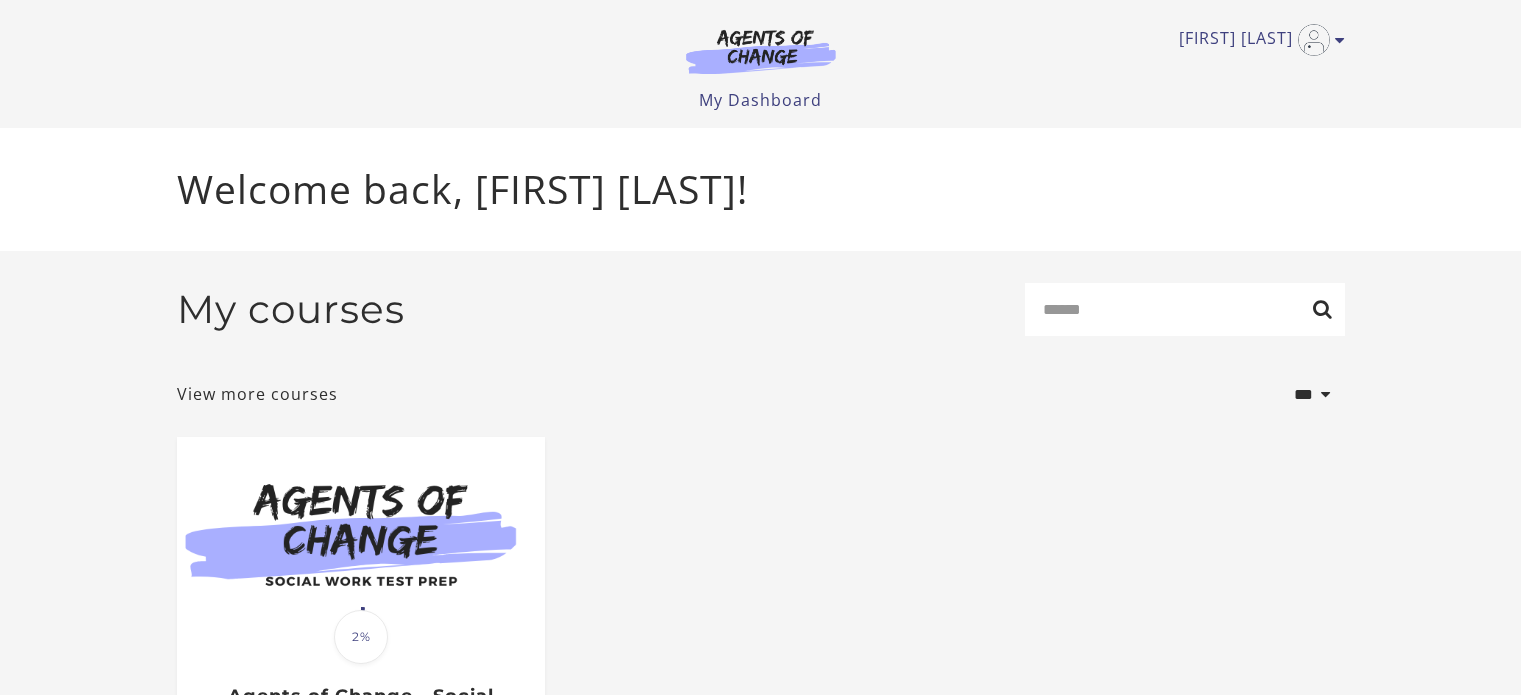 scroll, scrollTop: 0, scrollLeft: 0, axis: both 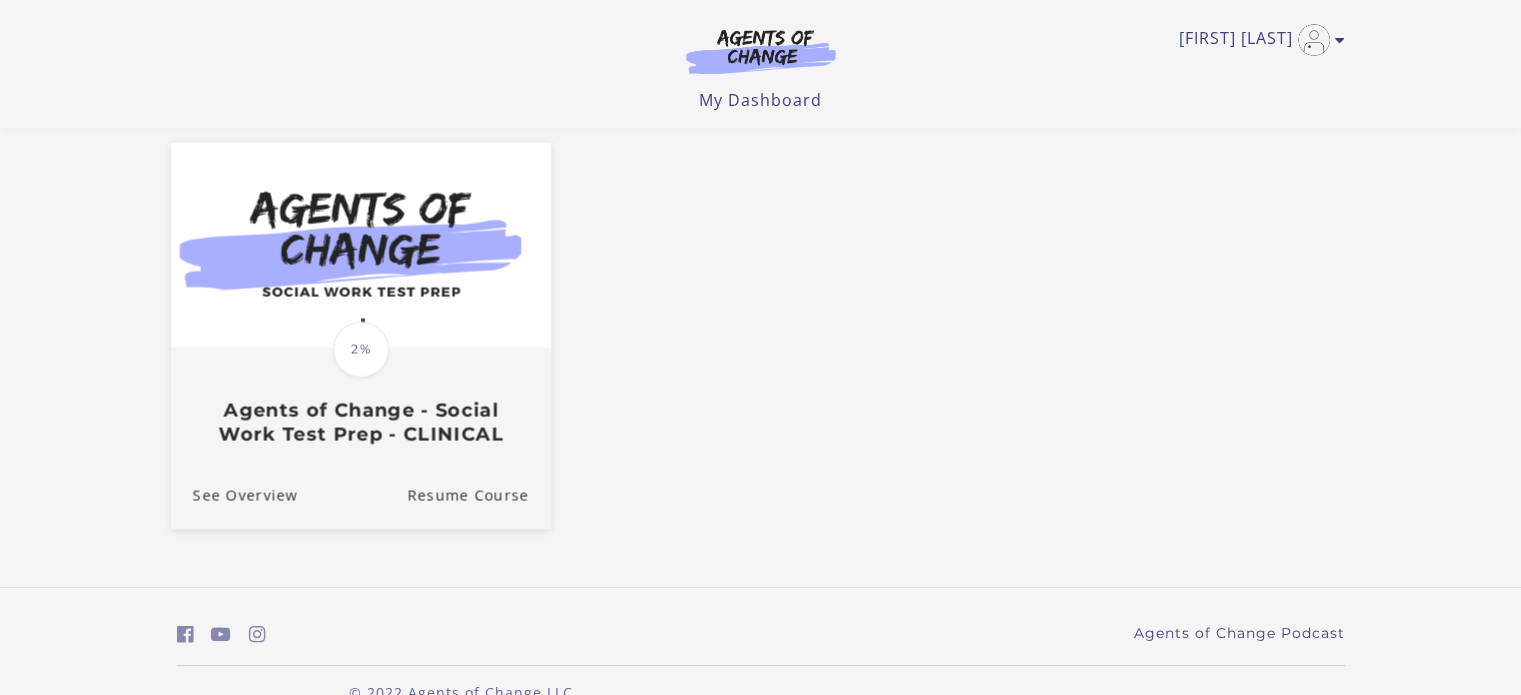 click on "2%" at bounding box center (361, 350) 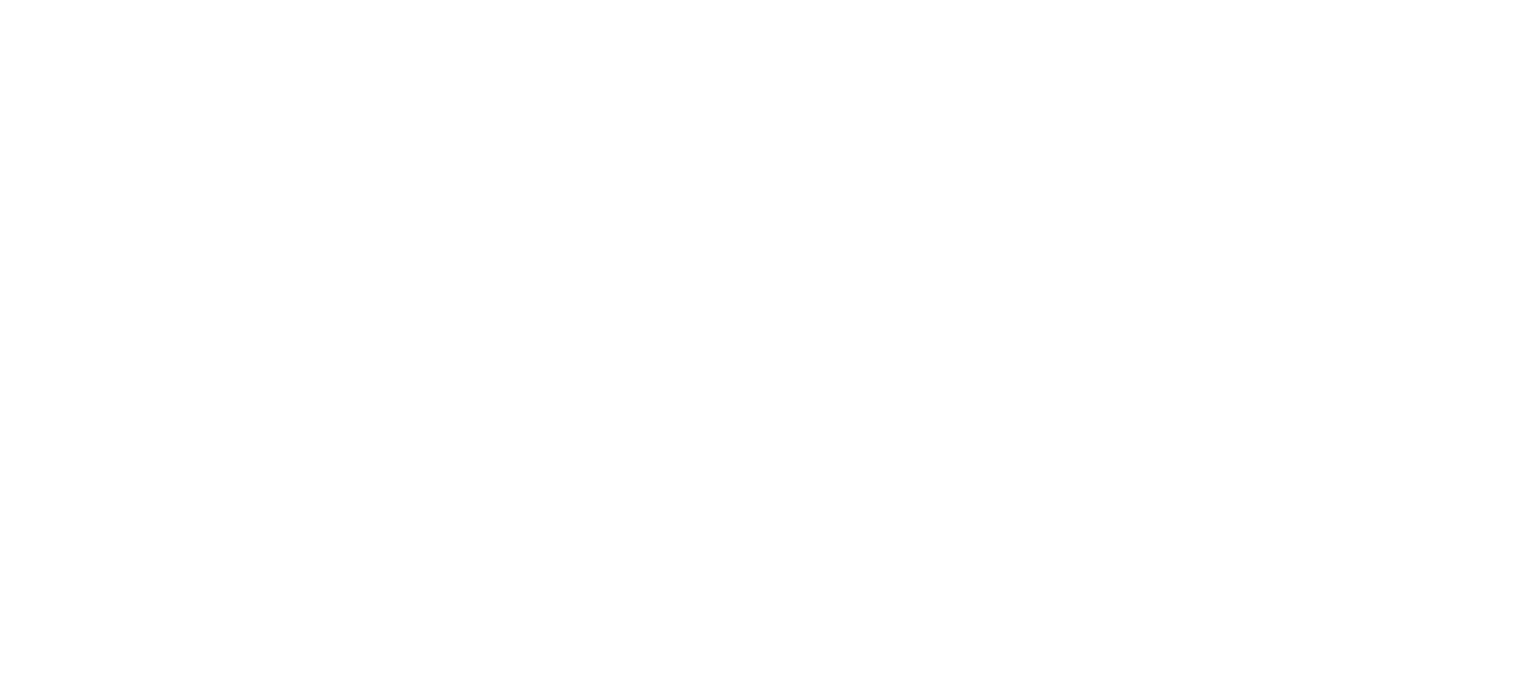 scroll, scrollTop: 0, scrollLeft: 0, axis: both 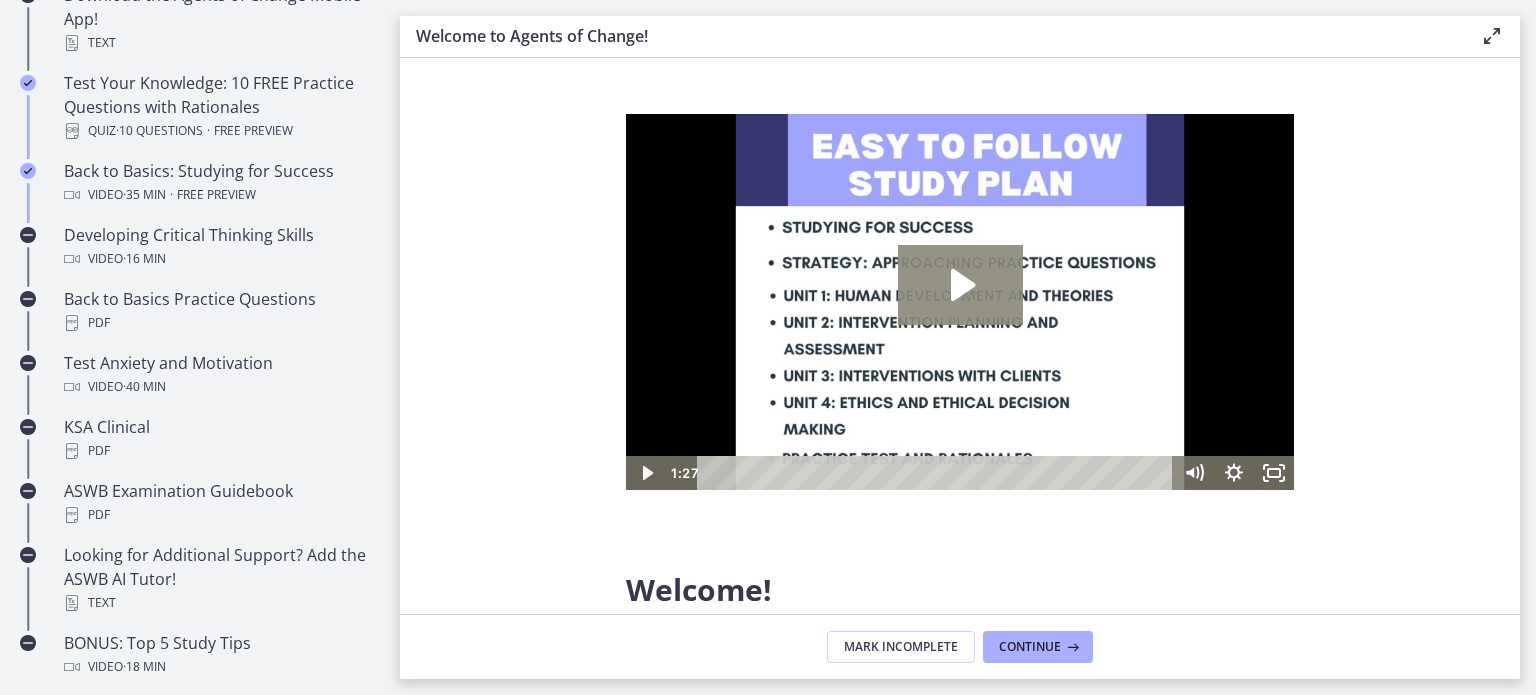 click 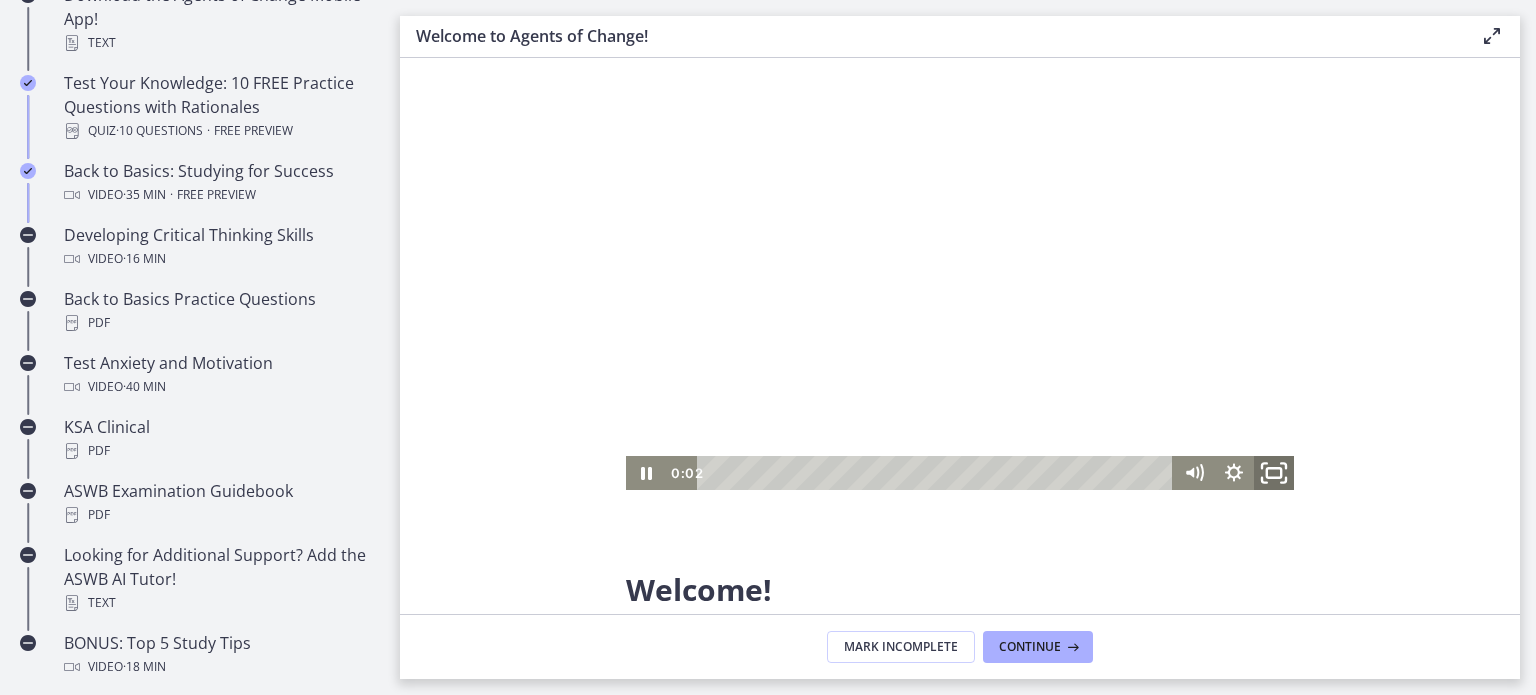 click 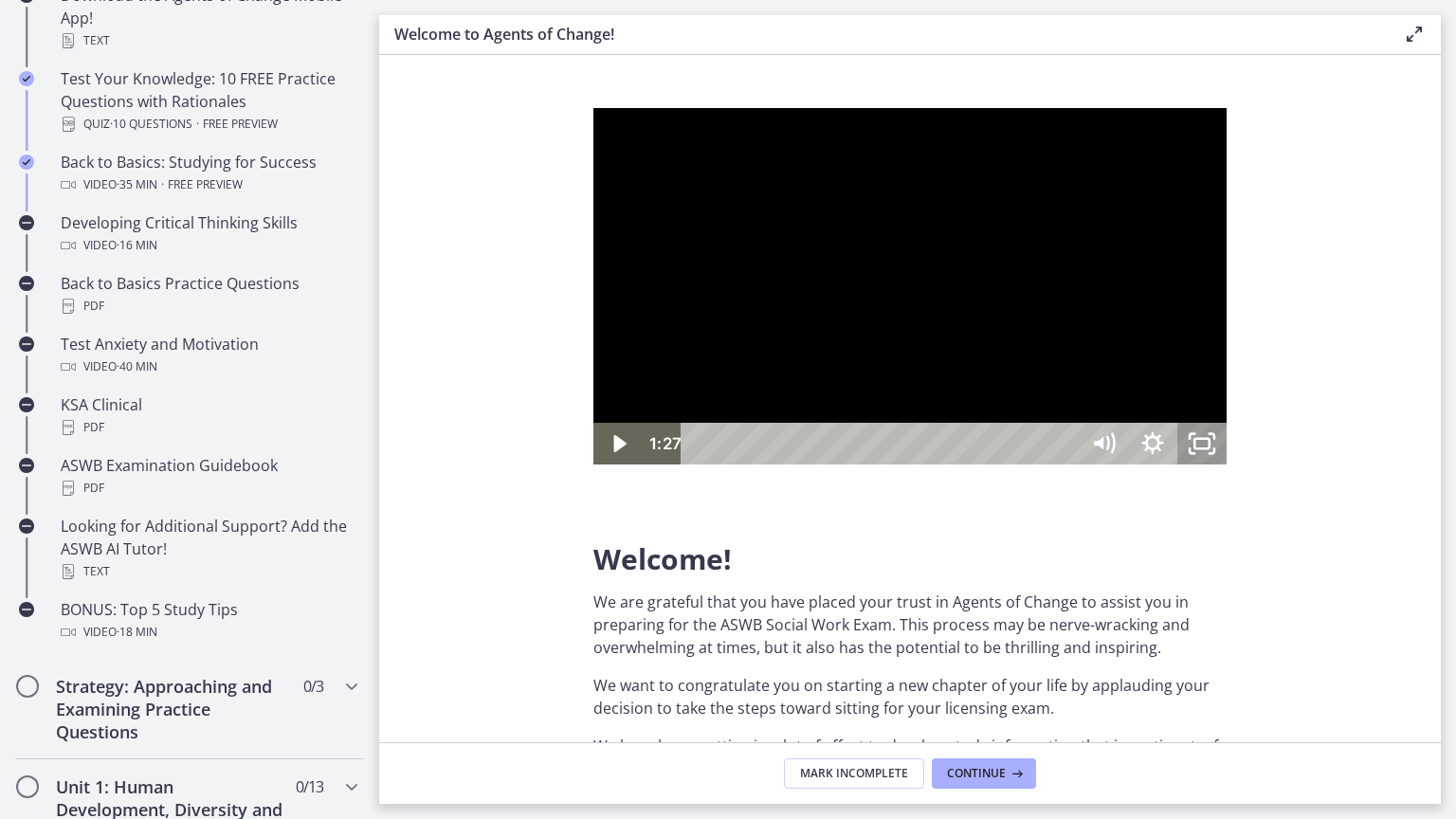 click 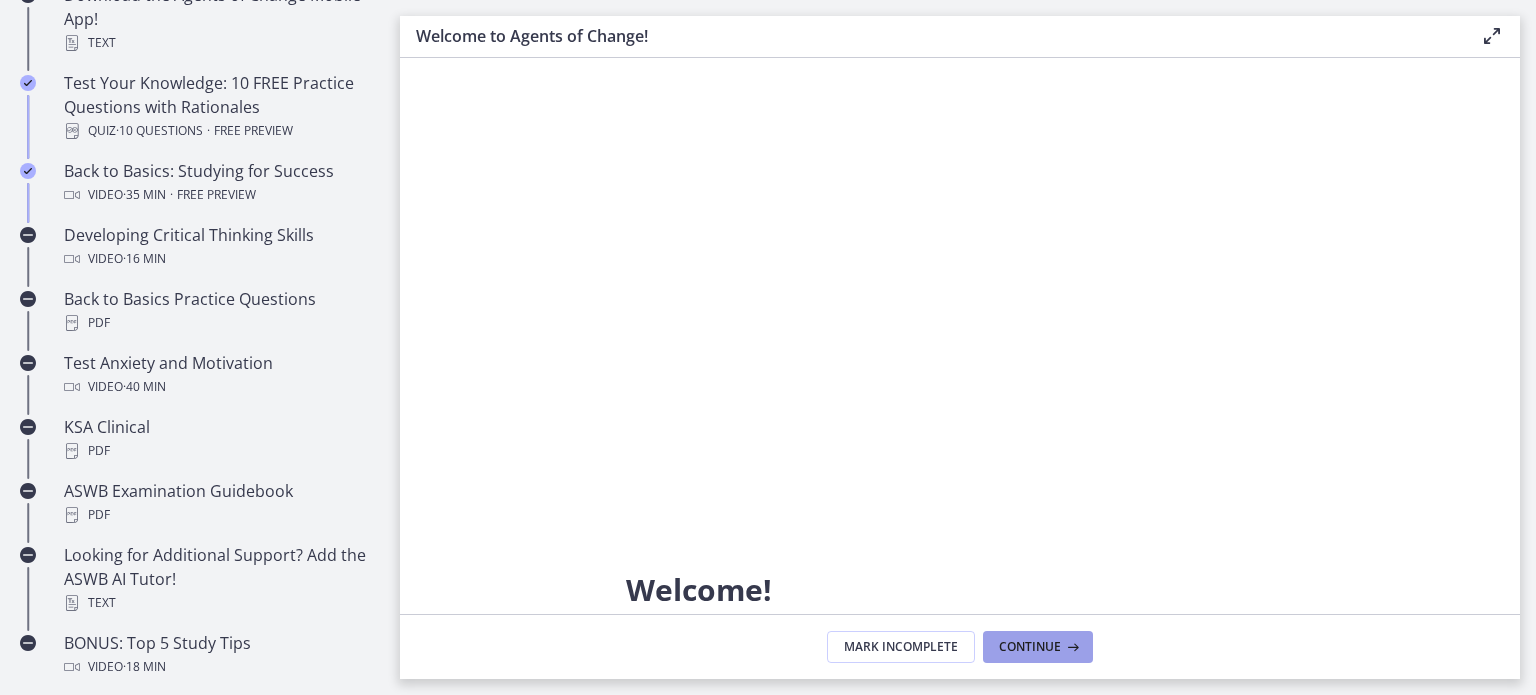 click at bounding box center [1071, 647] 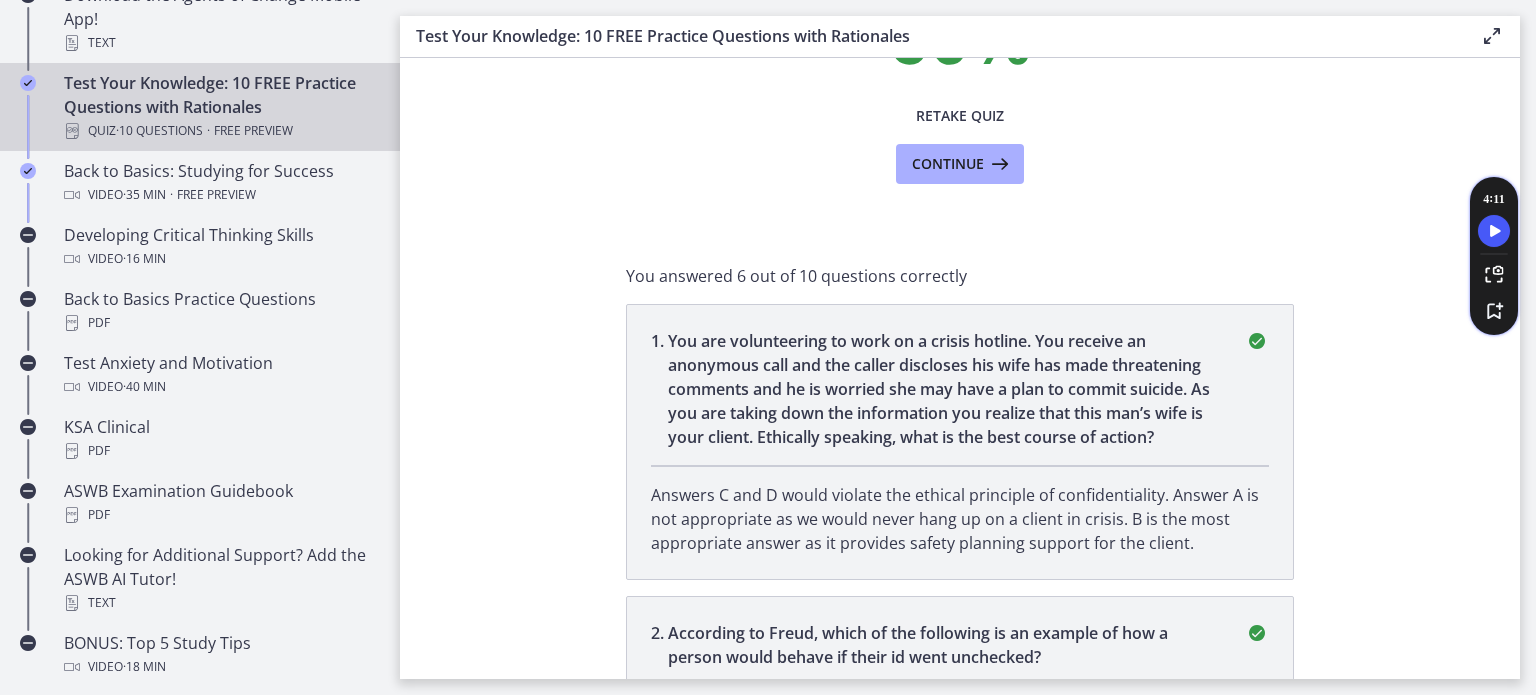 scroll, scrollTop: 200, scrollLeft: 0, axis: vertical 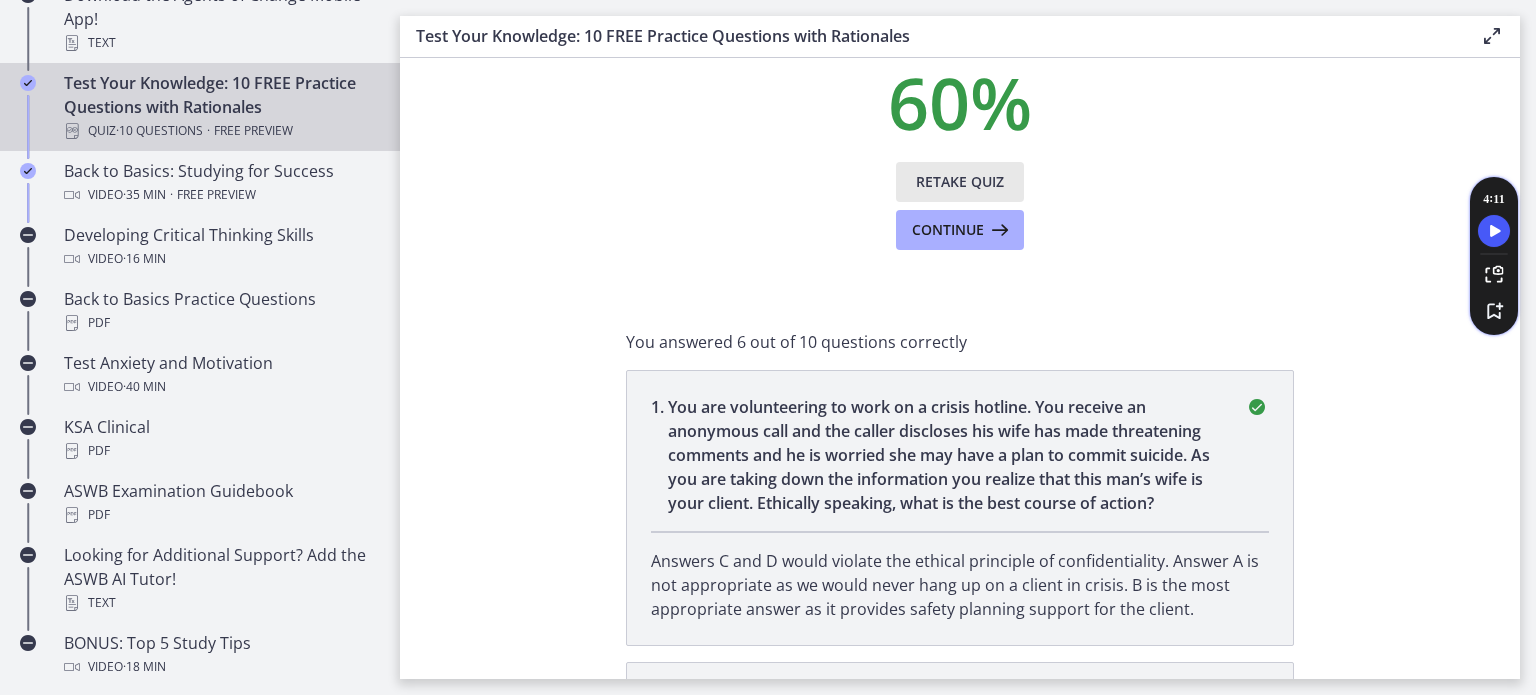 click on "Retake Quiz" at bounding box center [960, 182] 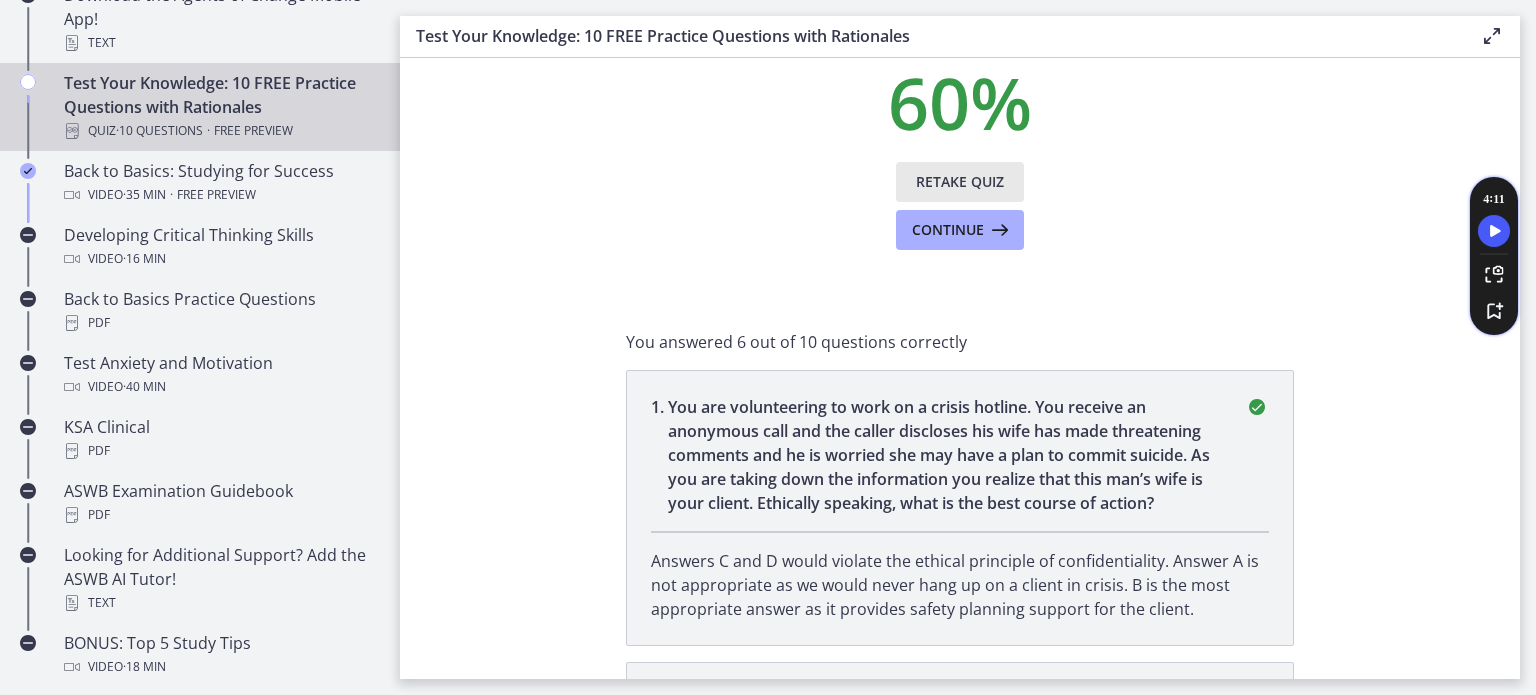scroll, scrollTop: 0, scrollLeft: 0, axis: both 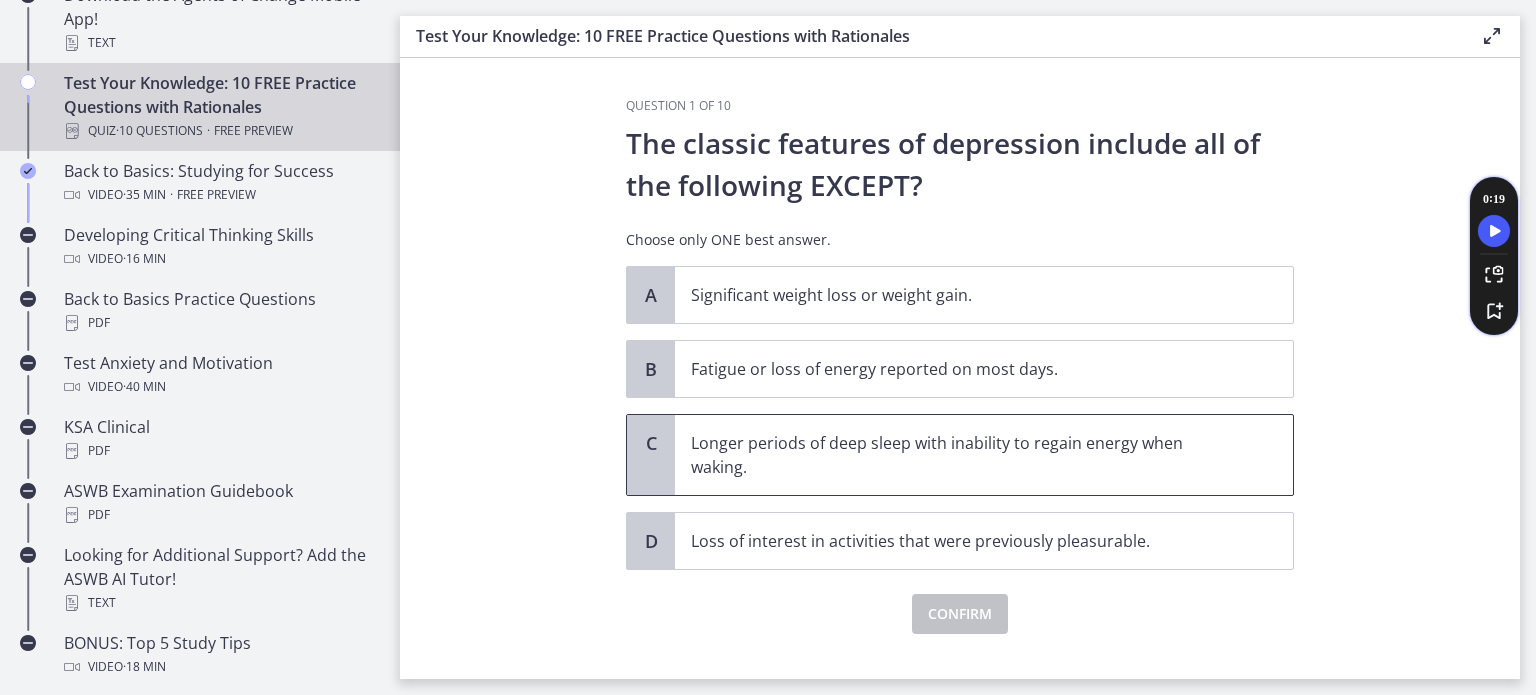 click on "Longer periods of deep sleep with inability to regain energy when waking." at bounding box center [964, 455] 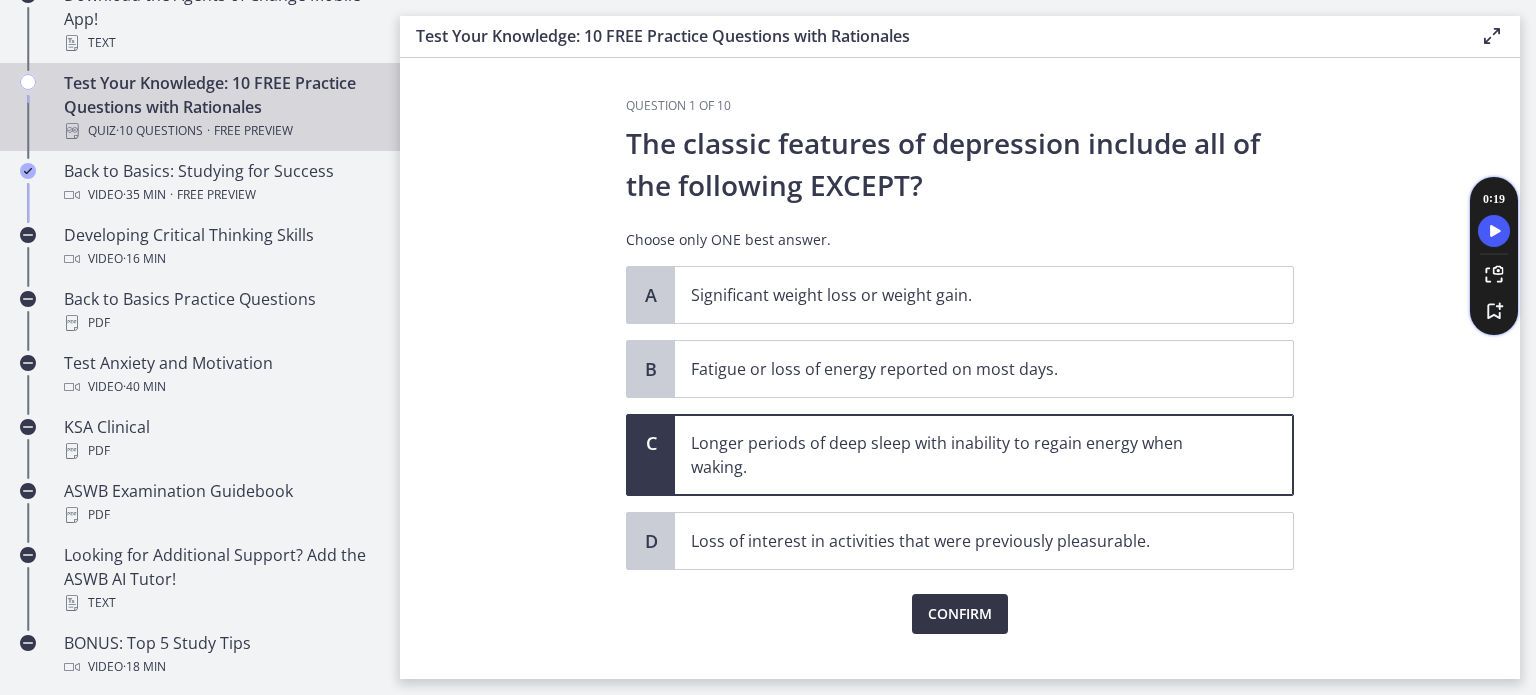 click on "Confirm" at bounding box center (960, 614) 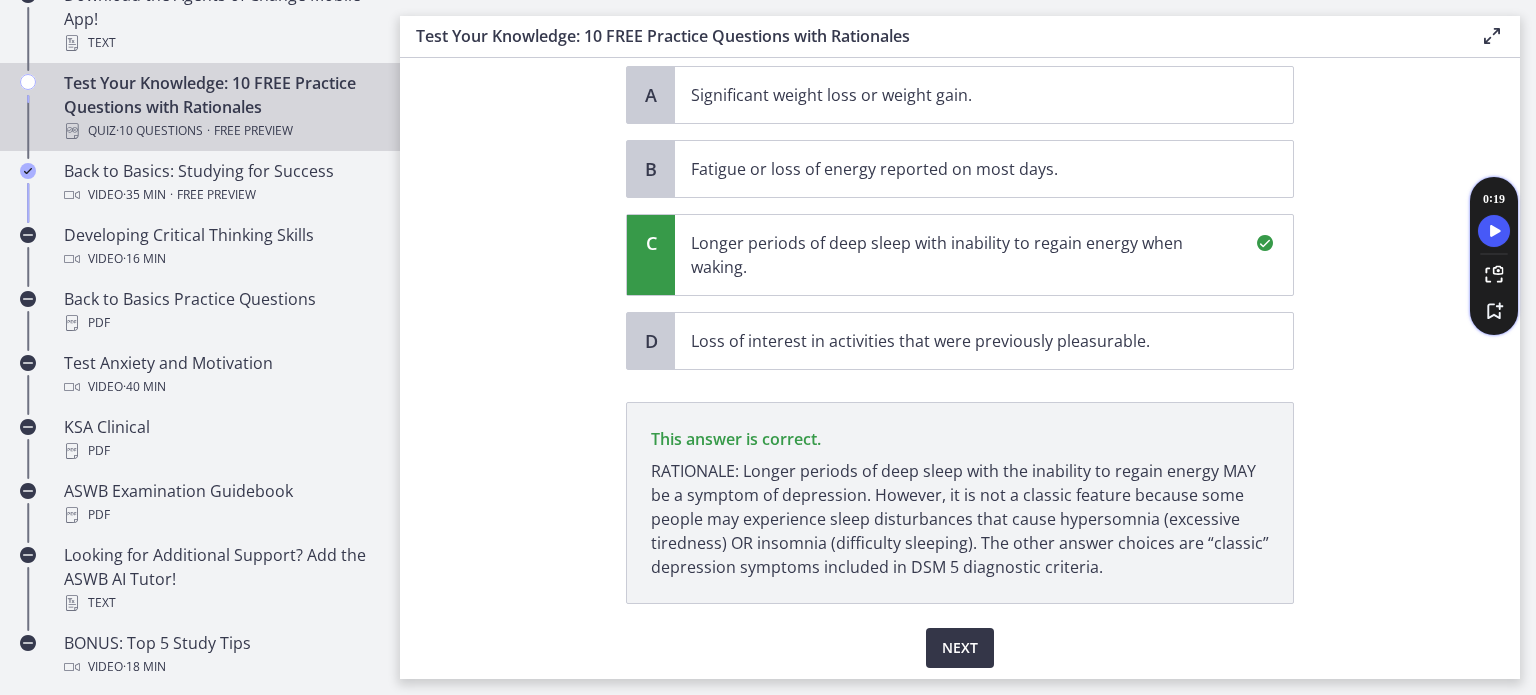 scroll, scrollTop: 266, scrollLeft: 0, axis: vertical 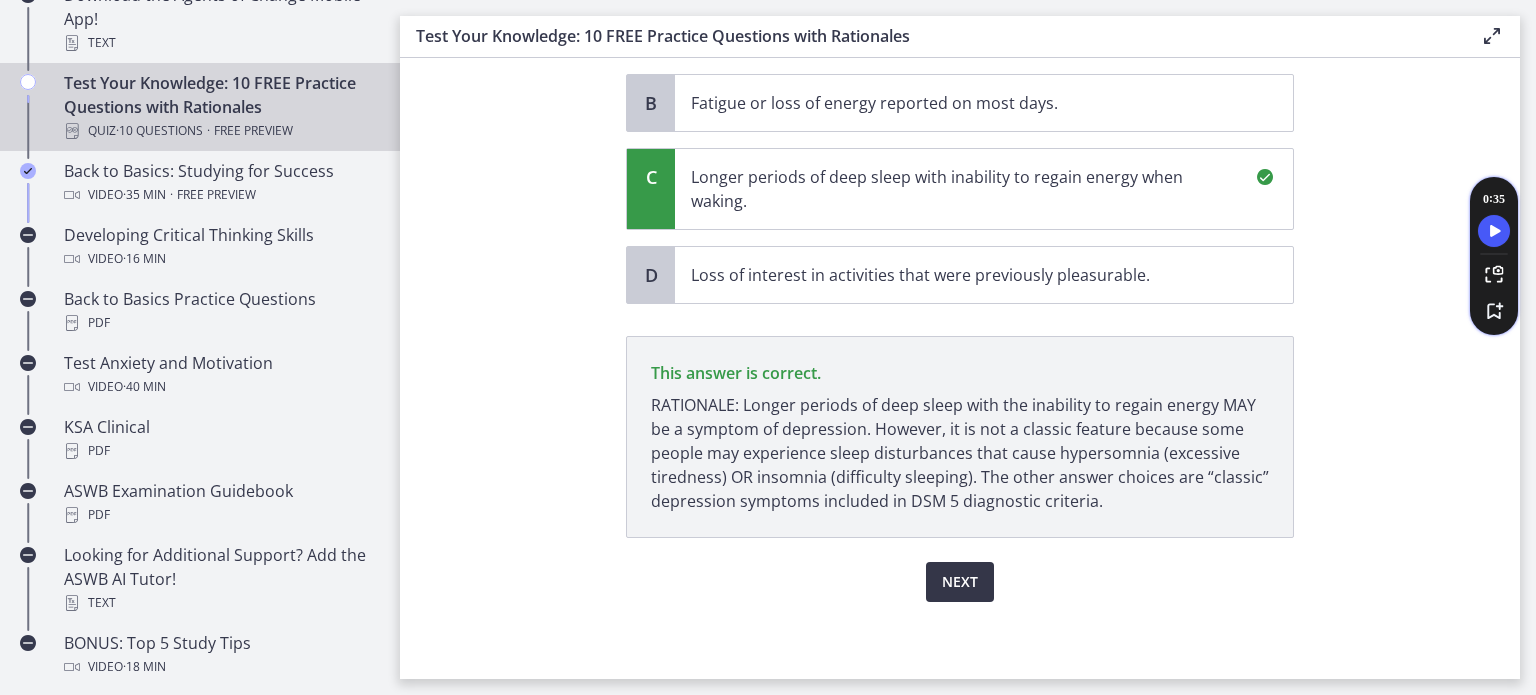 click on "Next" at bounding box center (960, 582) 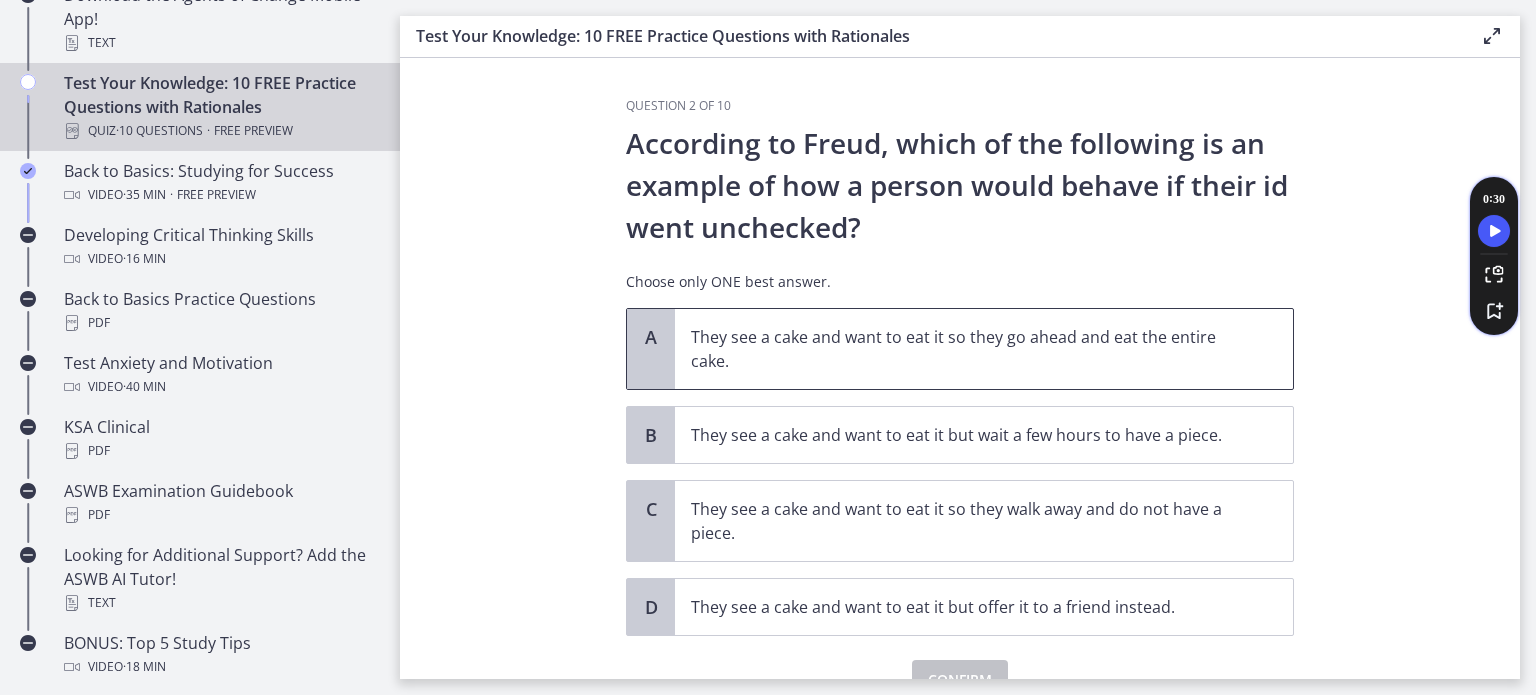 click on "They see a cake and want to eat it so they go ahead and eat the entire cake." at bounding box center [964, 349] 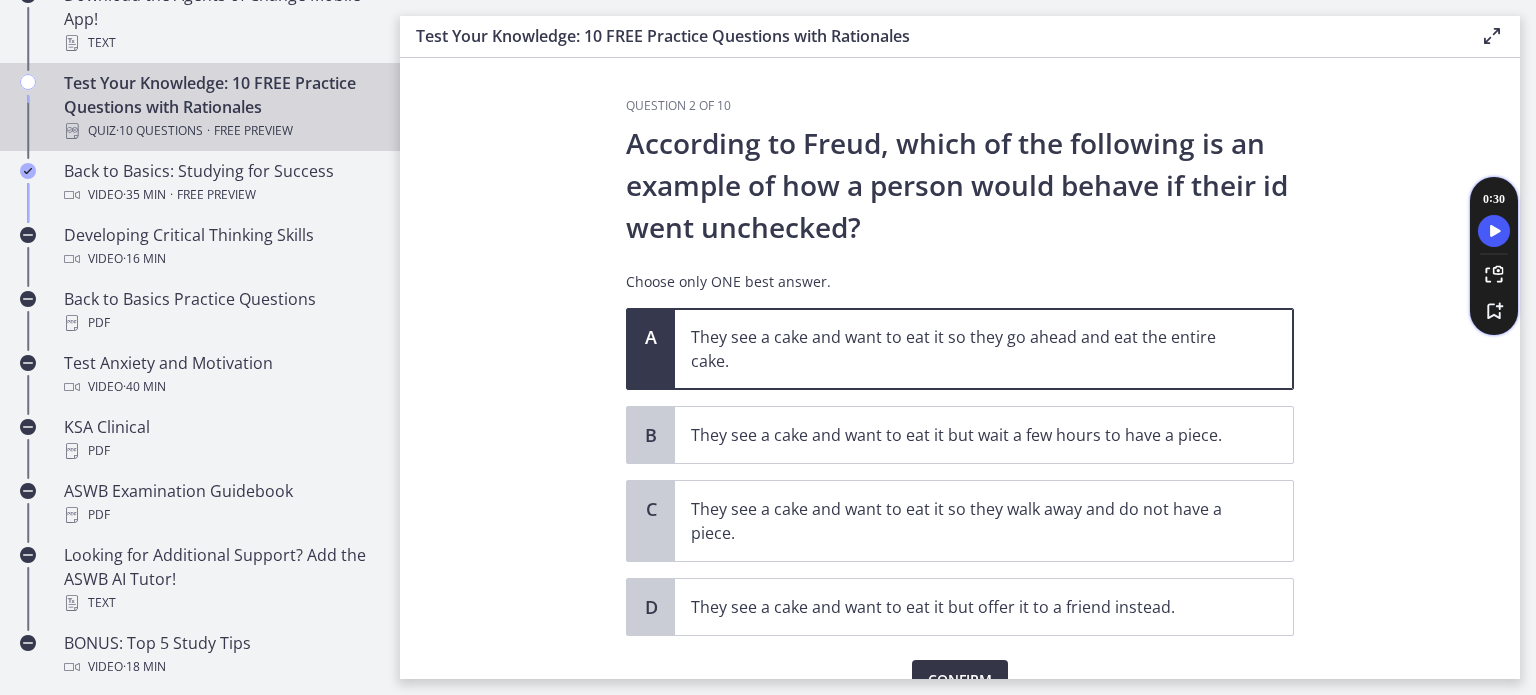 click on "Confirm" at bounding box center [960, 680] 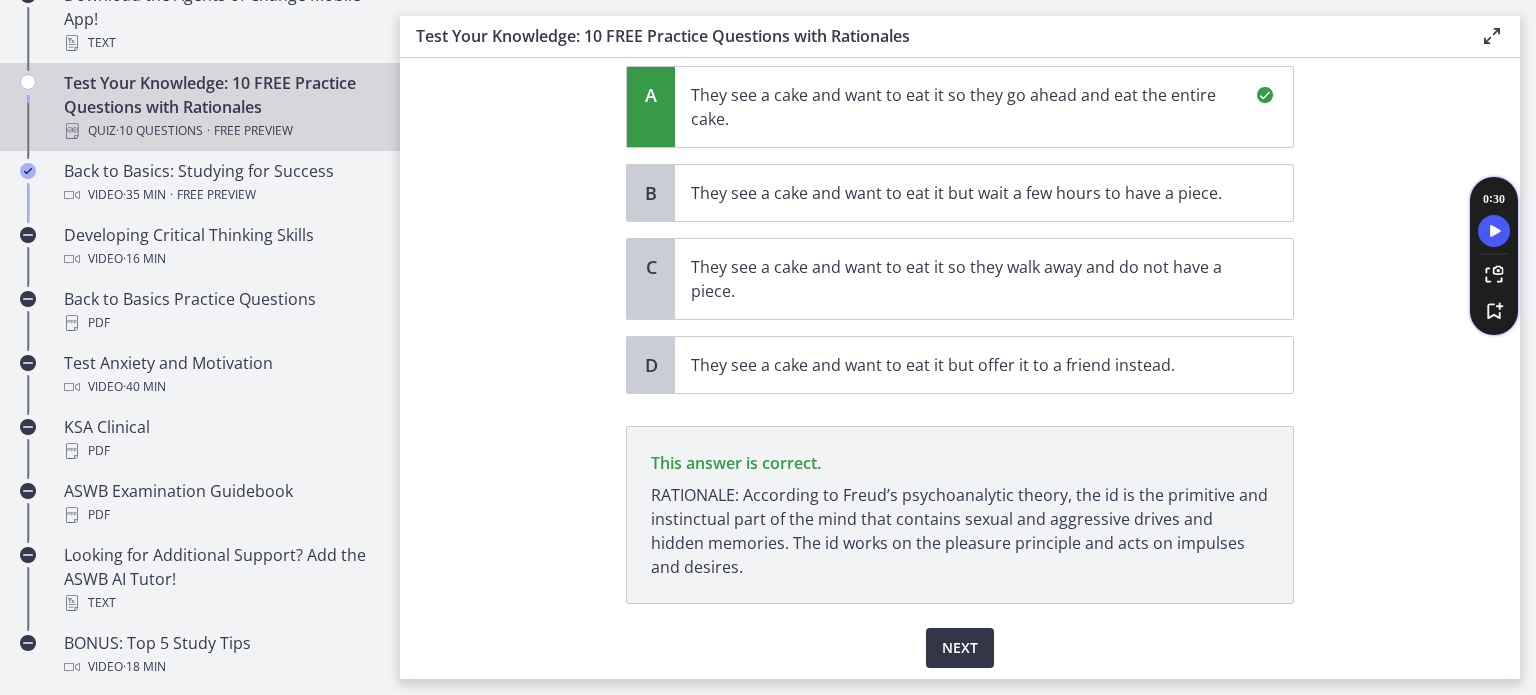 scroll, scrollTop: 308, scrollLeft: 0, axis: vertical 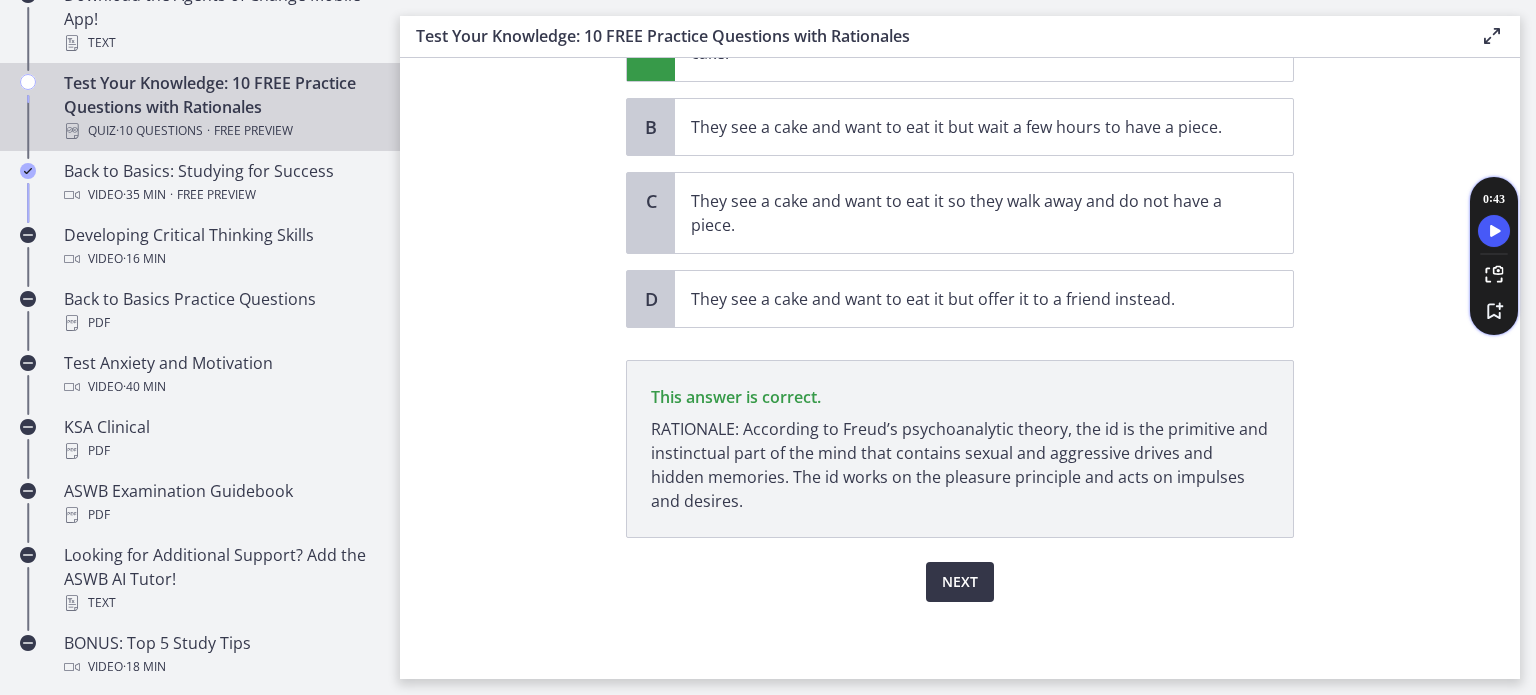 click on "Next" at bounding box center [960, 582] 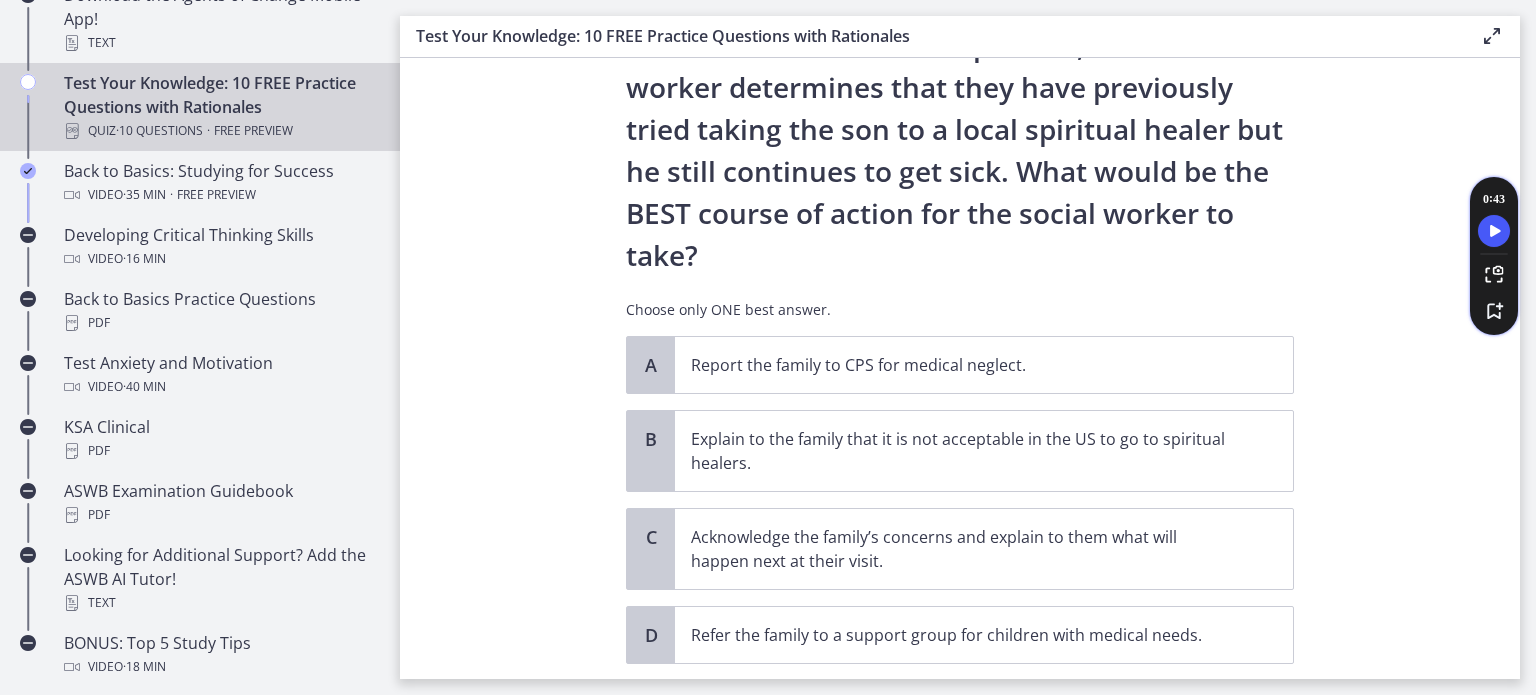scroll, scrollTop: 0, scrollLeft: 0, axis: both 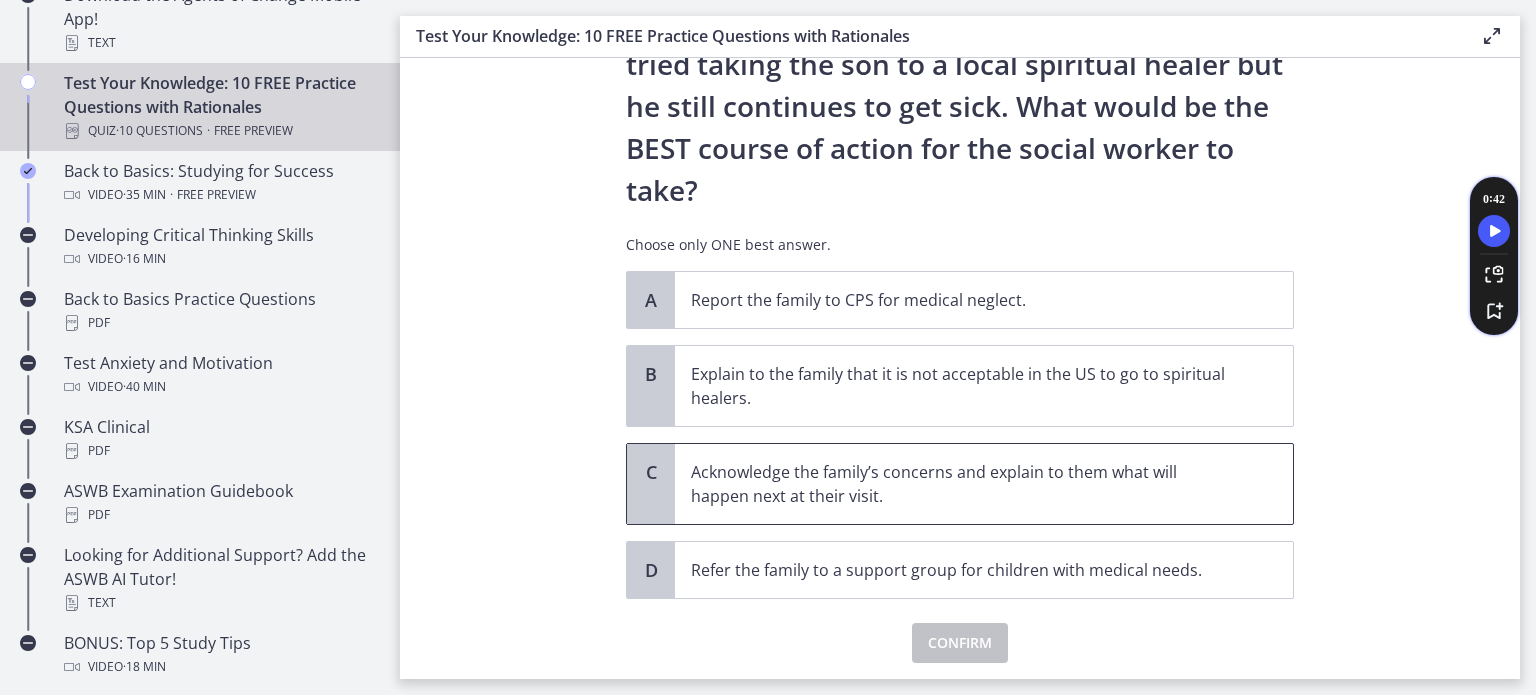 click on "Acknowledge the family’s concerns and explain to them what will happen next at their visit." at bounding box center (964, 484) 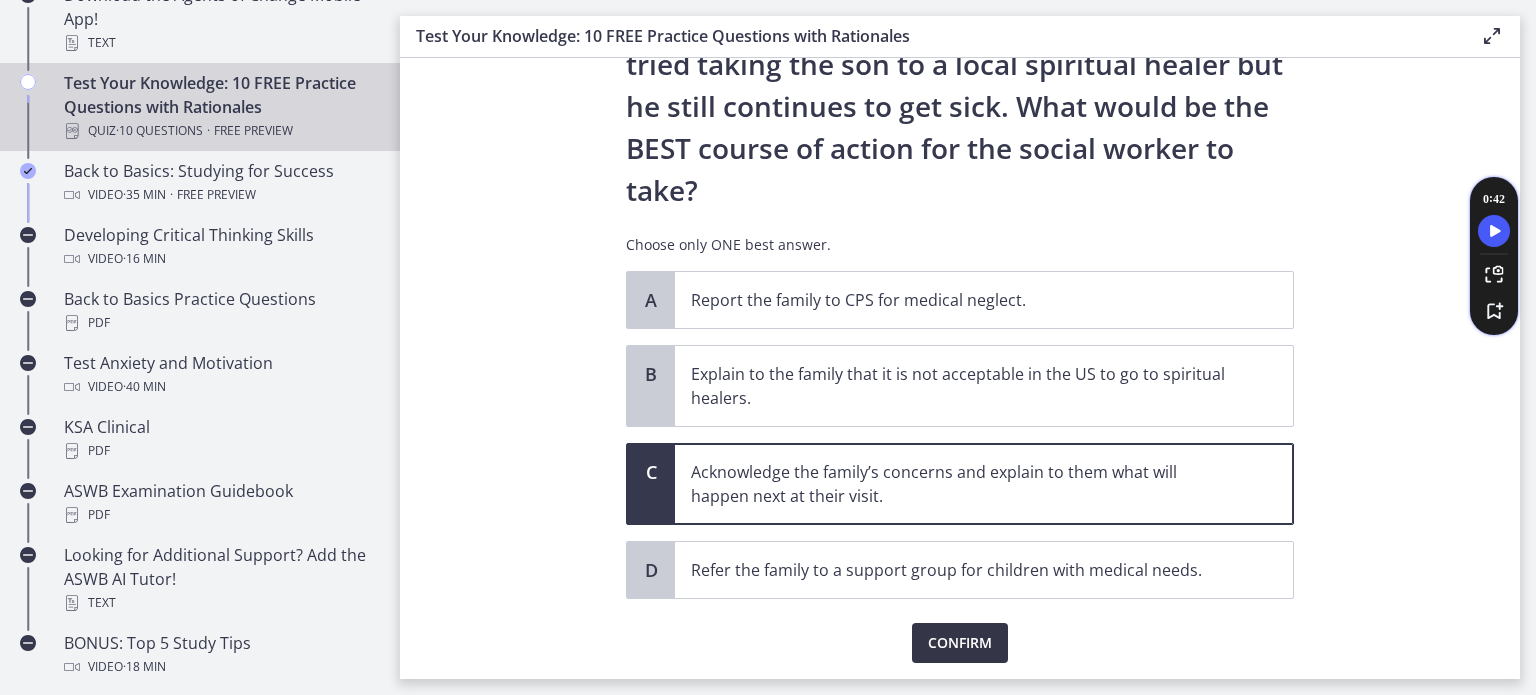 click on "Confirm" at bounding box center [960, 643] 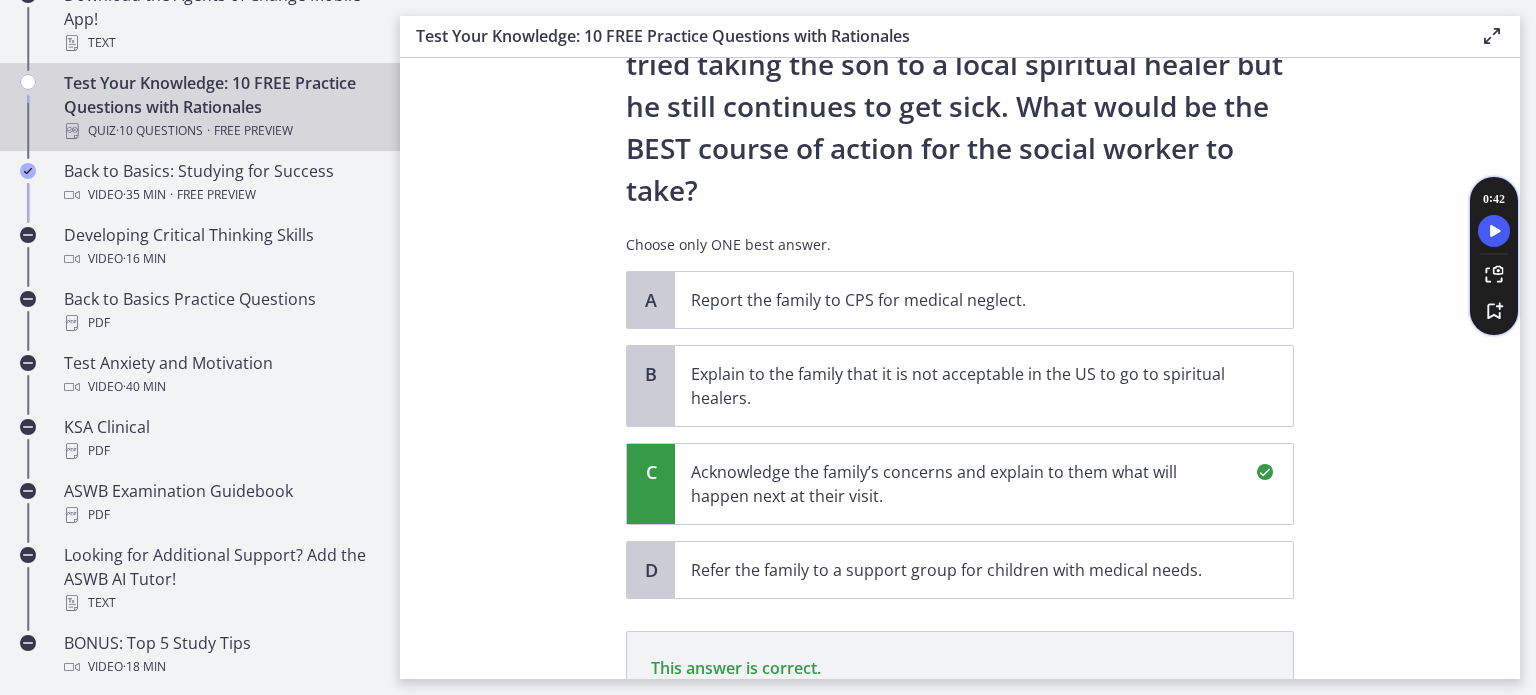 scroll, scrollTop: 668, scrollLeft: 0, axis: vertical 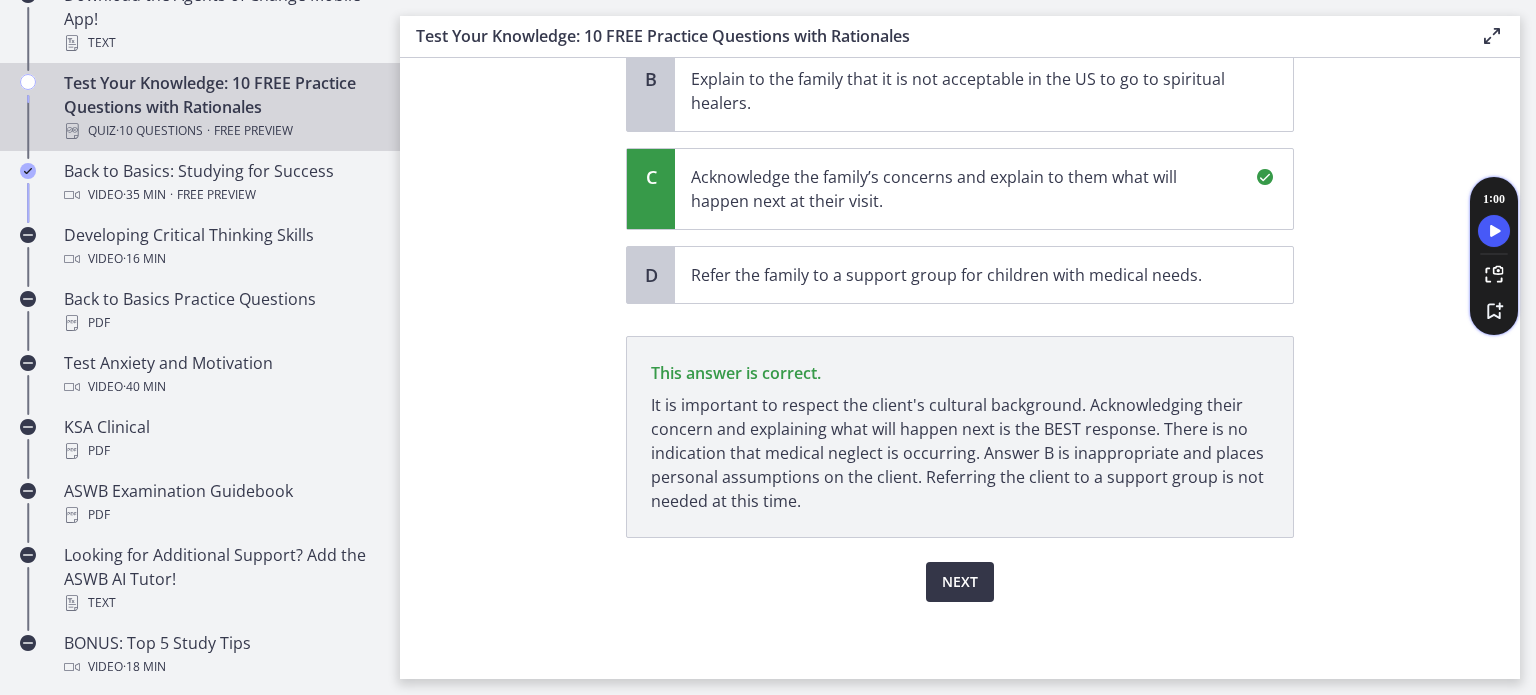 click on "Next" at bounding box center (960, 582) 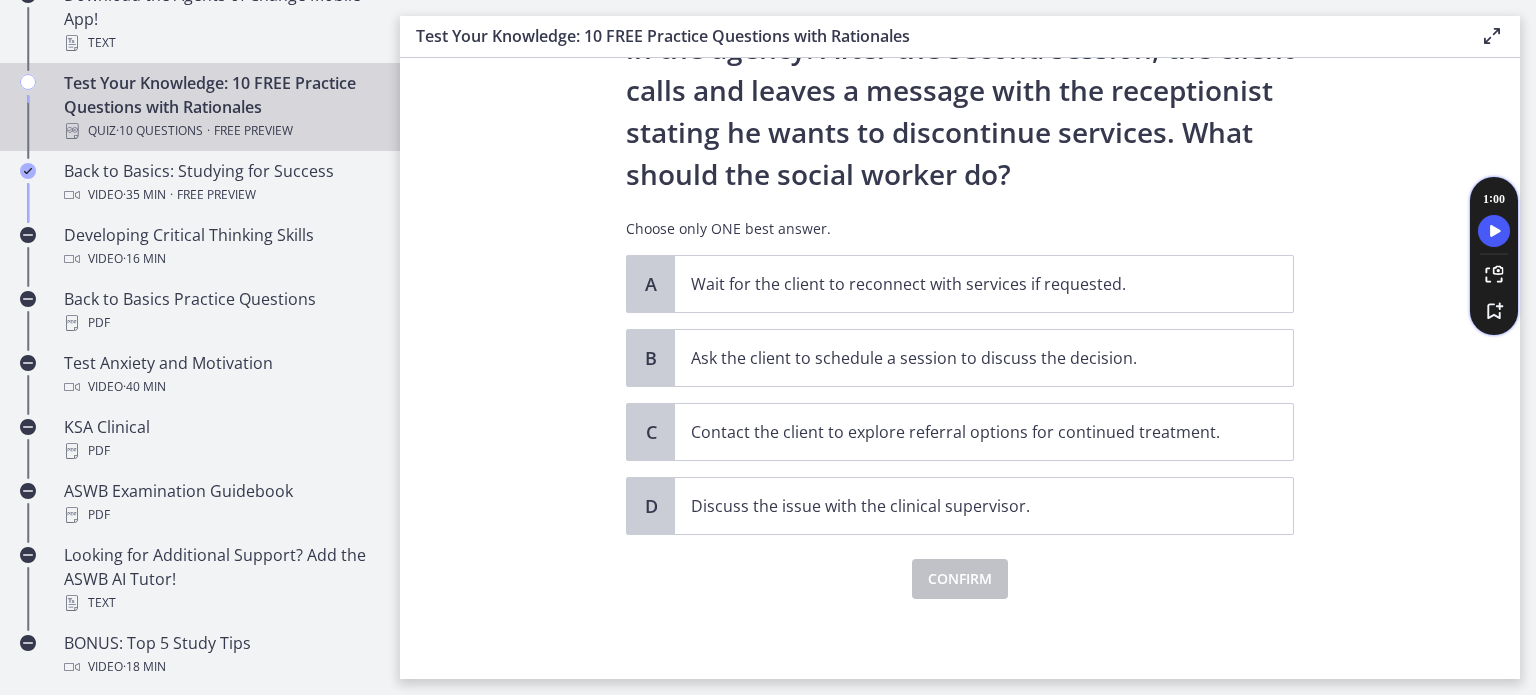 scroll, scrollTop: 0, scrollLeft: 0, axis: both 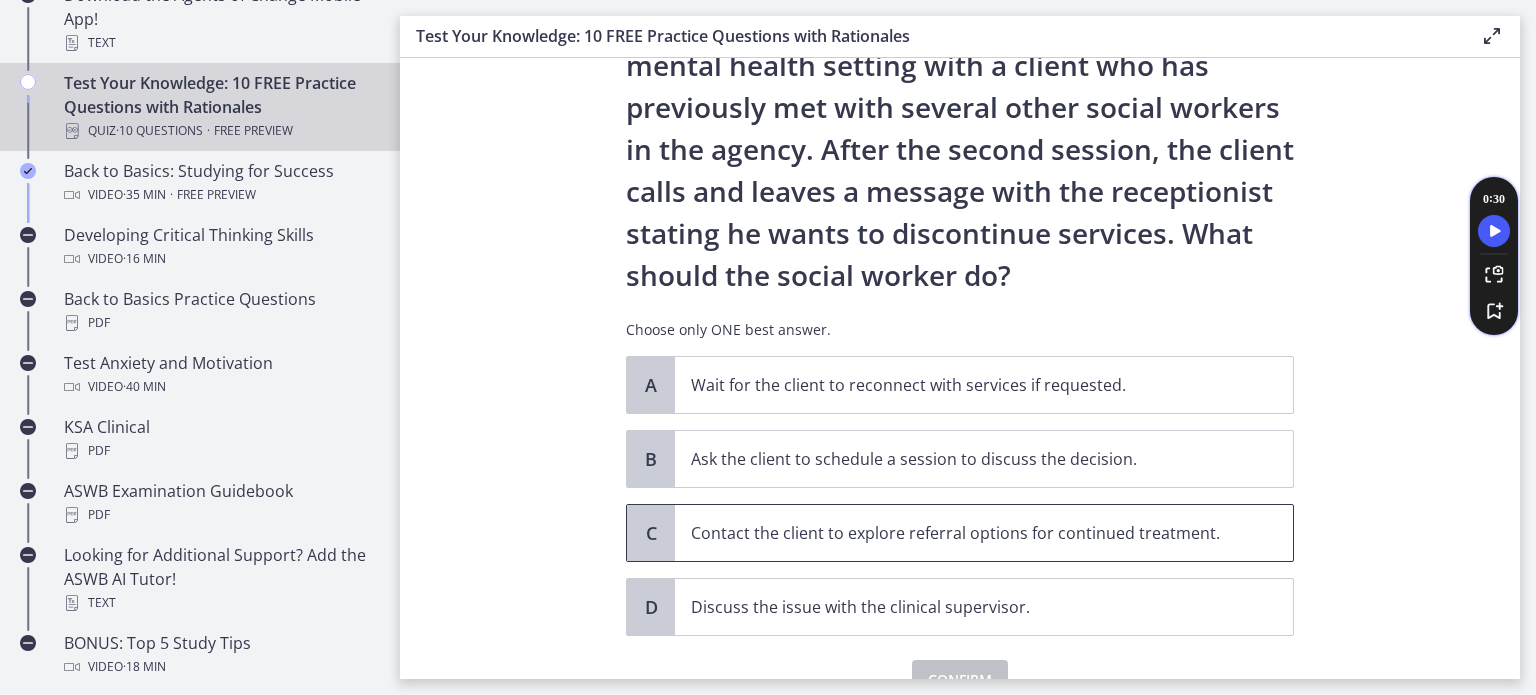 click on "Contact the client to explore referral options for continued treatment." at bounding box center [964, 533] 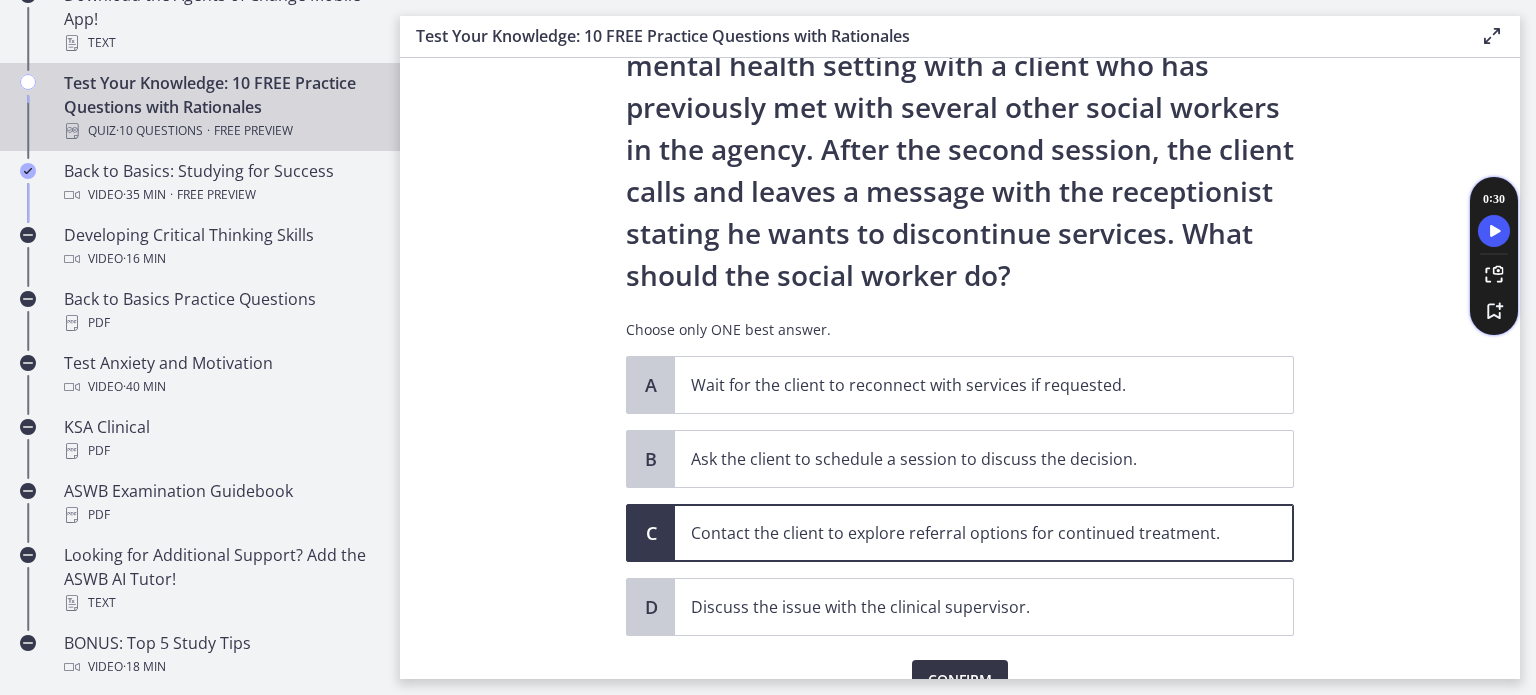 click on "Confirm" at bounding box center [960, 680] 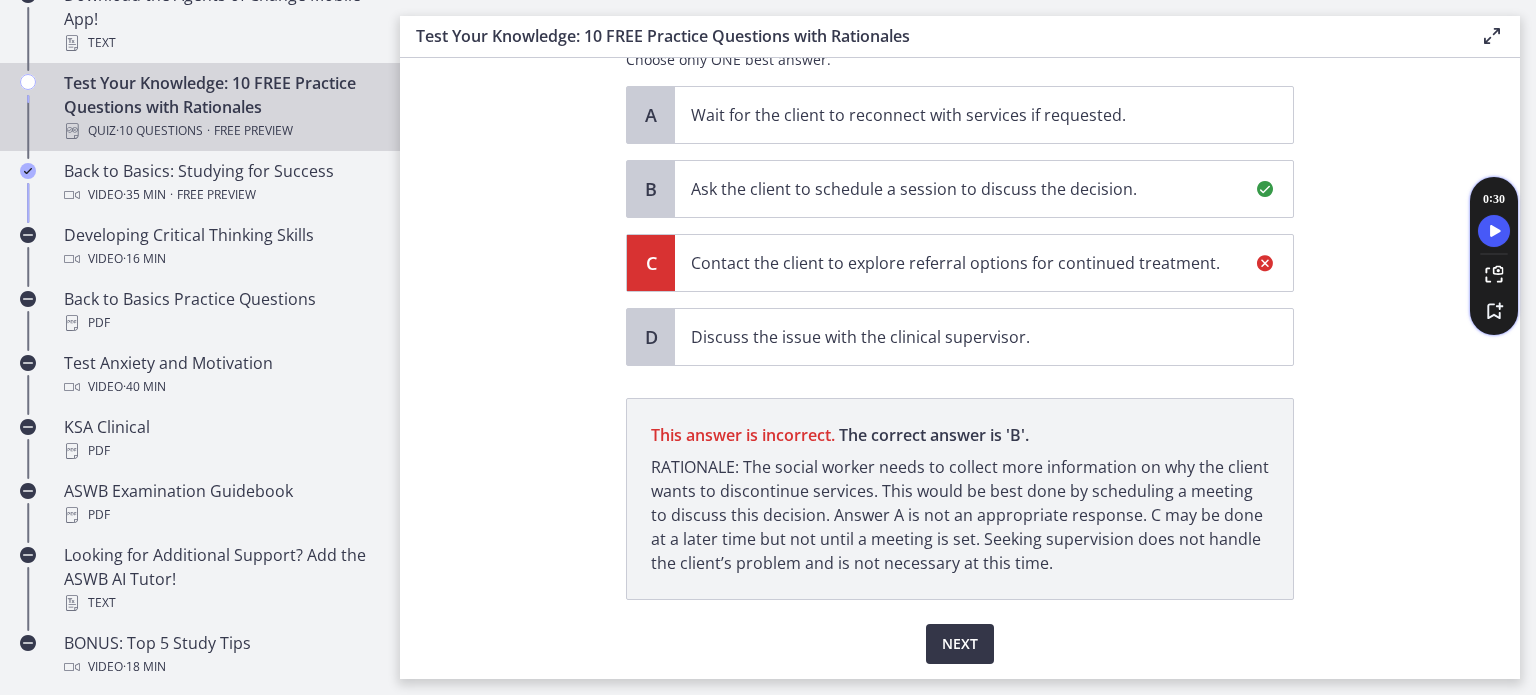 scroll, scrollTop: 452, scrollLeft: 0, axis: vertical 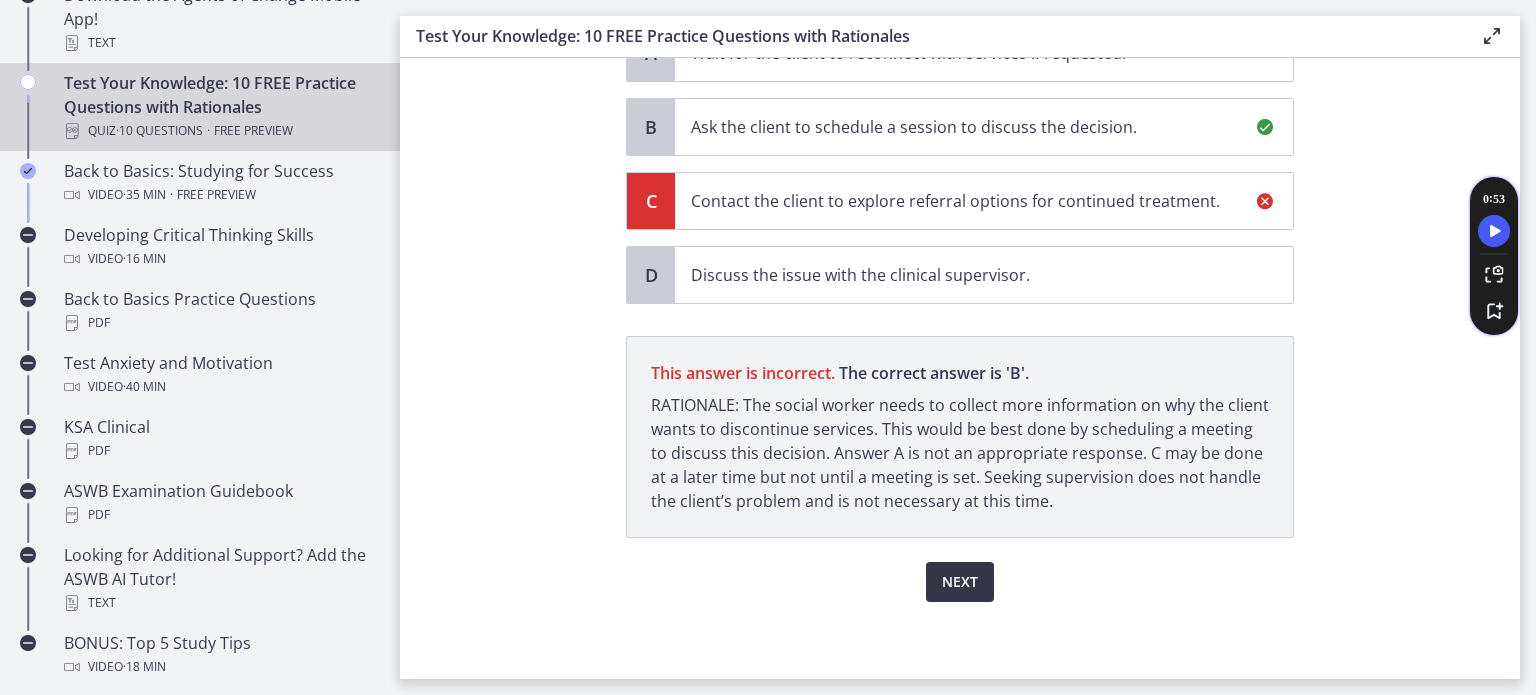 click on "Next" at bounding box center [960, 582] 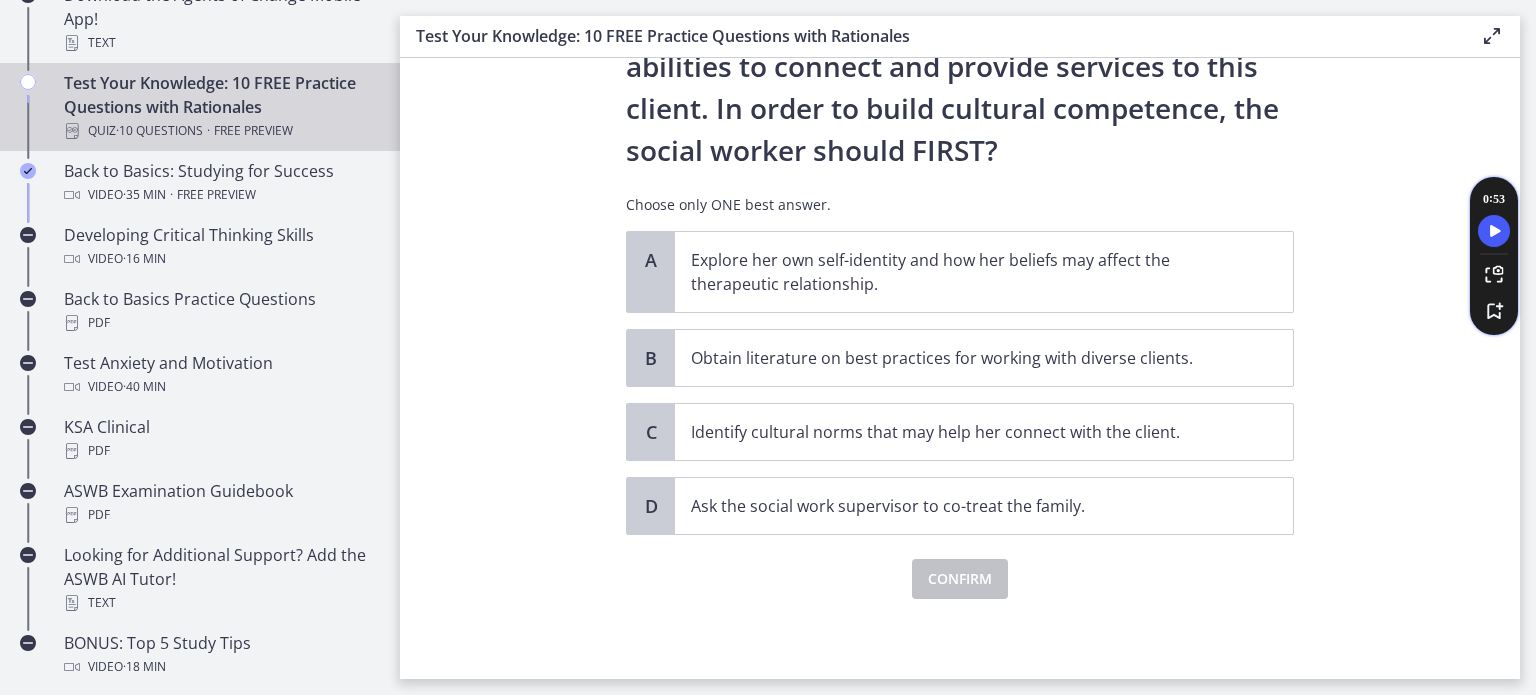 scroll, scrollTop: 0, scrollLeft: 0, axis: both 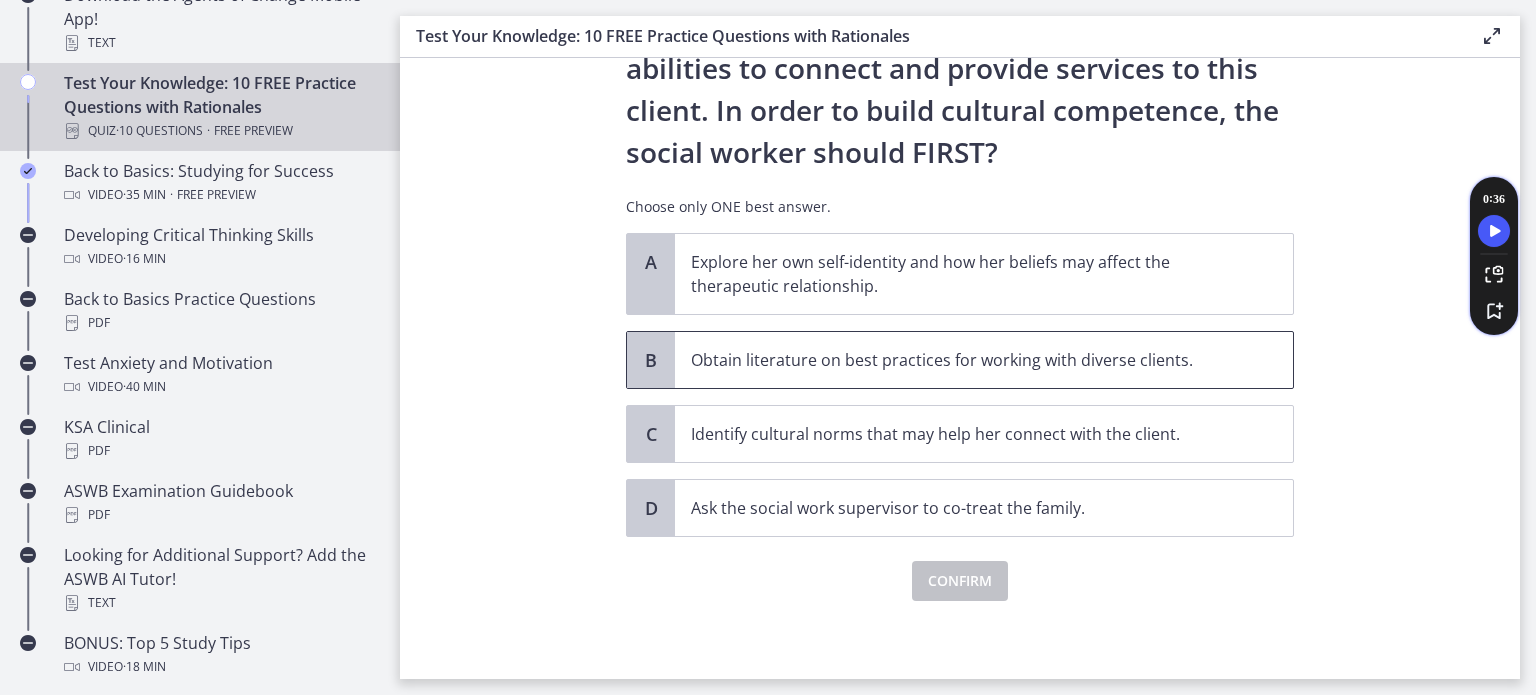click on "Obtain literature on best practices for working with diverse clients." at bounding box center (964, 360) 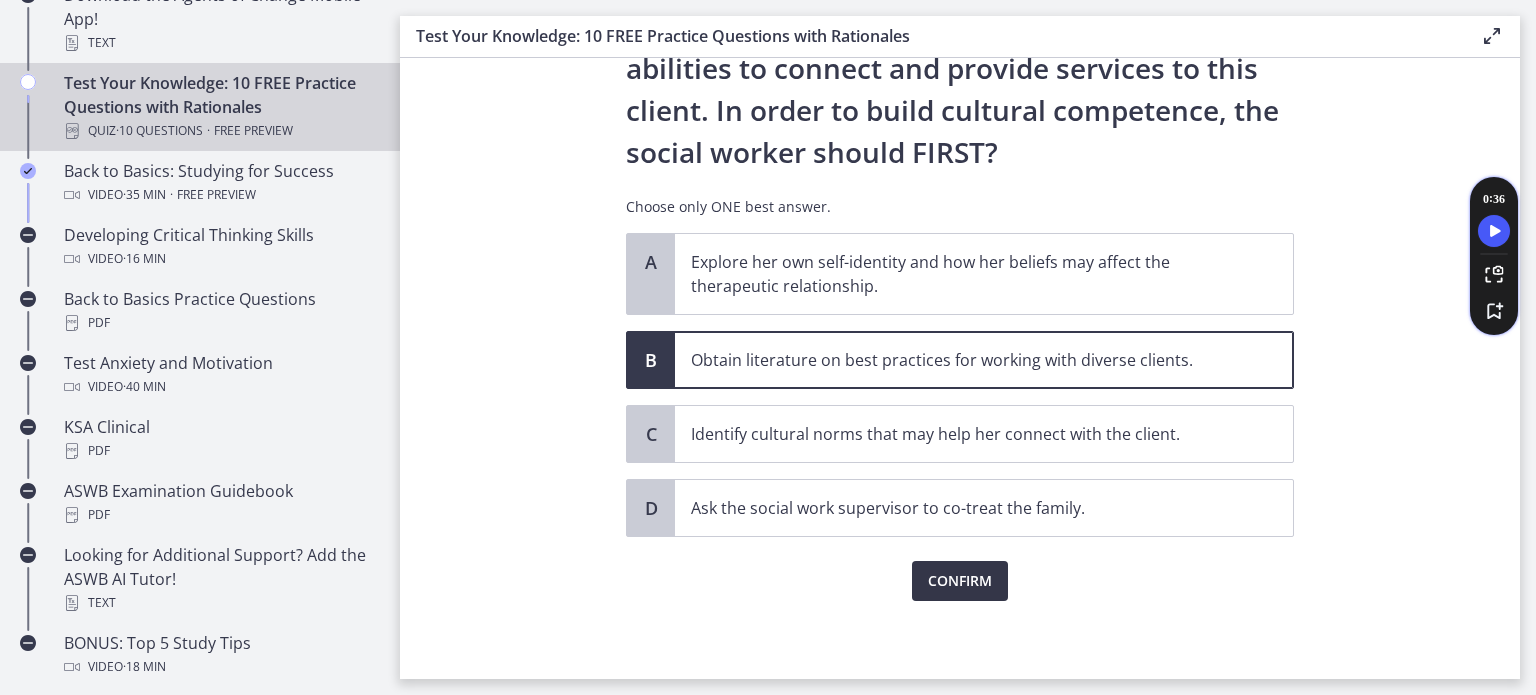 click on "Confirm" at bounding box center [960, 581] 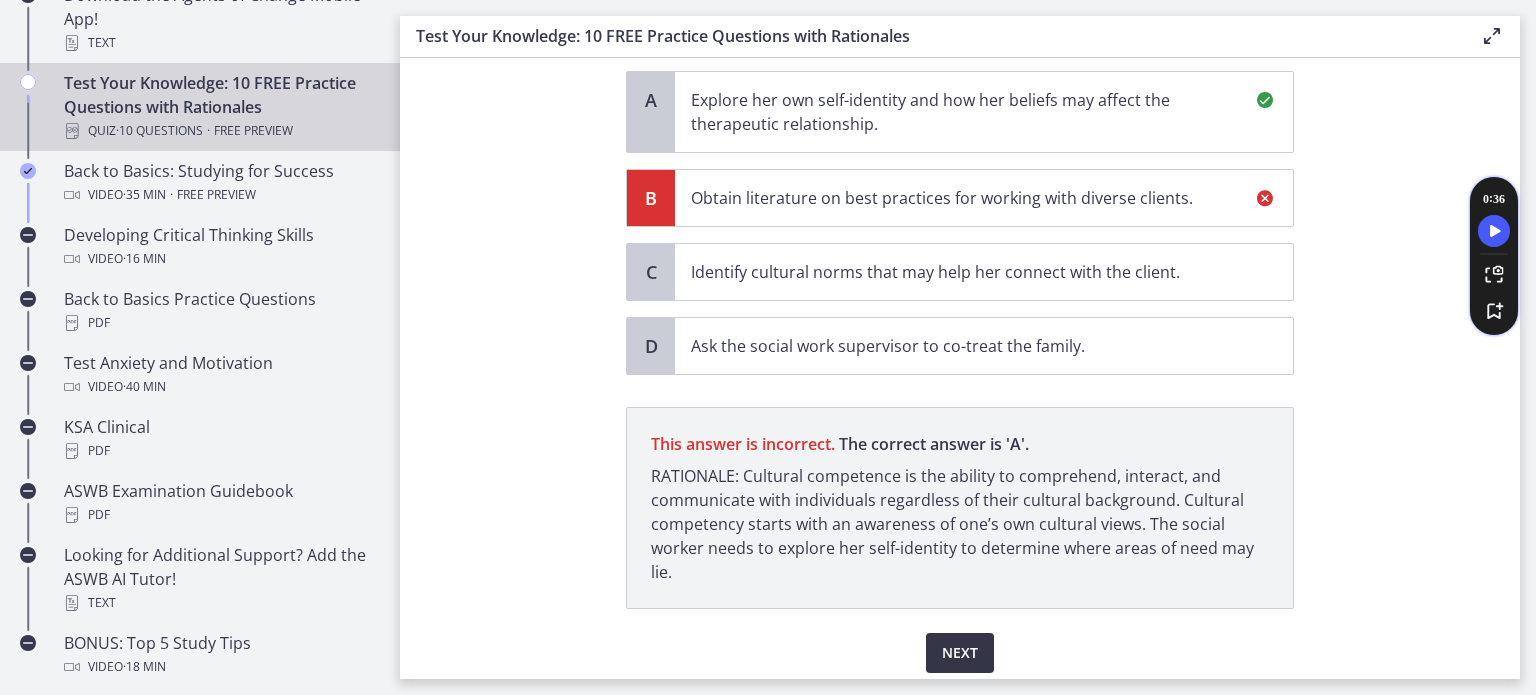 scroll, scrollTop: 560, scrollLeft: 0, axis: vertical 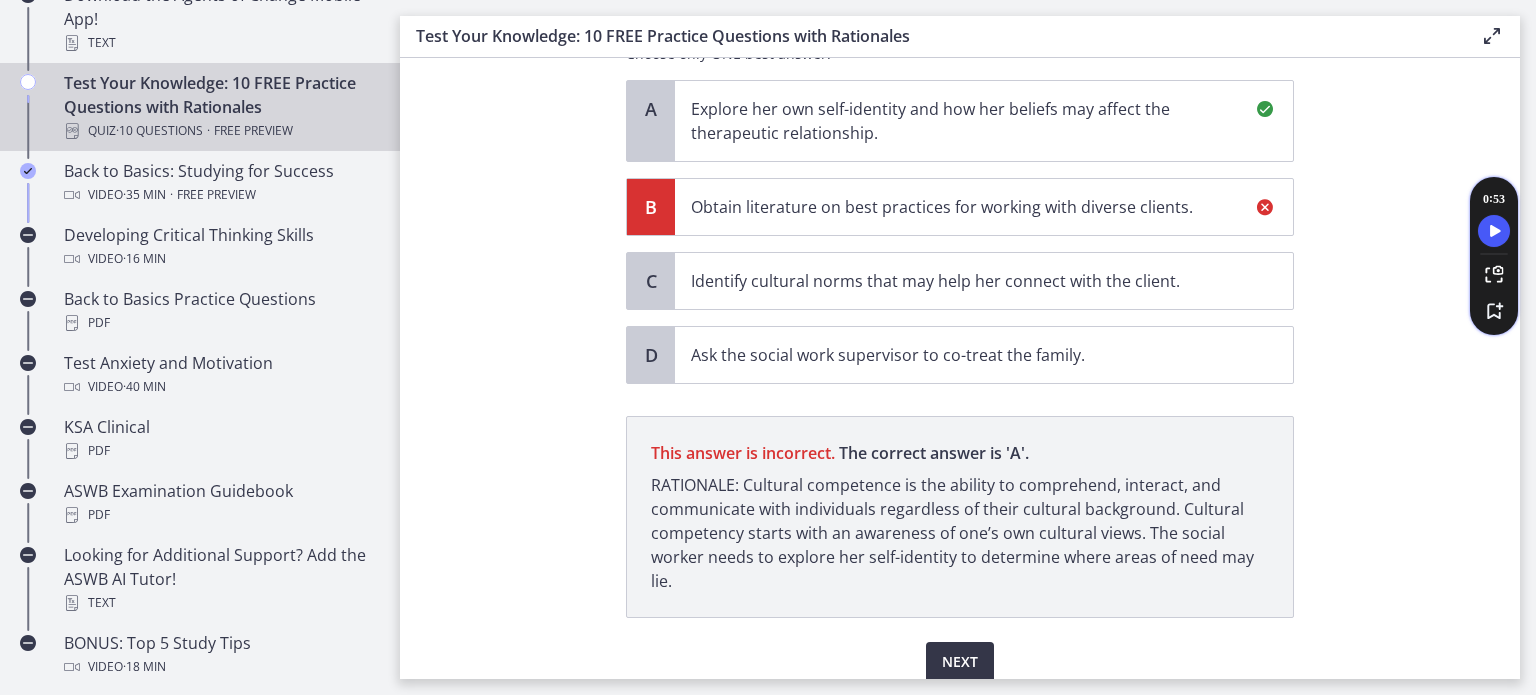 click on "Next" at bounding box center (960, 662) 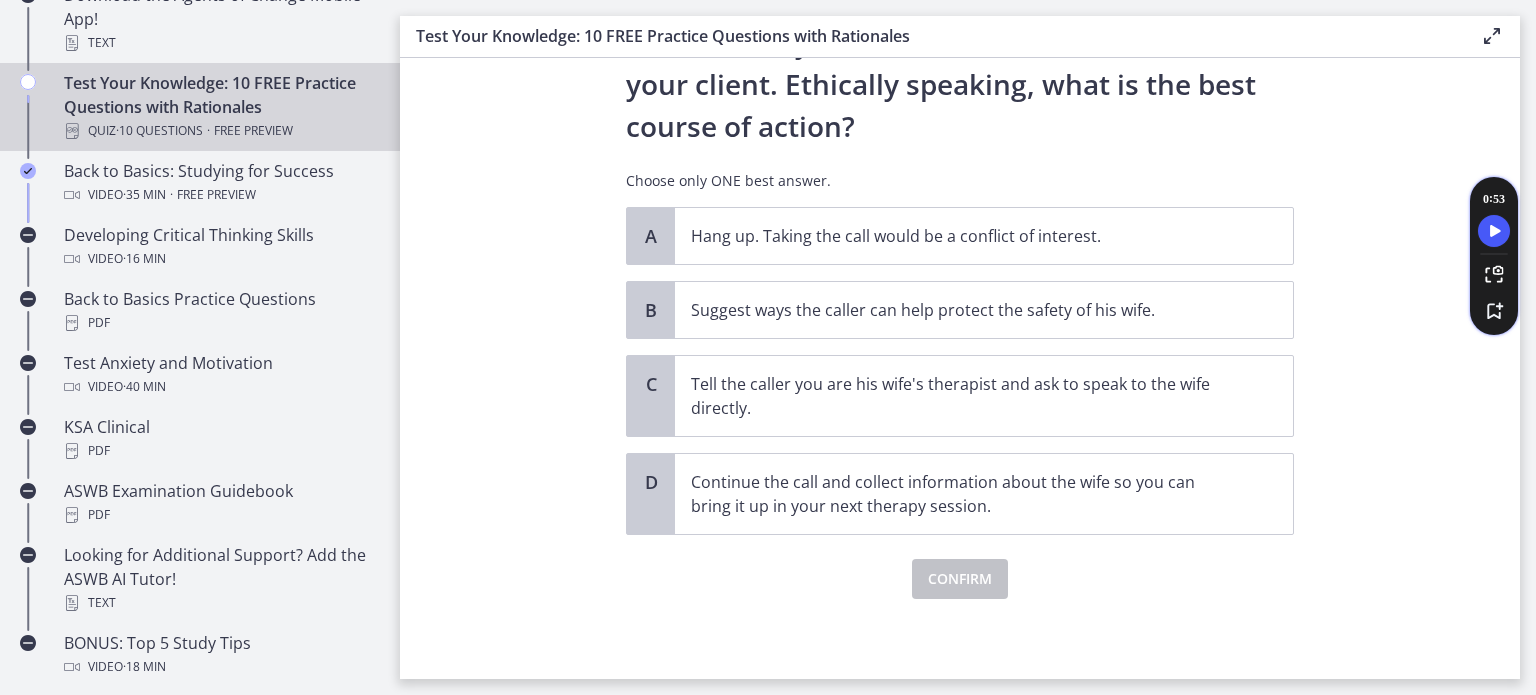 scroll, scrollTop: 0, scrollLeft: 0, axis: both 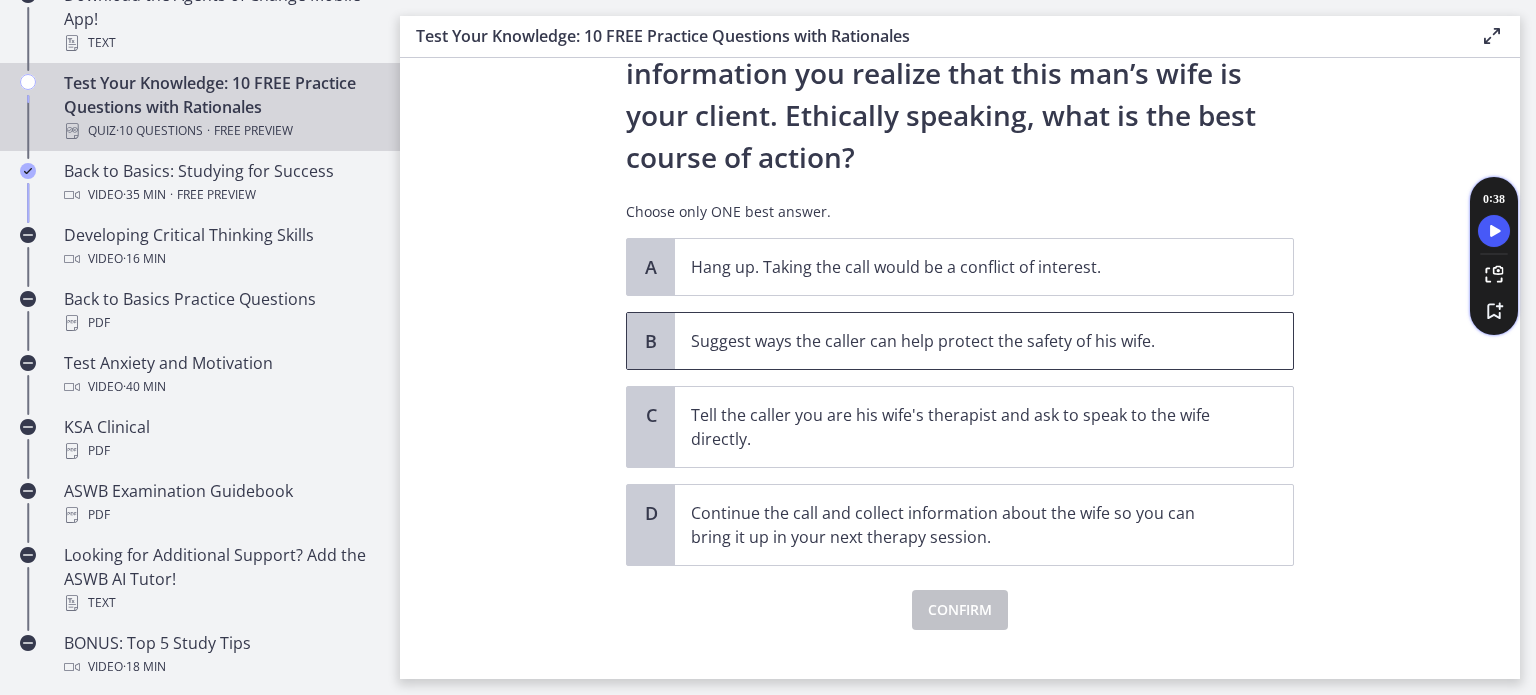 click on "Suggest ways the caller can help protect the safety of his wife." at bounding box center [964, 341] 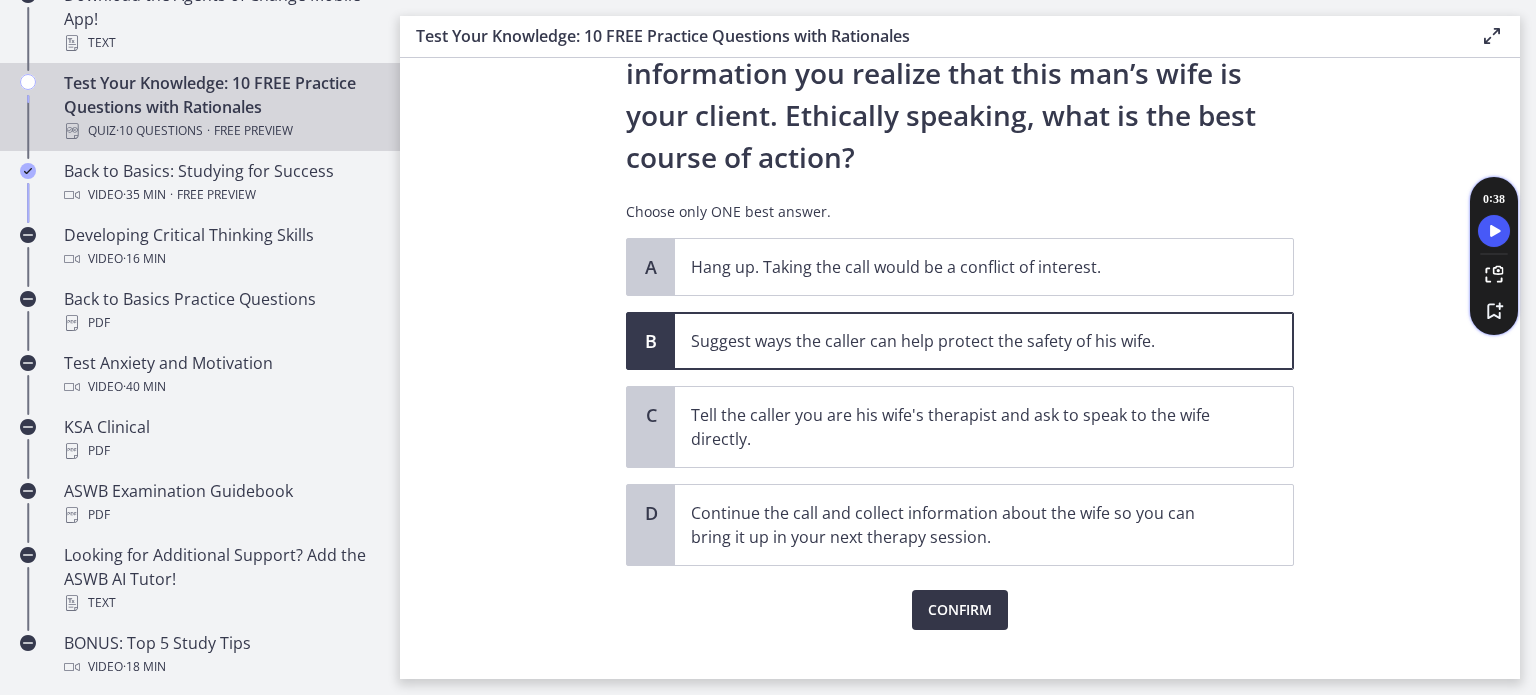 click on "Confirm" at bounding box center [960, 610] 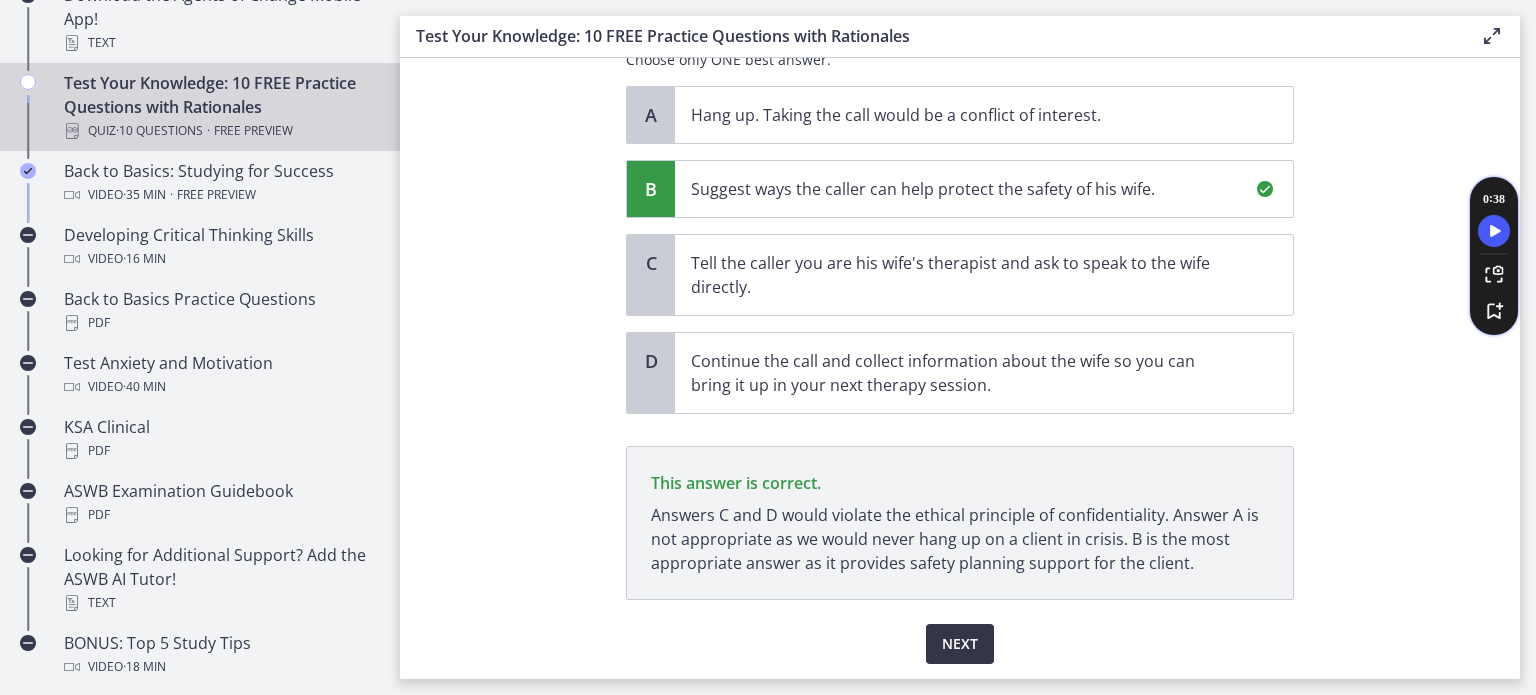 scroll, scrollTop: 494, scrollLeft: 0, axis: vertical 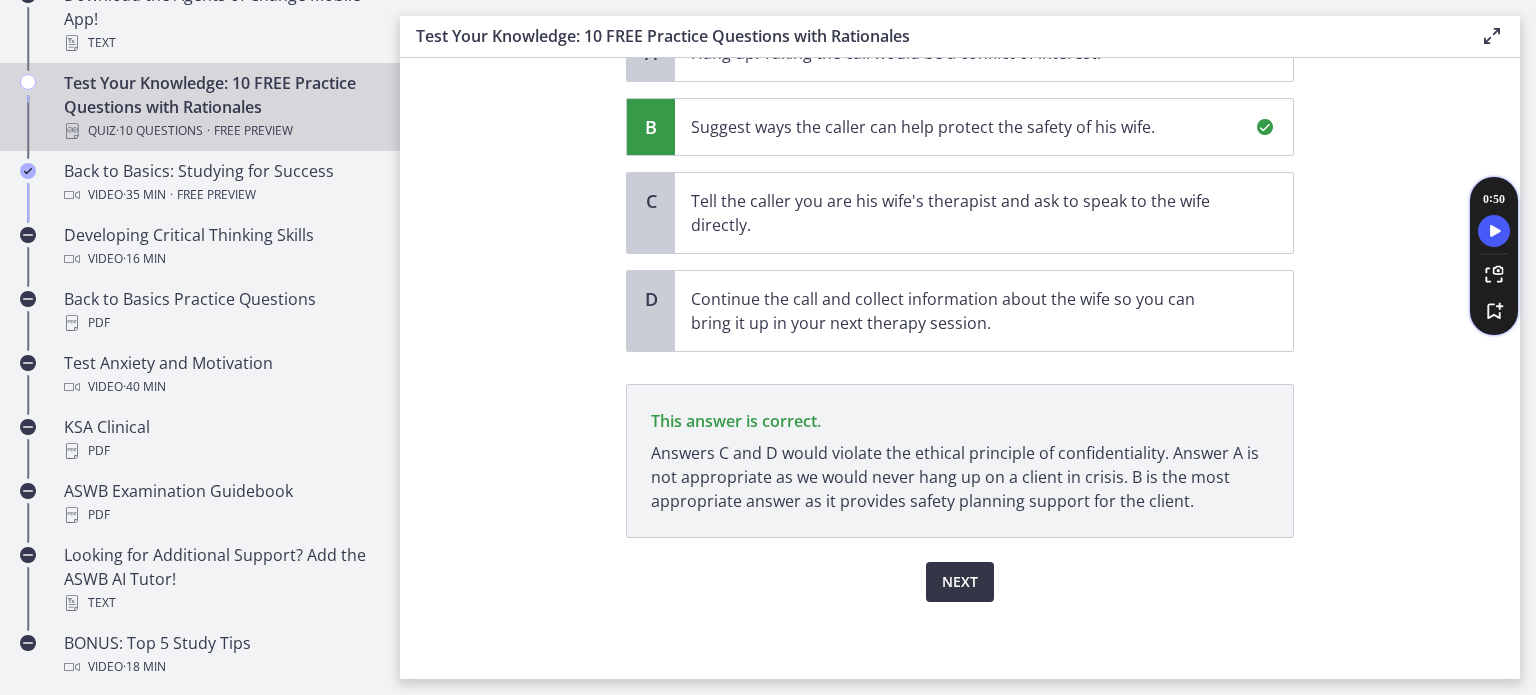 click on "Next" at bounding box center [960, 582] 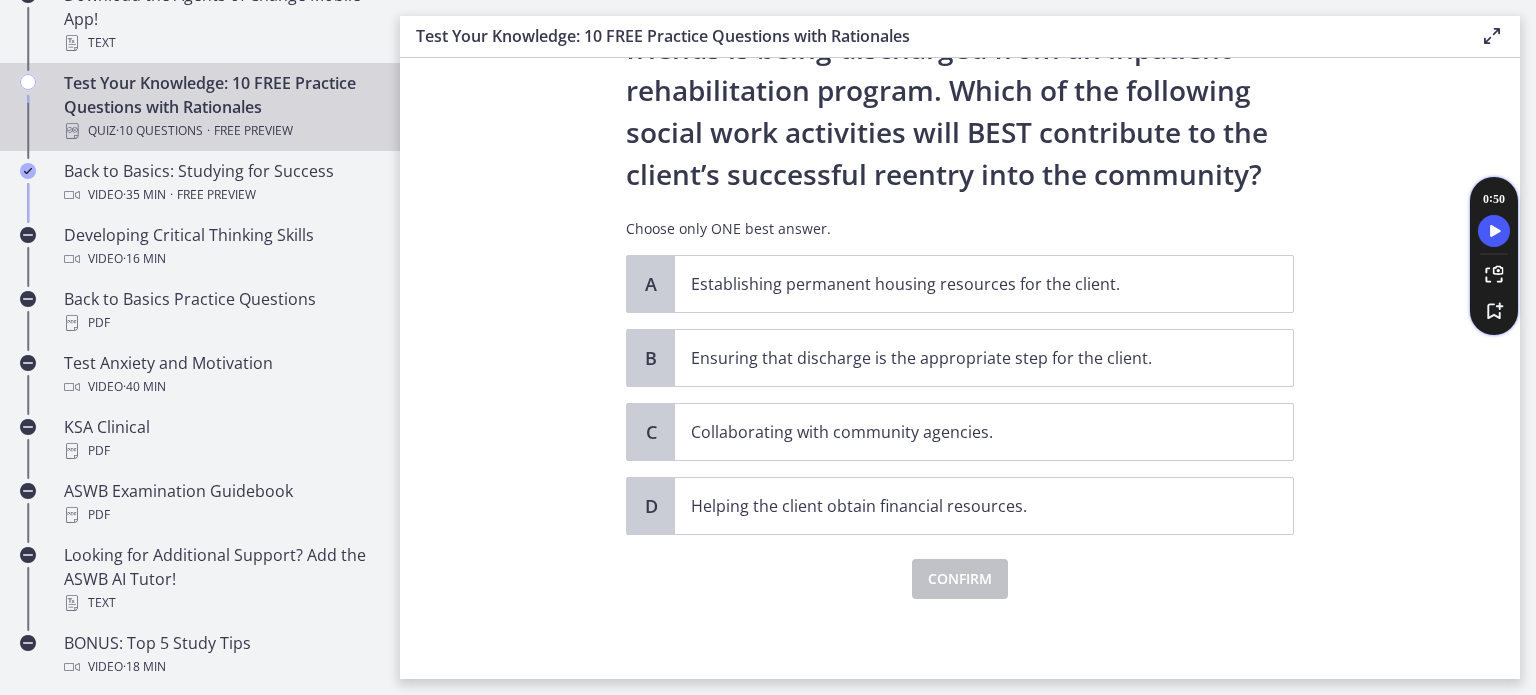 scroll, scrollTop: 0, scrollLeft: 0, axis: both 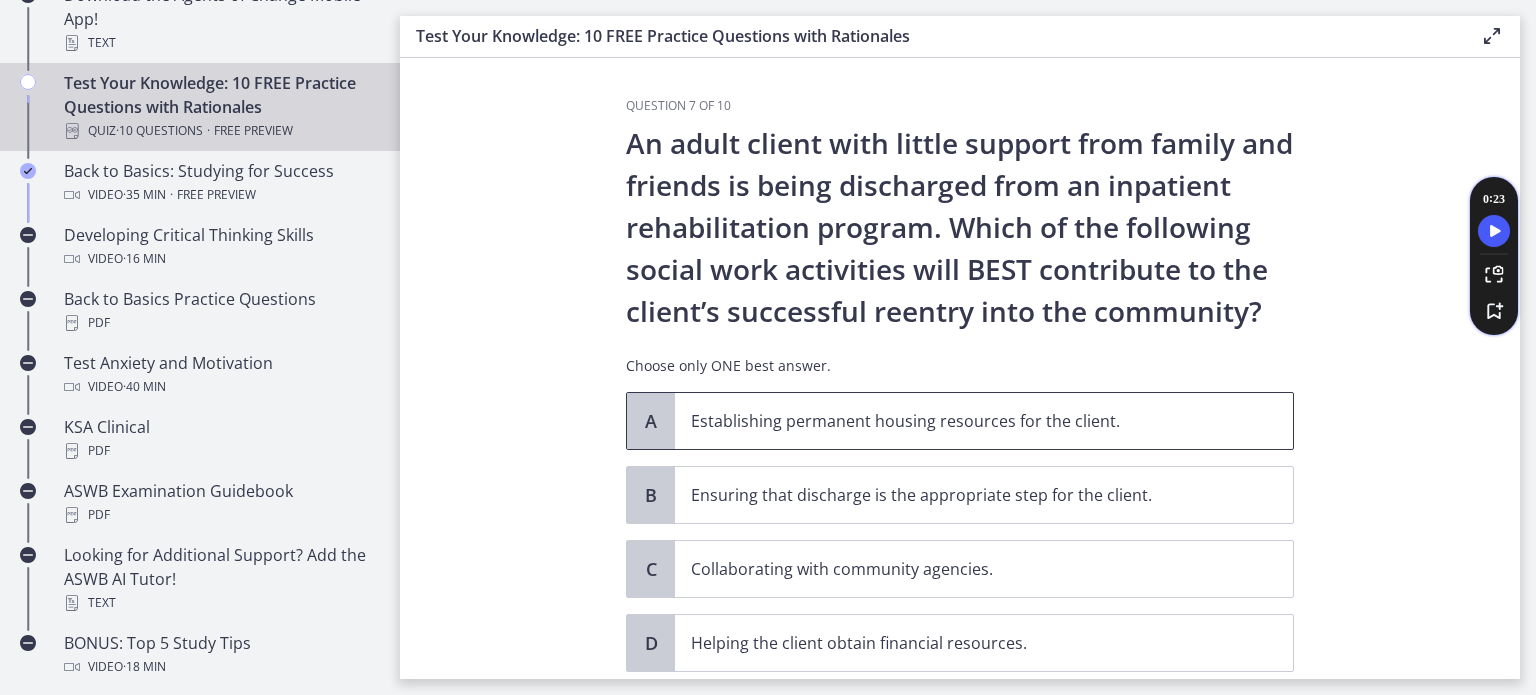 click on "Establishing permanent housing resources for the client." at bounding box center (964, 421) 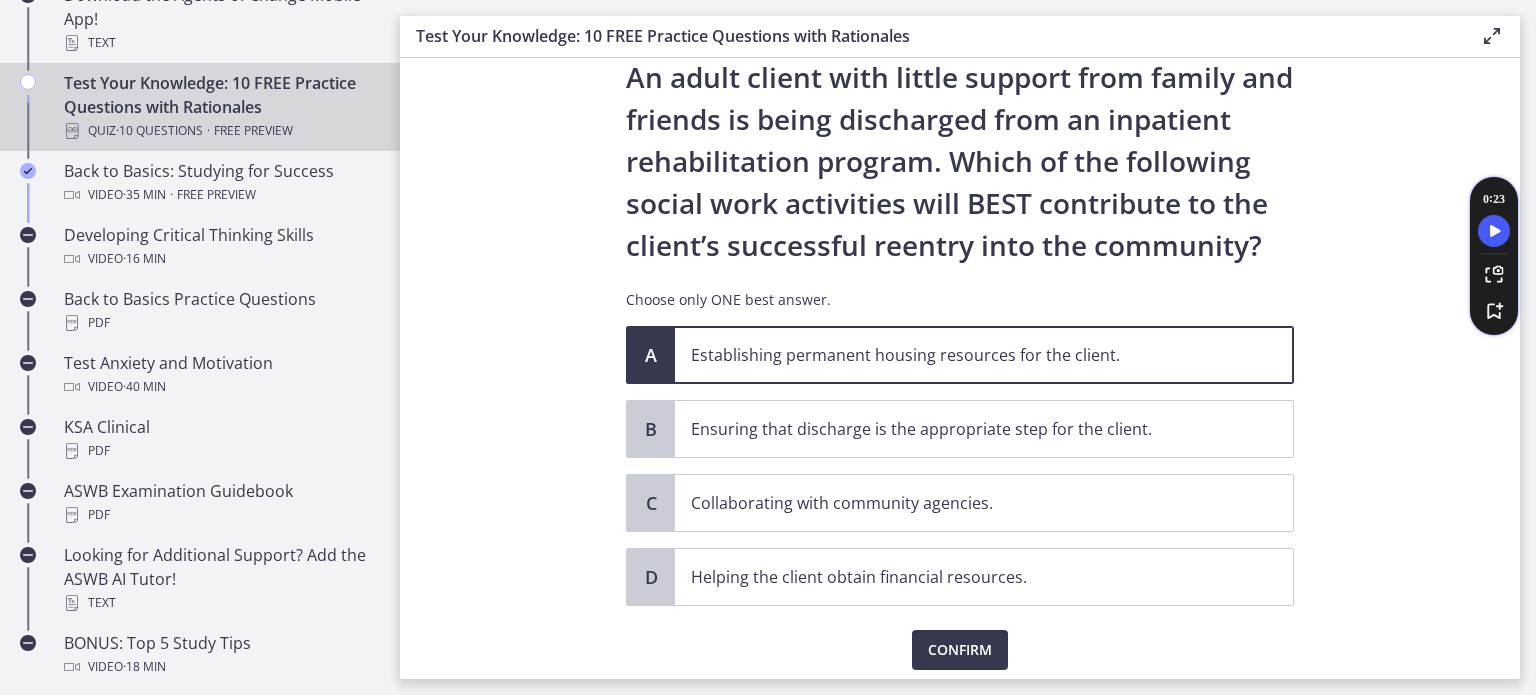 scroll, scrollTop: 80, scrollLeft: 0, axis: vertical 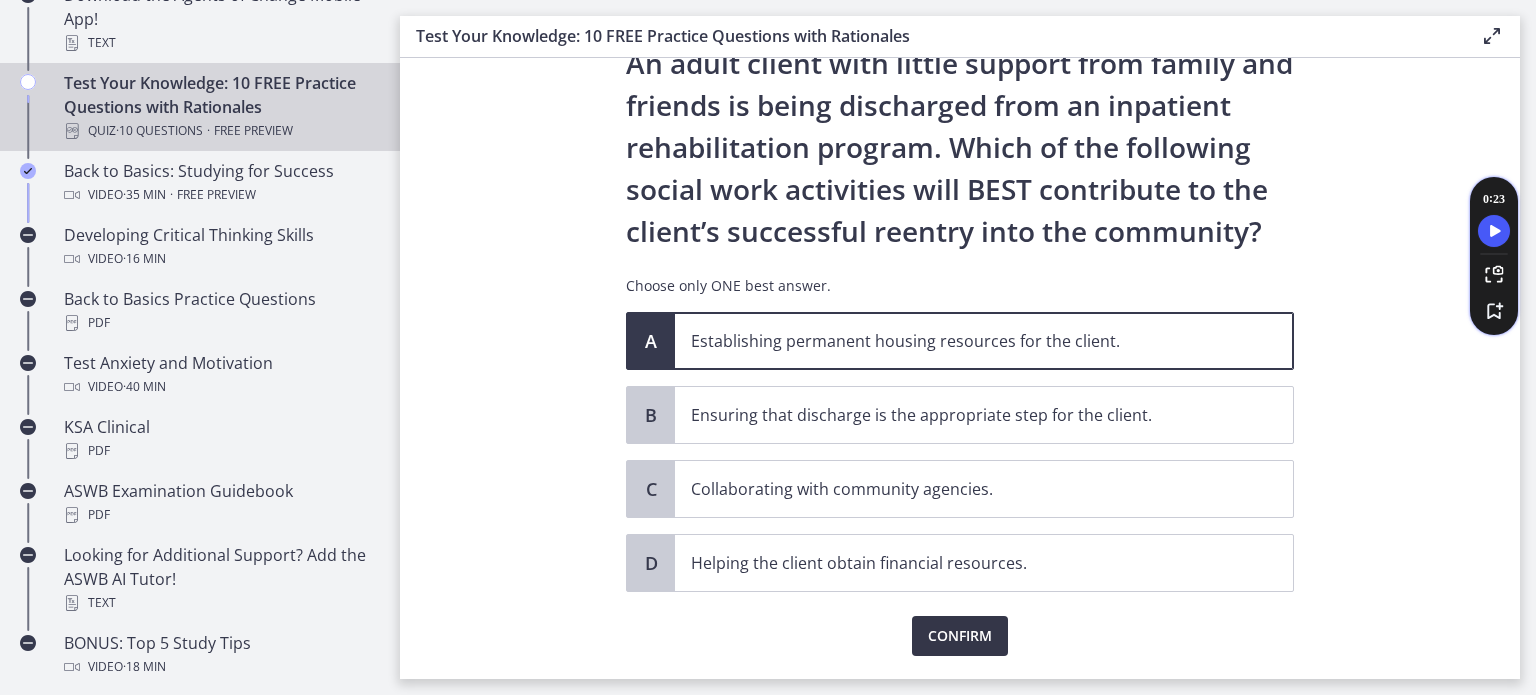 click on "Confirm" at bounding box center [960, 636] 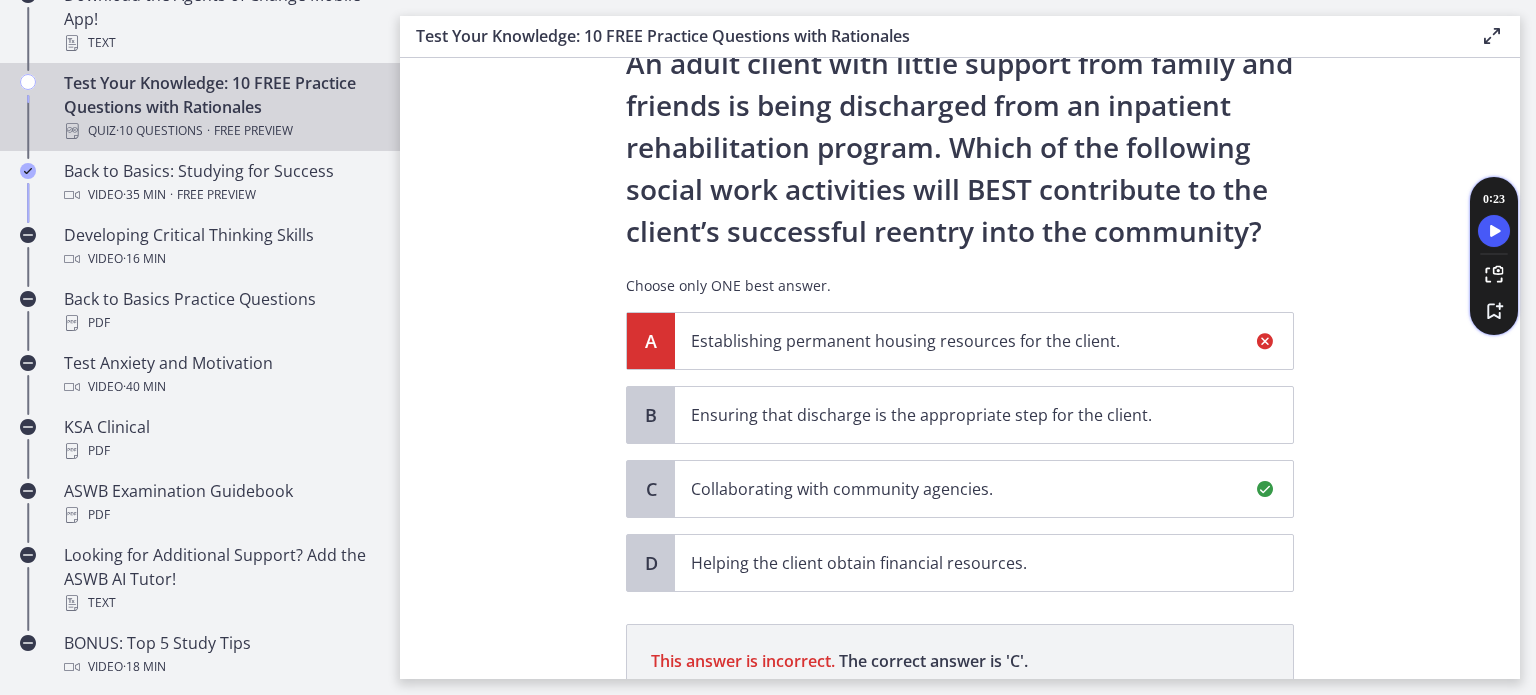 scroll, scrollTop: 368, scrollLeft: 0, axis: vertical 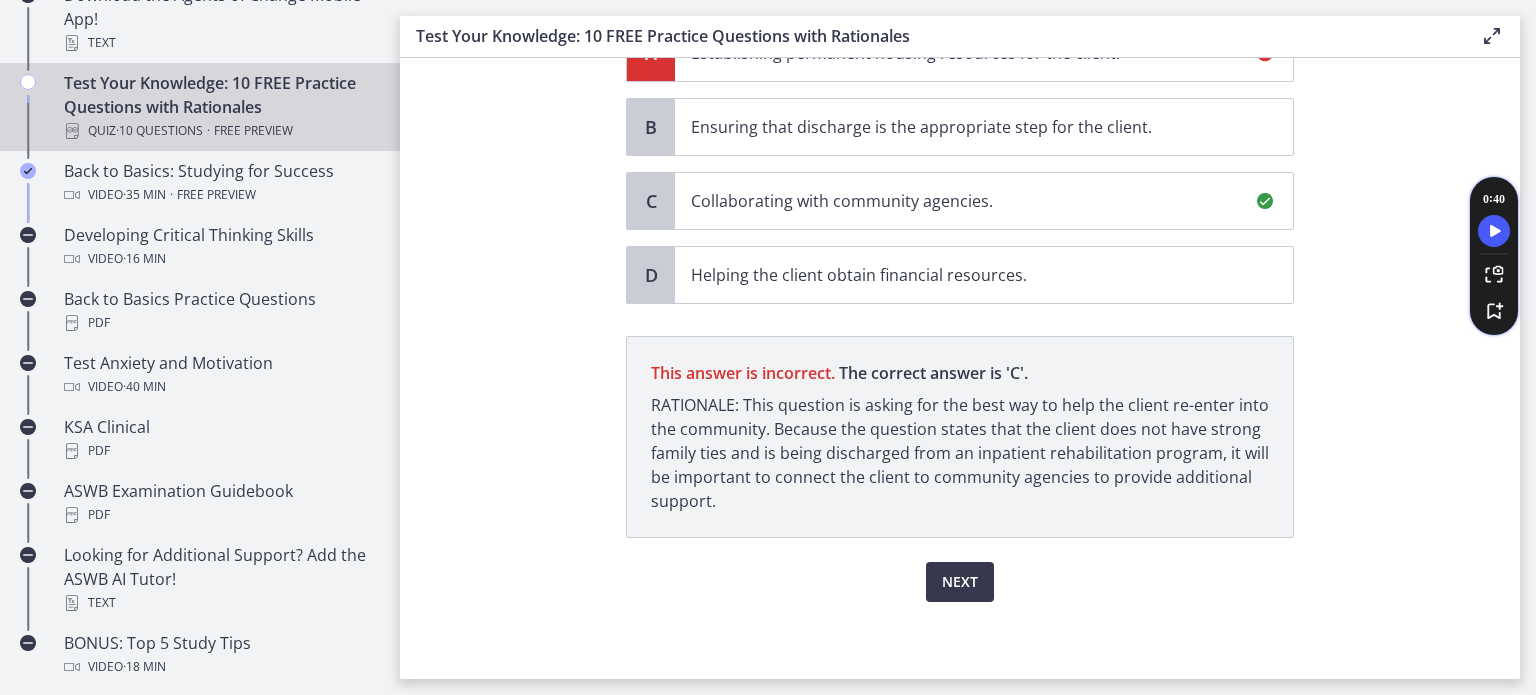 click on "Question   7   of   10
An adult client with little support from family and friends is being discharged from an inpatient rehabilitation program. Which of the following social work activities will BEST contribute to the client’s successful reentry into the community?
Choose only ONE best answer.
A
Establishing permanent housing resources for the client.
B
Ensuring that discharge is the appropriate step for the client.
C
Collaborating with community agencies.
D
Helping the client obtain financial resources.
C" 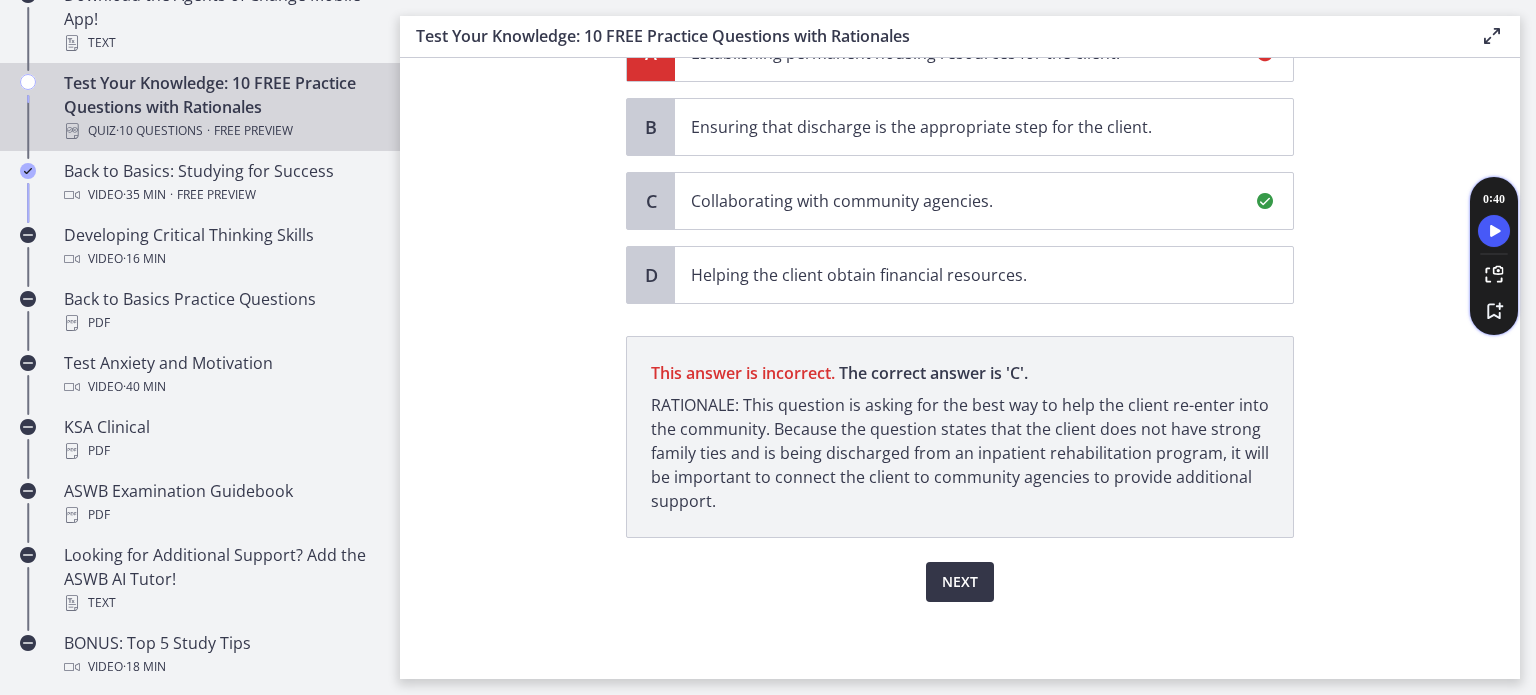 click on "Next" at bounding box center [960, 582] 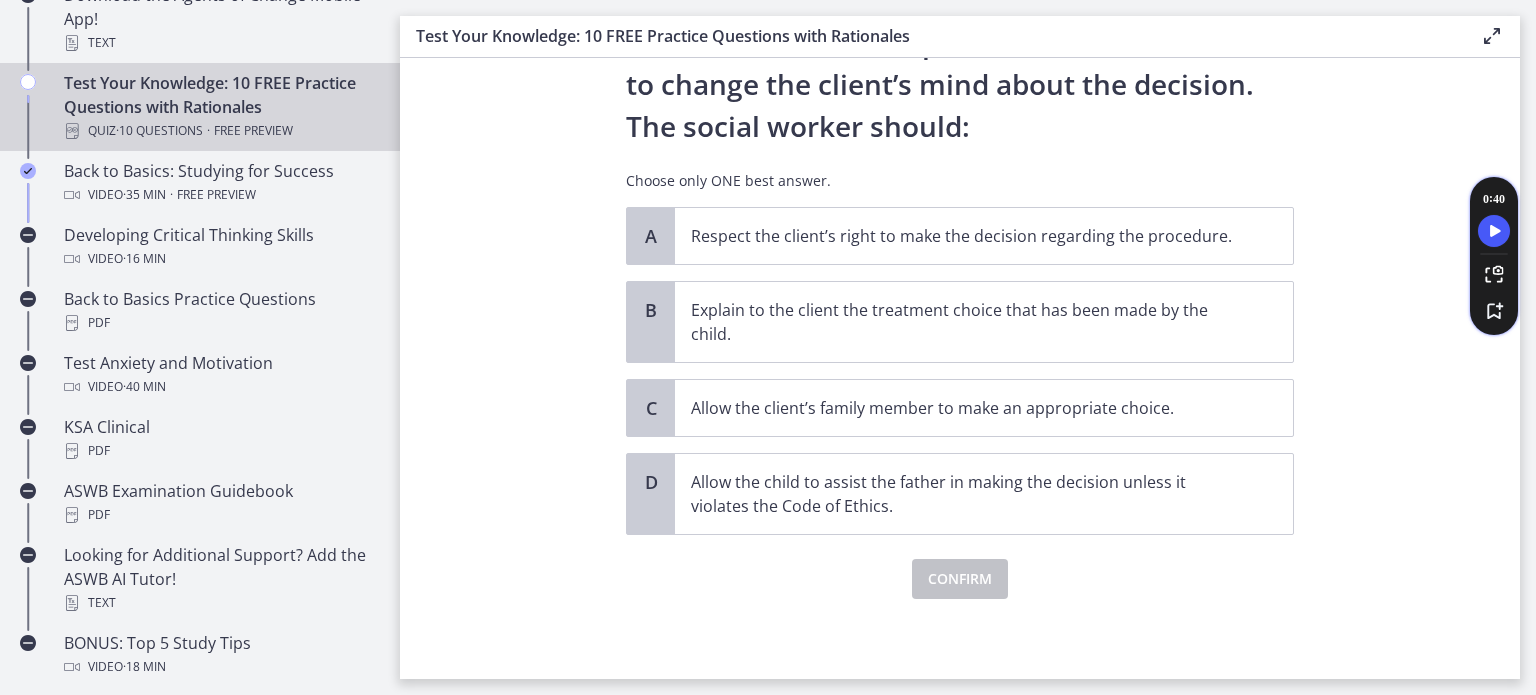 scroll, scrollTop: 0, scrollLeft: 0, axis: both 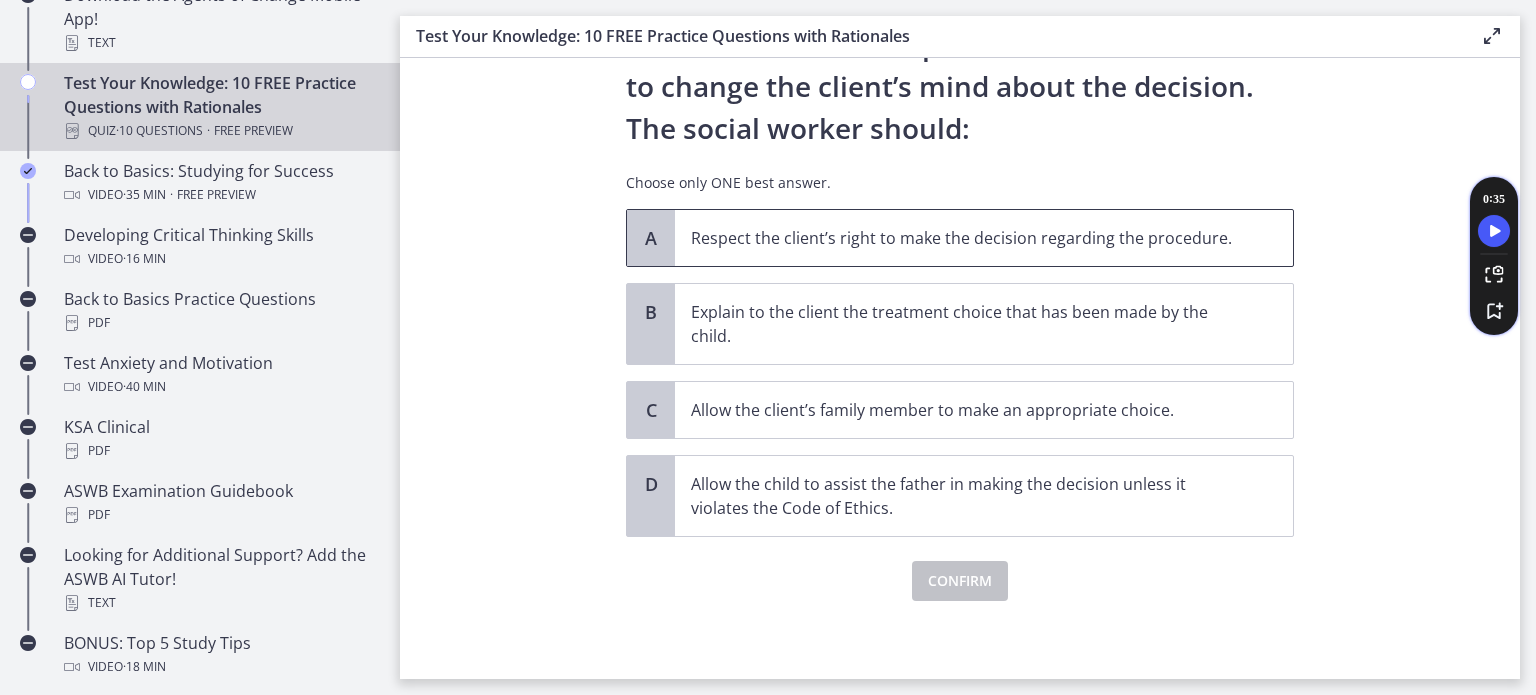 click on "Respect the client’s right to make the decision regarding the procedure." at bounding box center [964, 238] 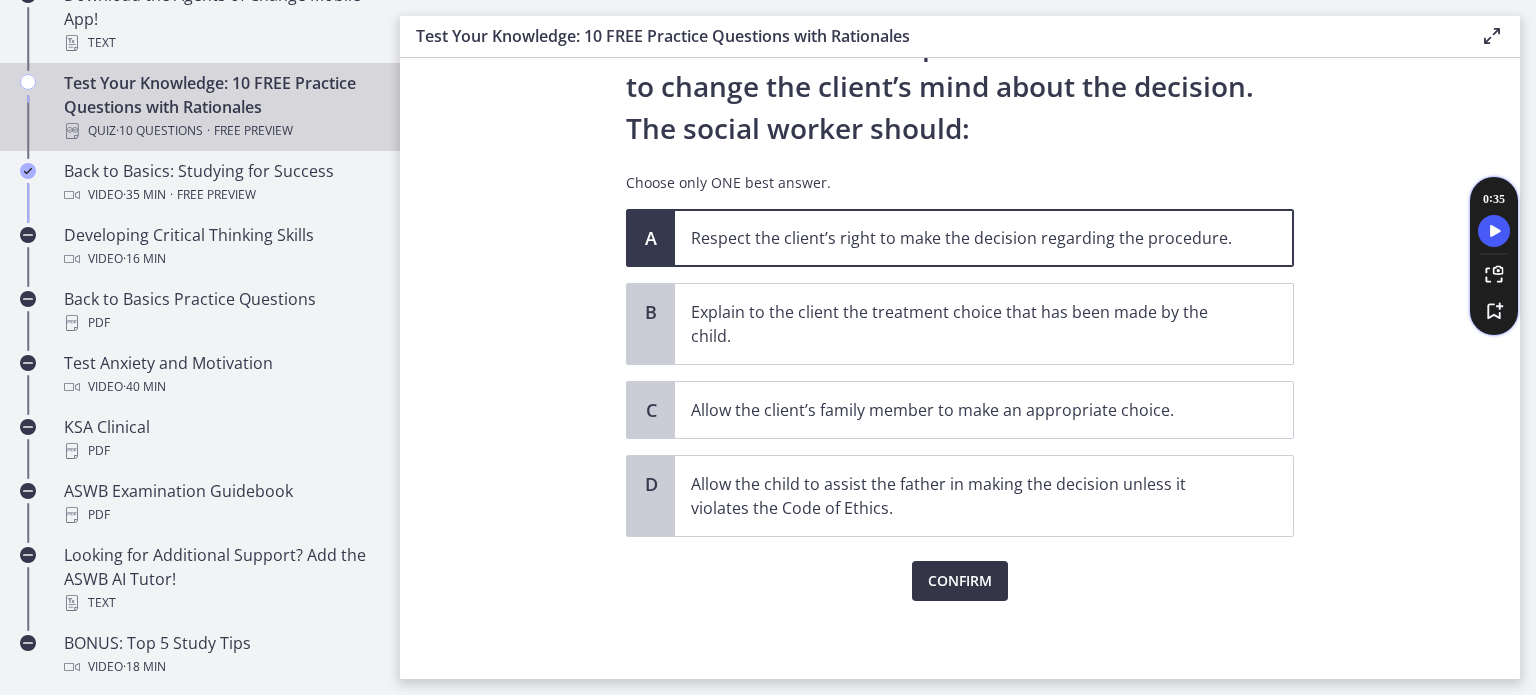 click on "Confirm" at bounding box center (960, 581) 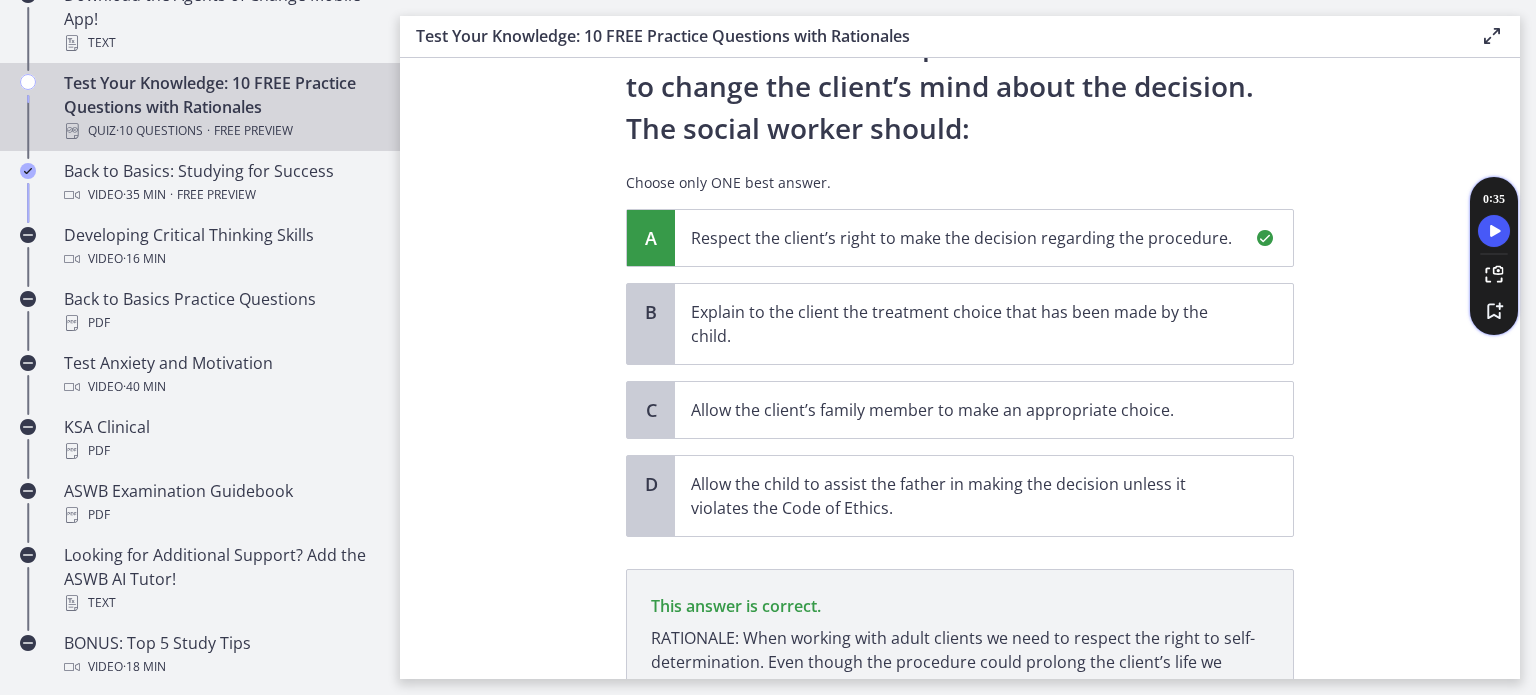 scroll, scrollTop: 476, scrollLeft: 0, axis: vertical 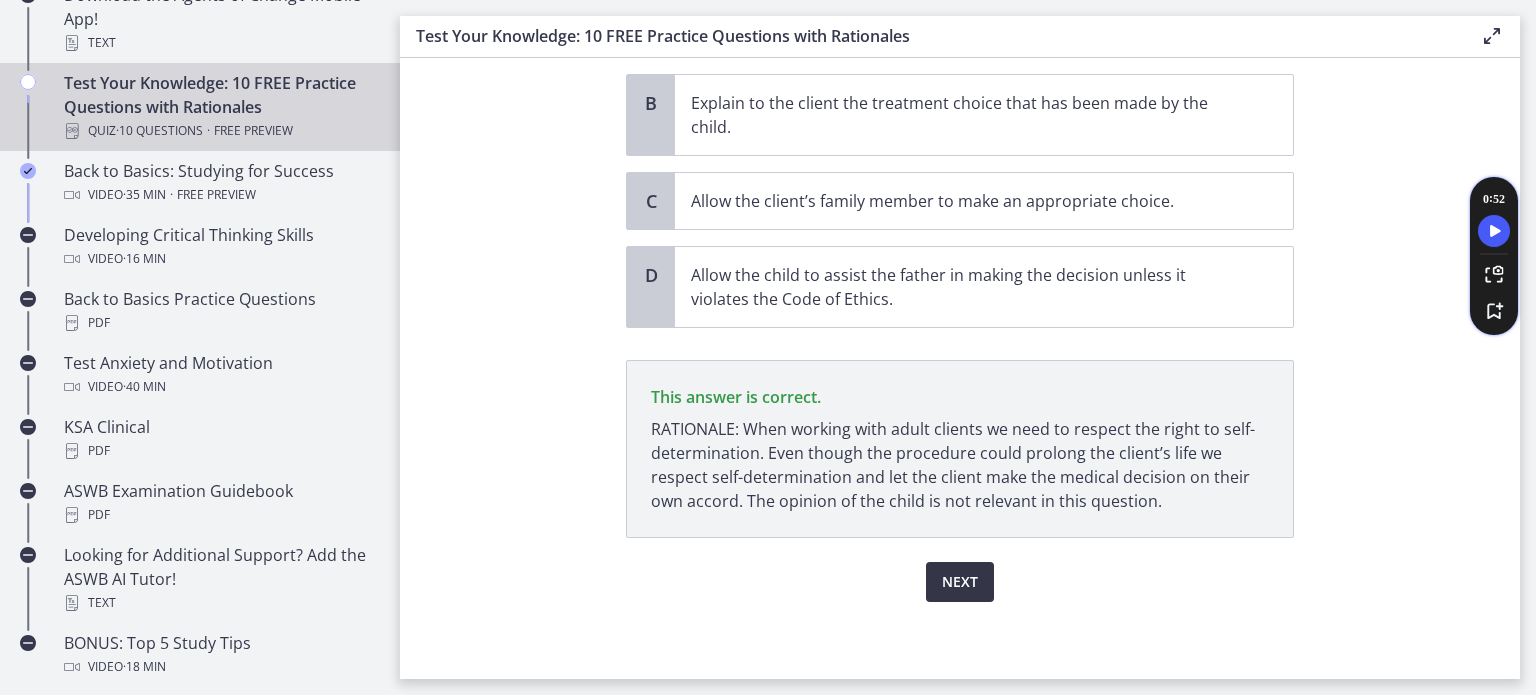 click on "Next" at bounding box center (960, 582) 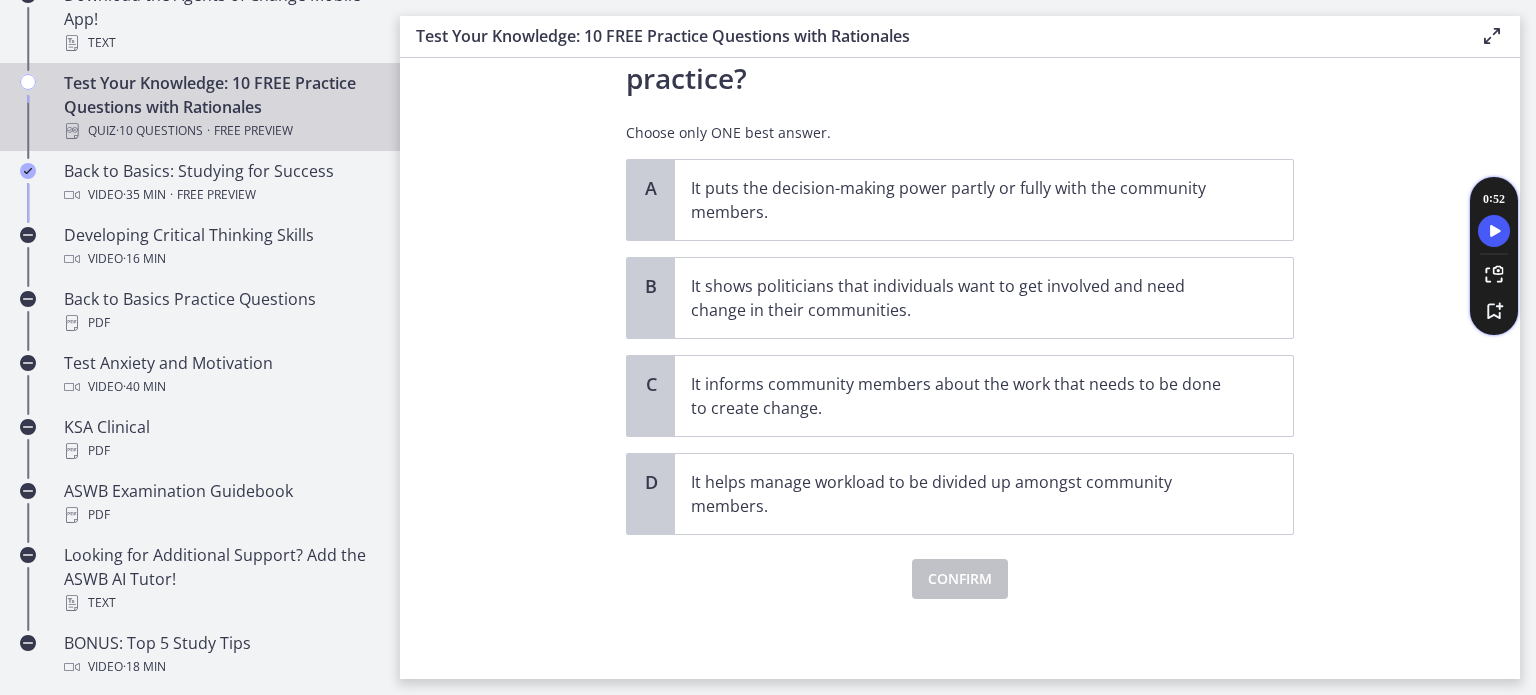 scroll, scrollTop: 0, scrollLeft: 0, axis: both 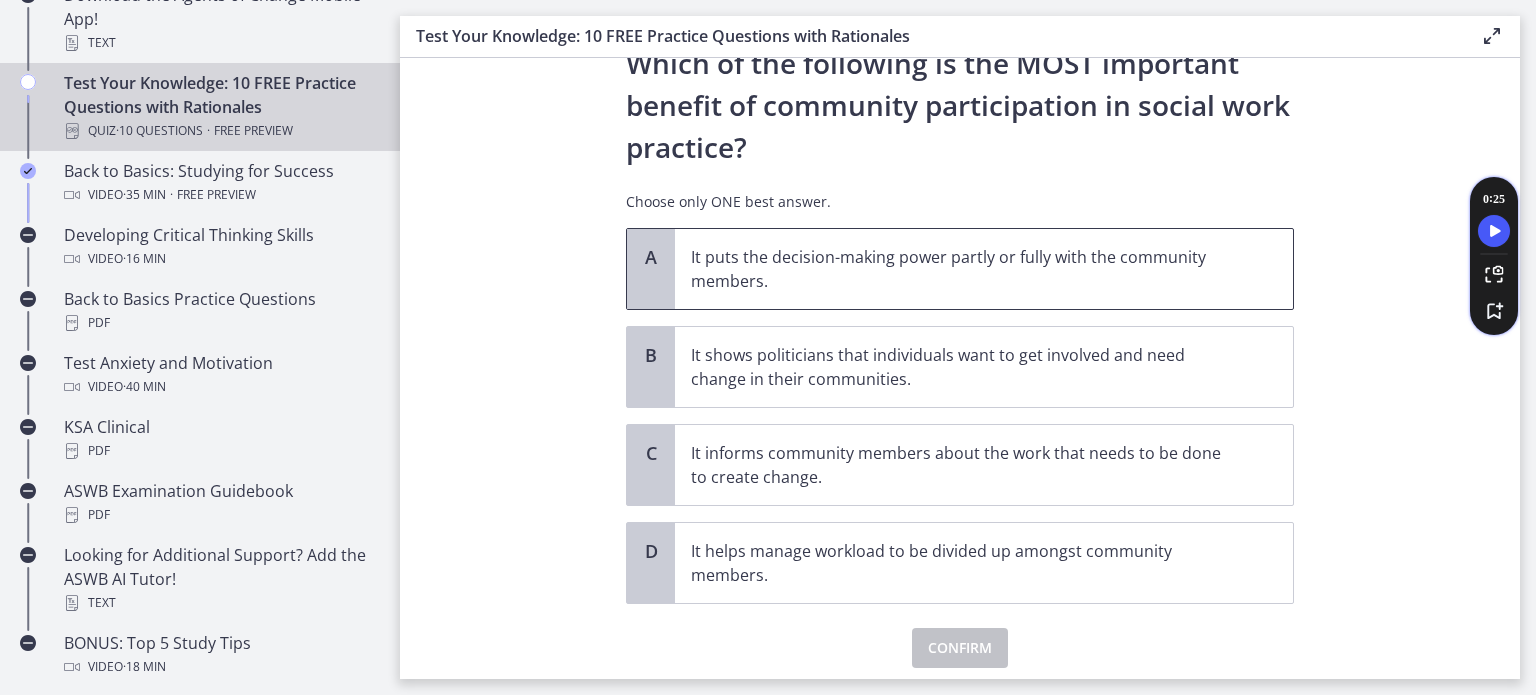 click on "It puts the decision-making power partly or fully with the community members." at bounding box center (964, 269) 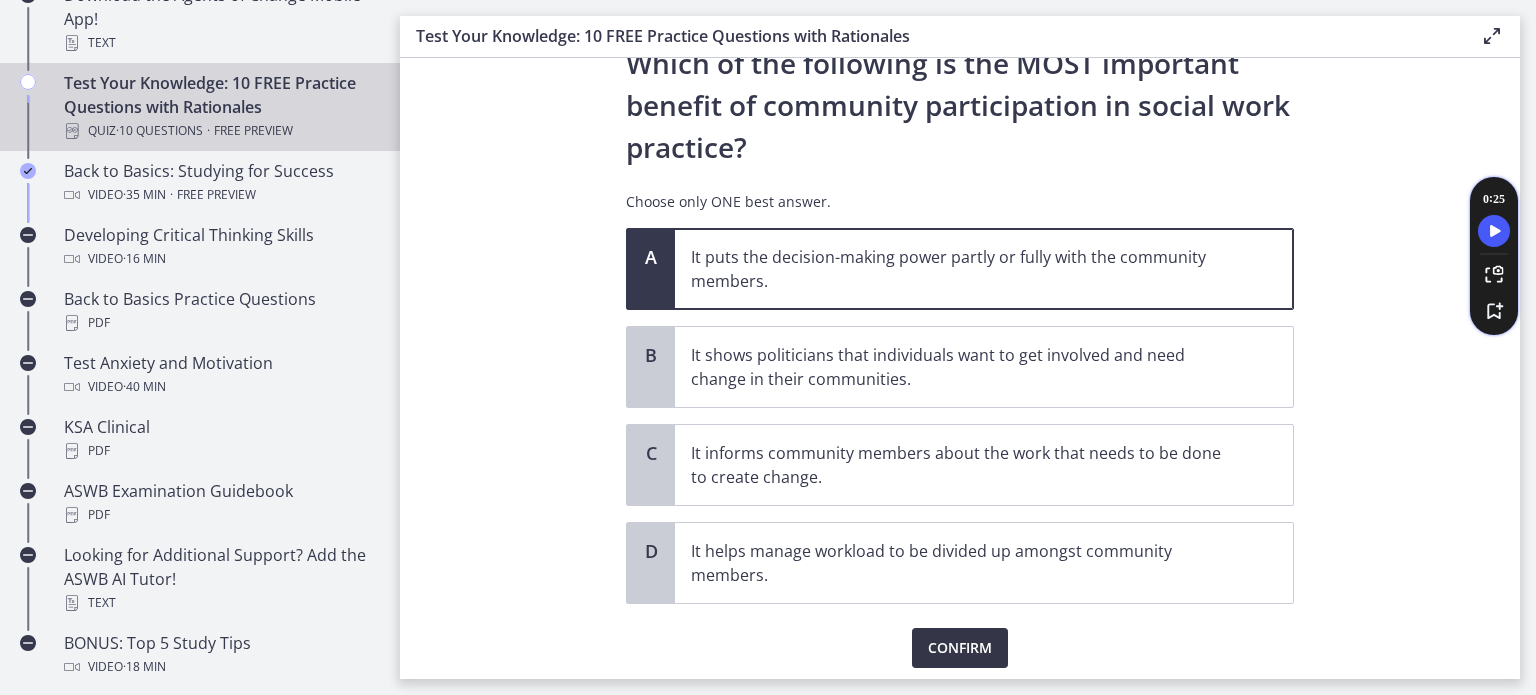 click on "Confirm" at bounding box center (960, 648) 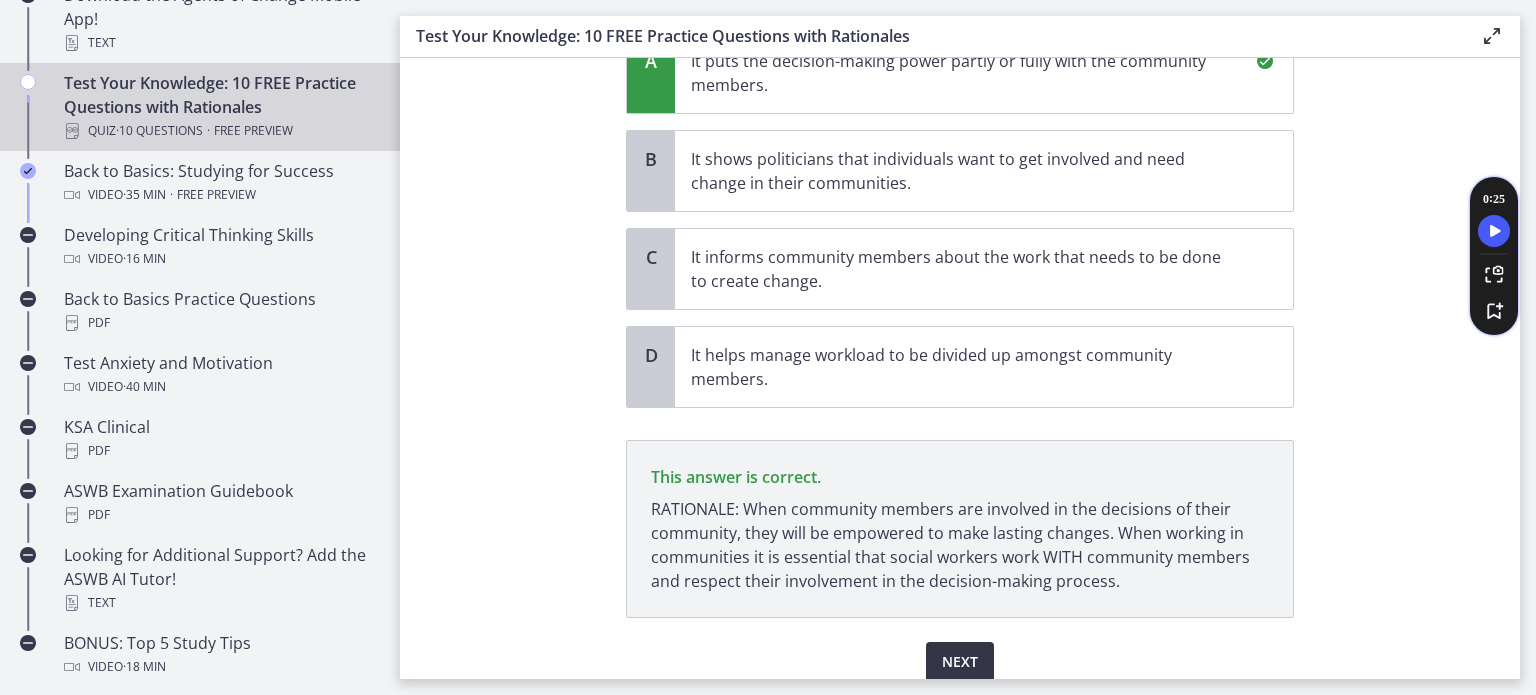 scroll, scrollTop: 356, scrollLeft: 0, axis: vertical 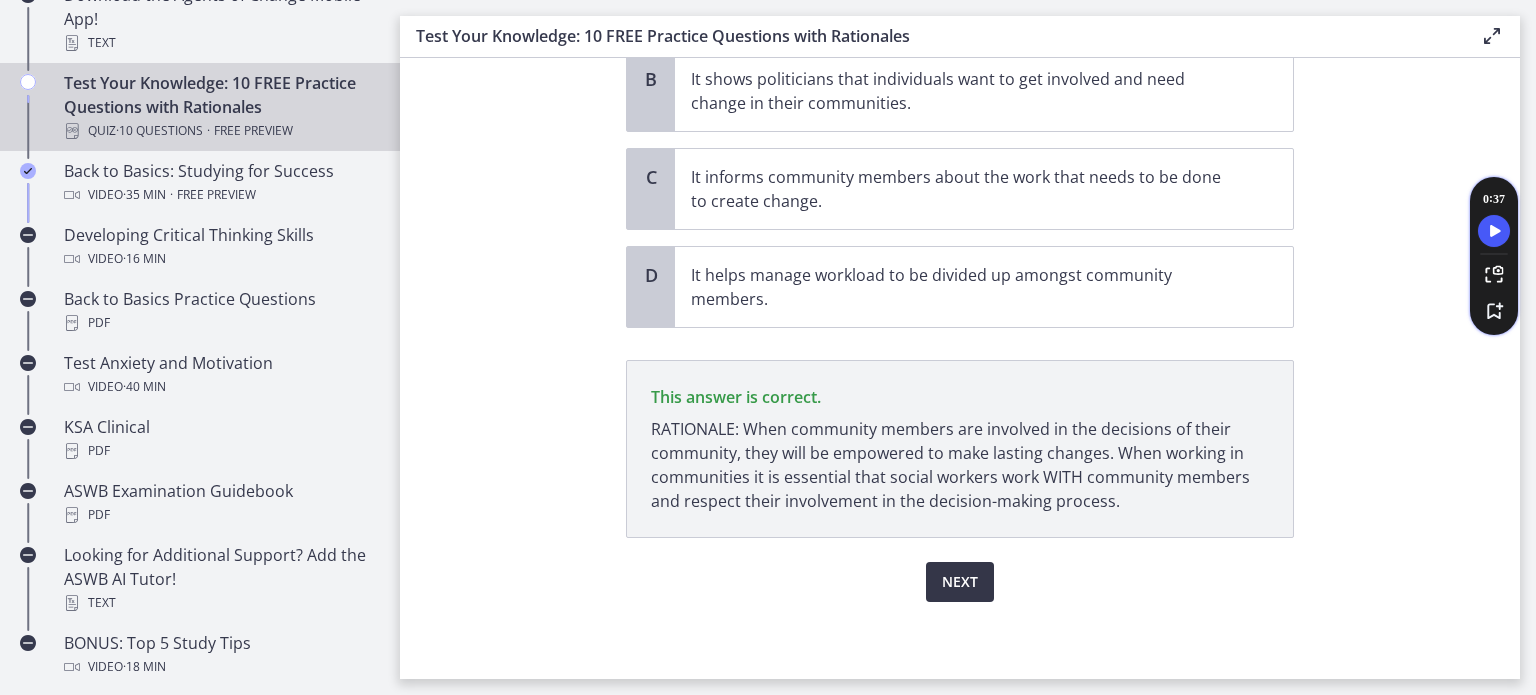click on "Next" at bounding box center [960, 582] 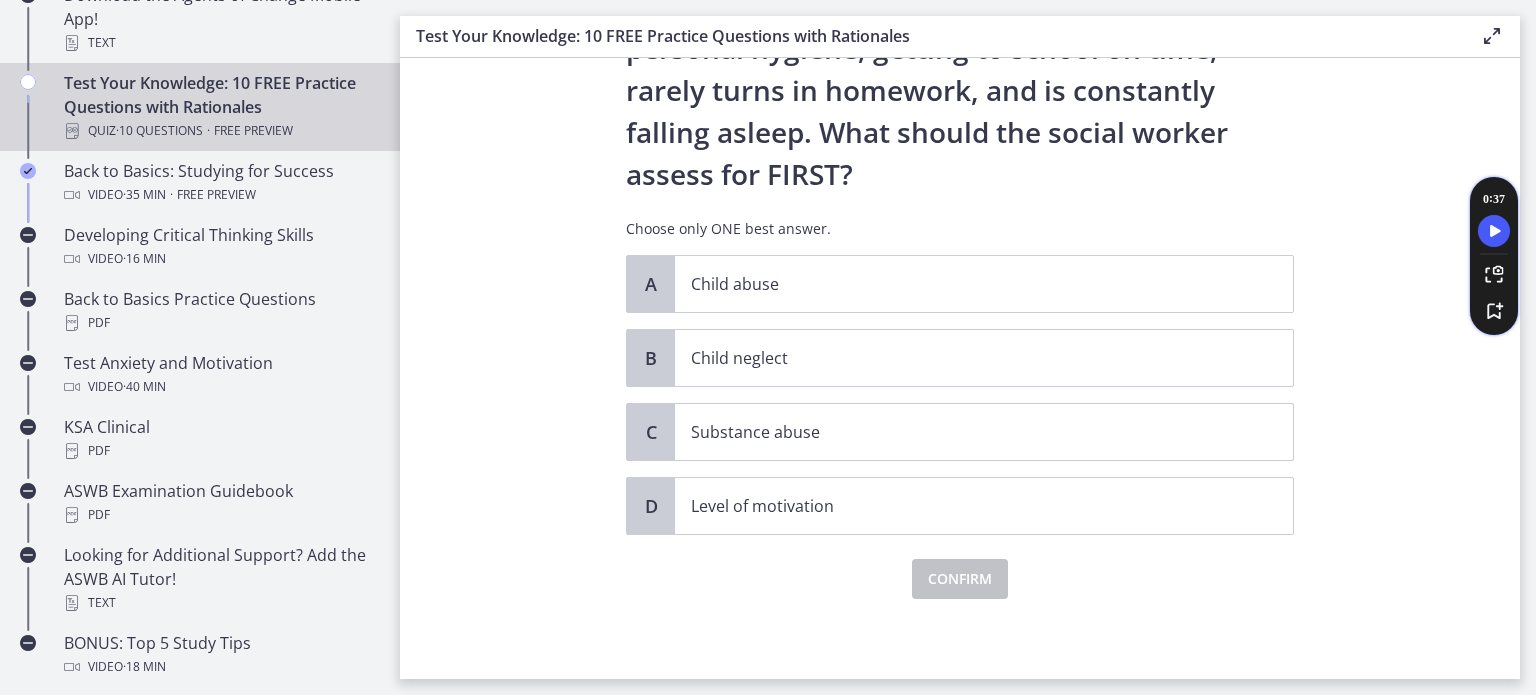 scroll, scrollTop: 0, scrollLeft: 0, axis: both 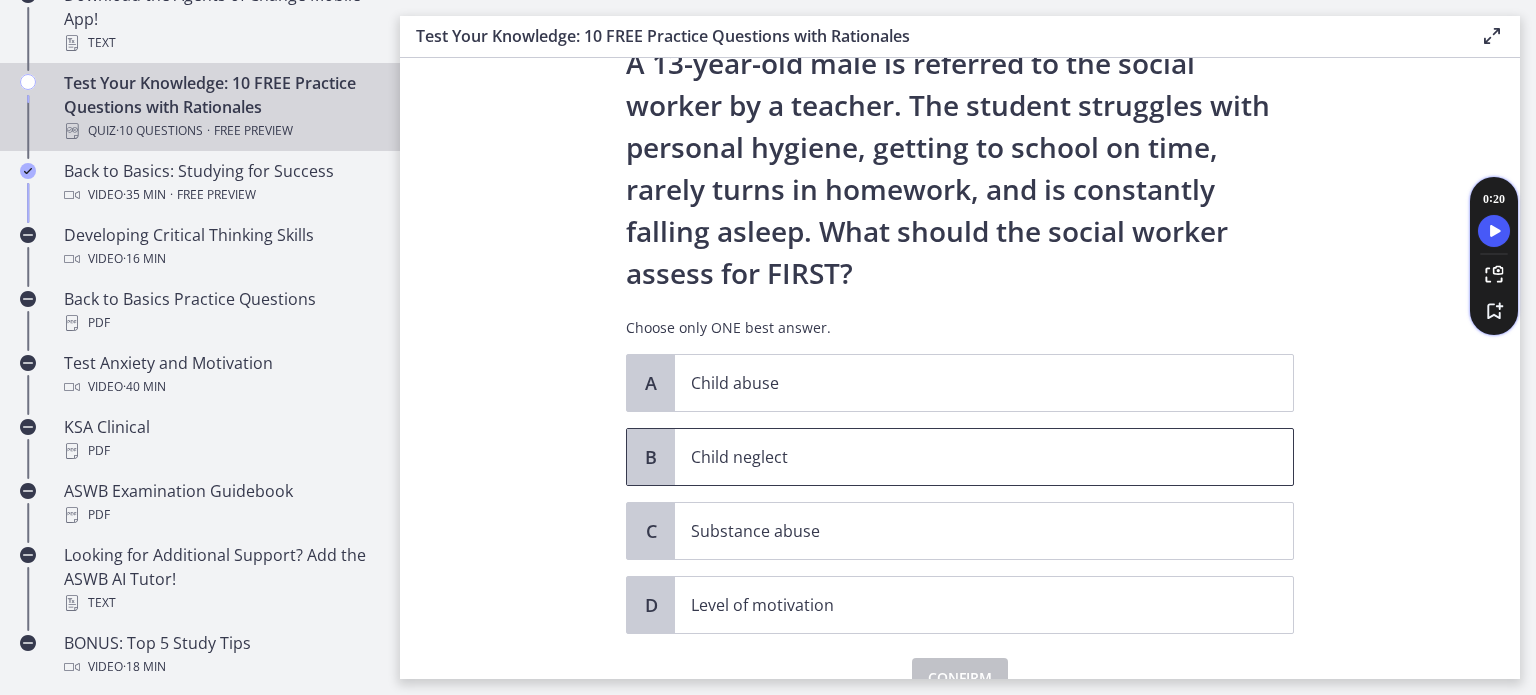 click on "Child neglect" at bounding box center (964, 457) 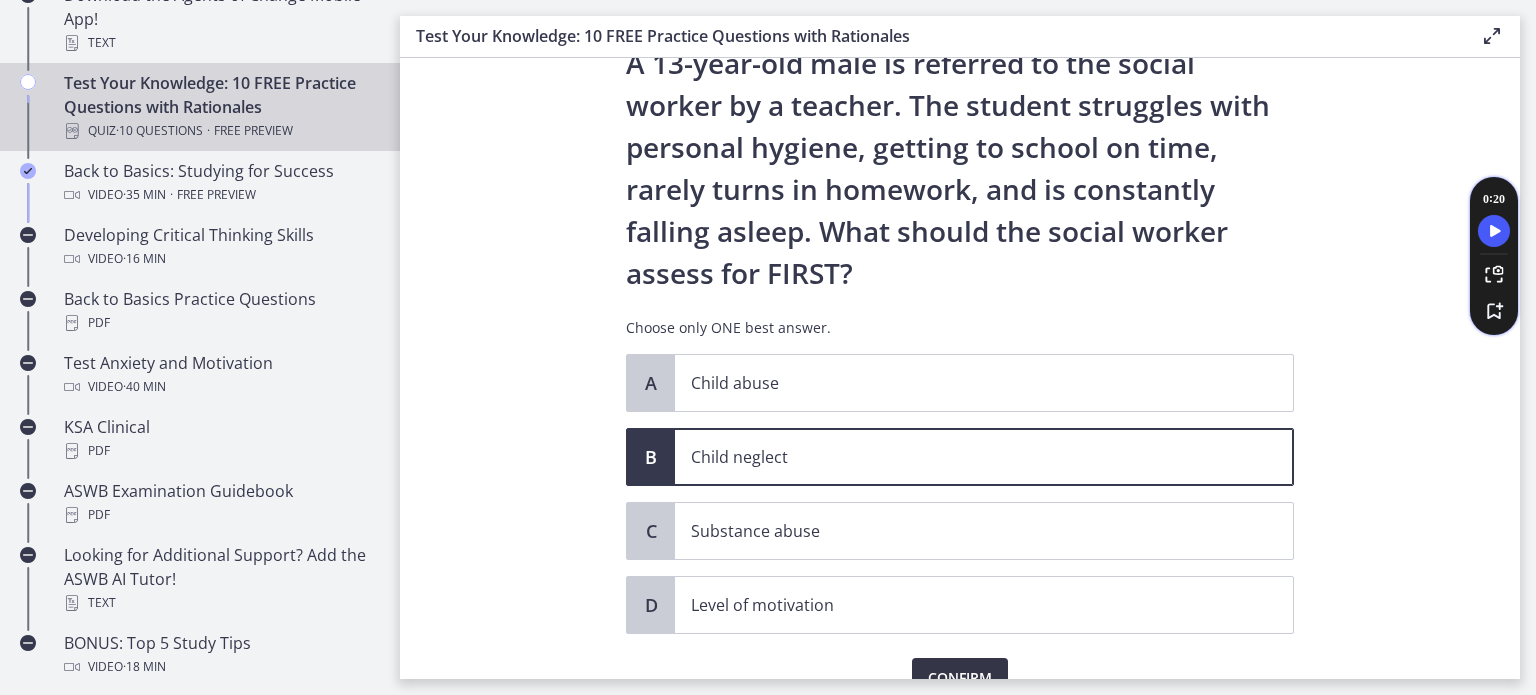 drag, startPoint x: 955, startPoint y: 679, endPoint x: 957, endPoint y: 663, distance: 16.124516 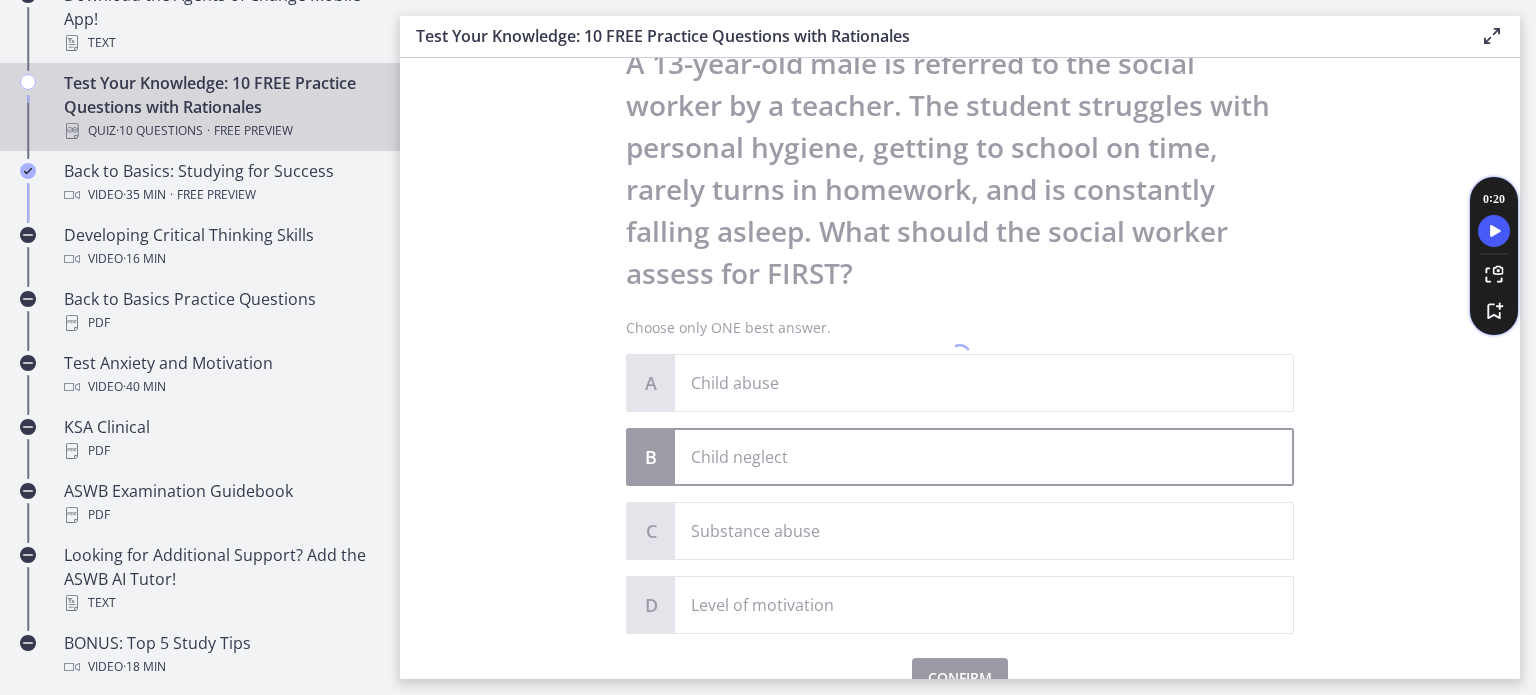 click at bounding box center (960, 358) 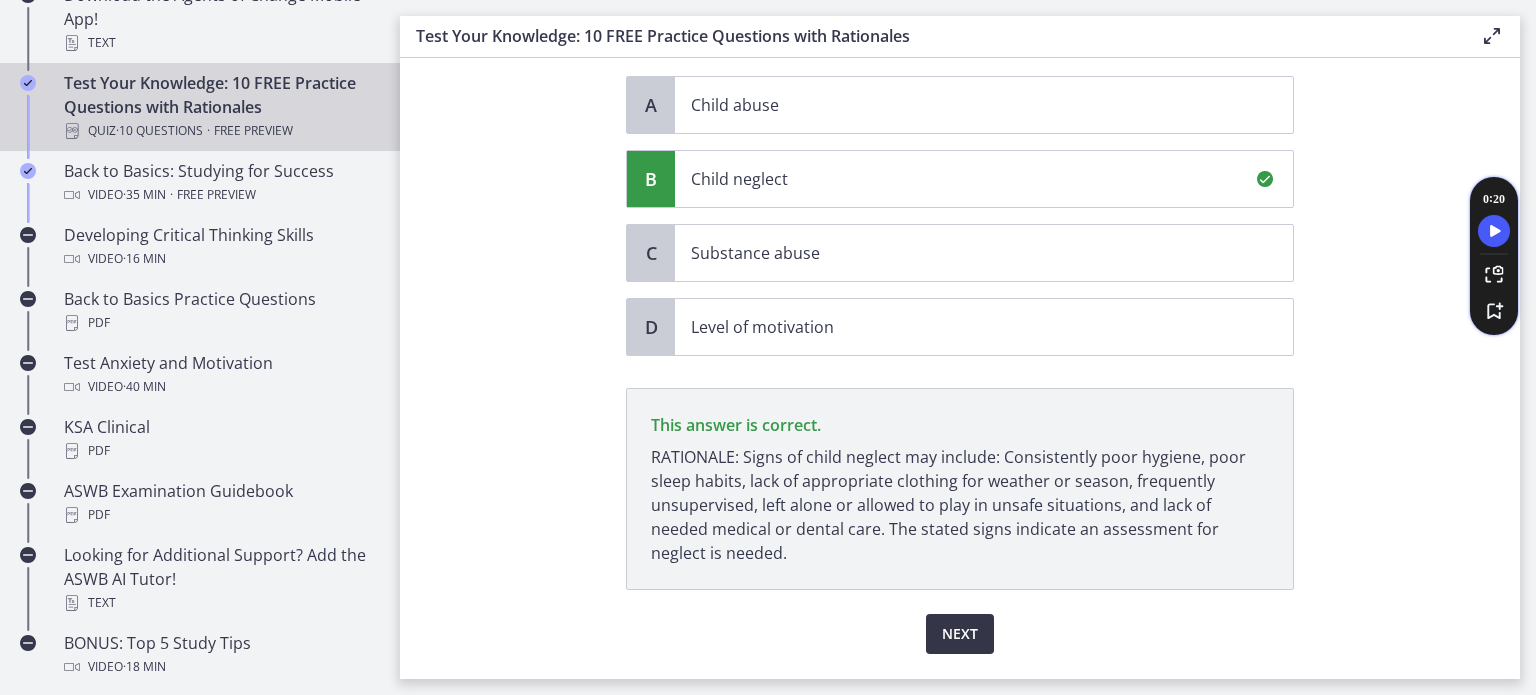 scroll, scrollTop: 410, scrollLeft: 0, axis: vertical 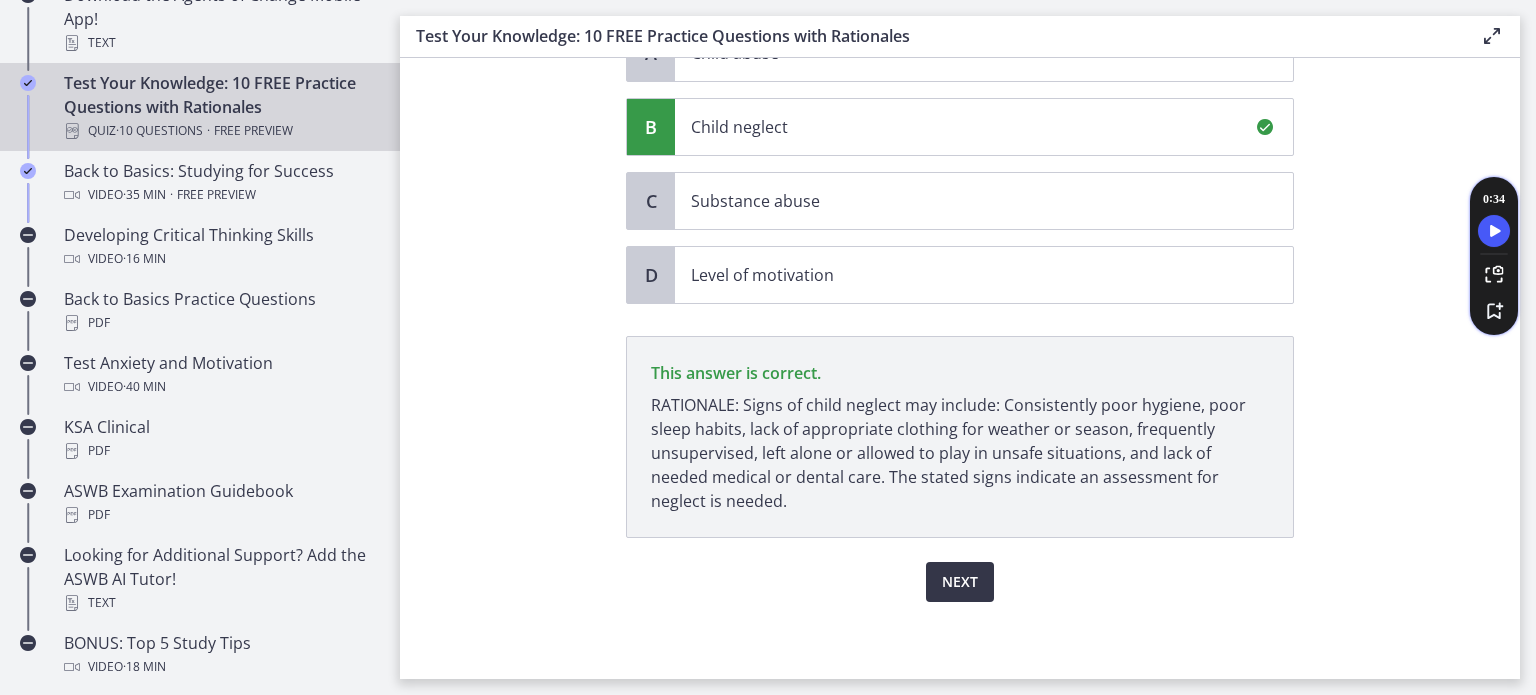 click on "Next" at bounding box center [960, 582] 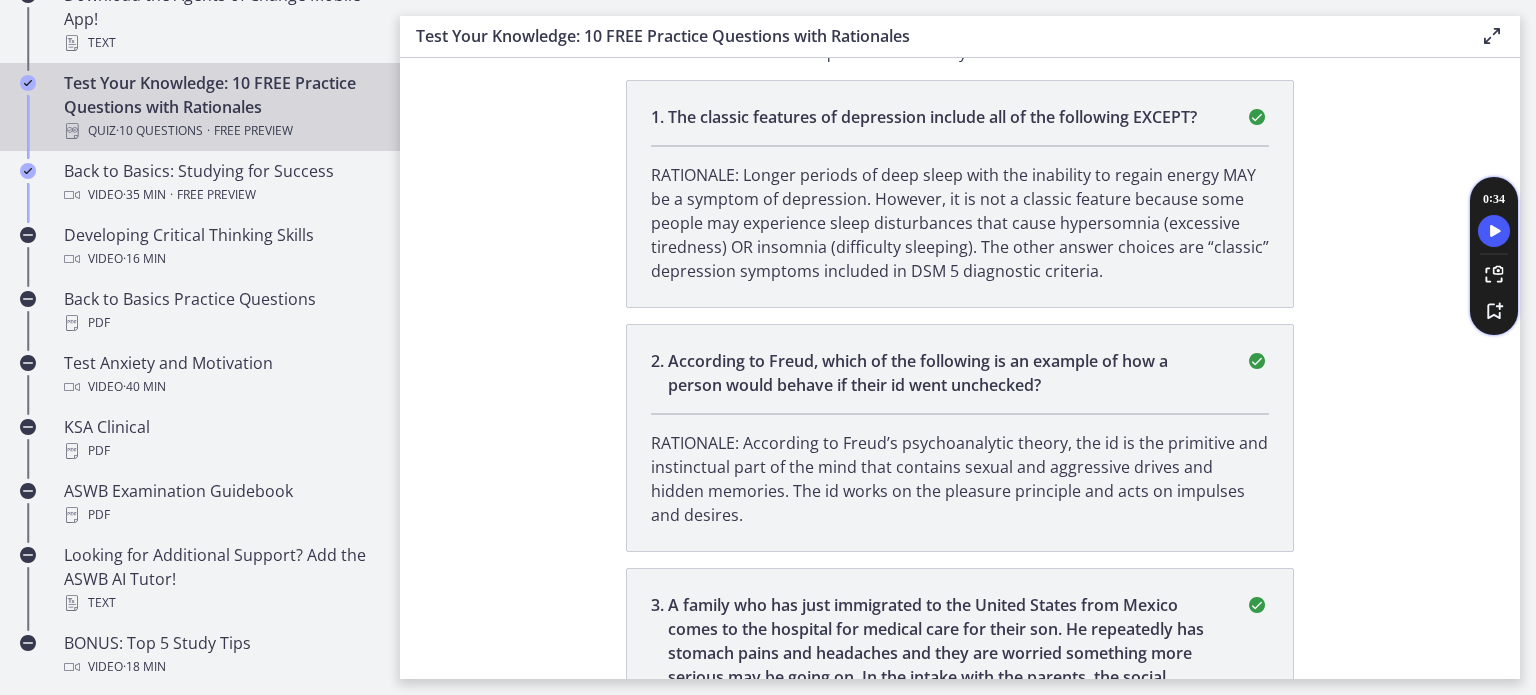 scroll, scrollTop: 0, scrollLeft: 0, axis: both 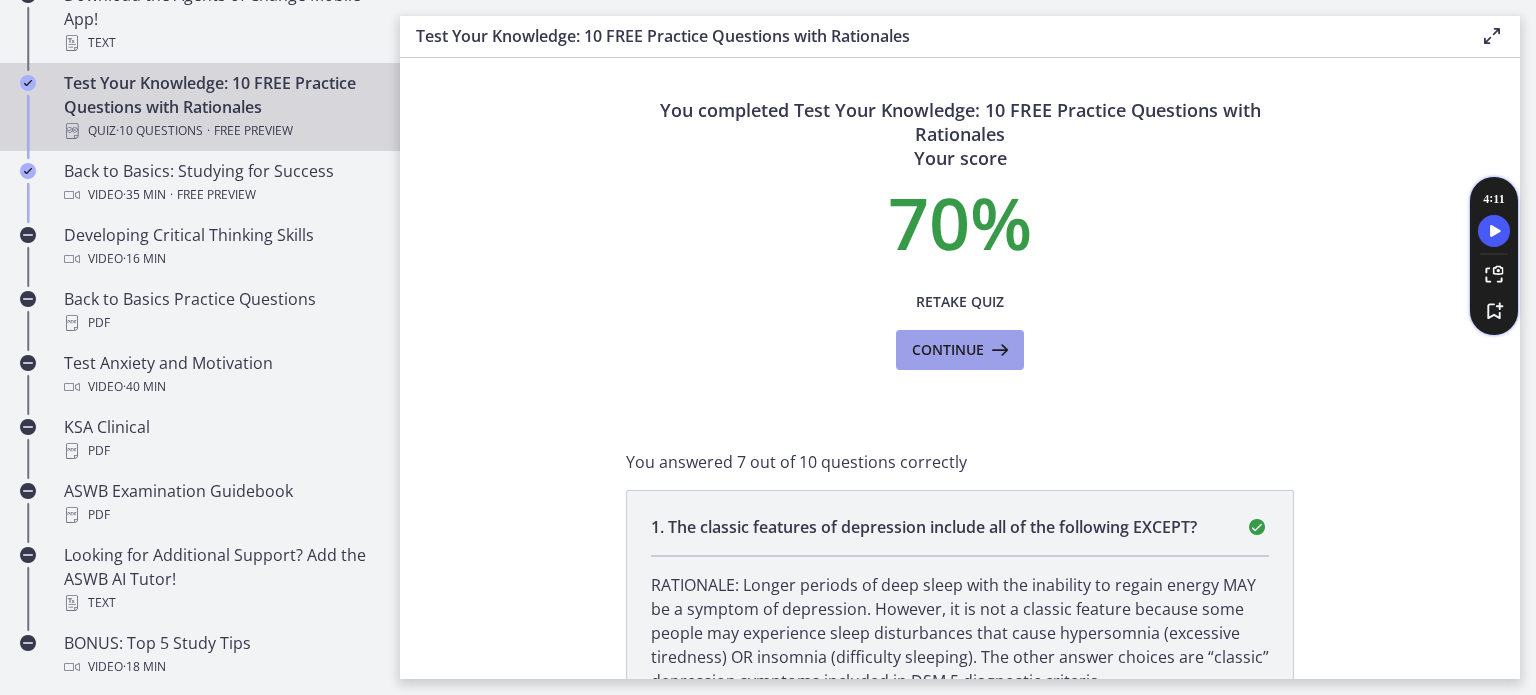click on "Continue" at bounding box center [948, 350] 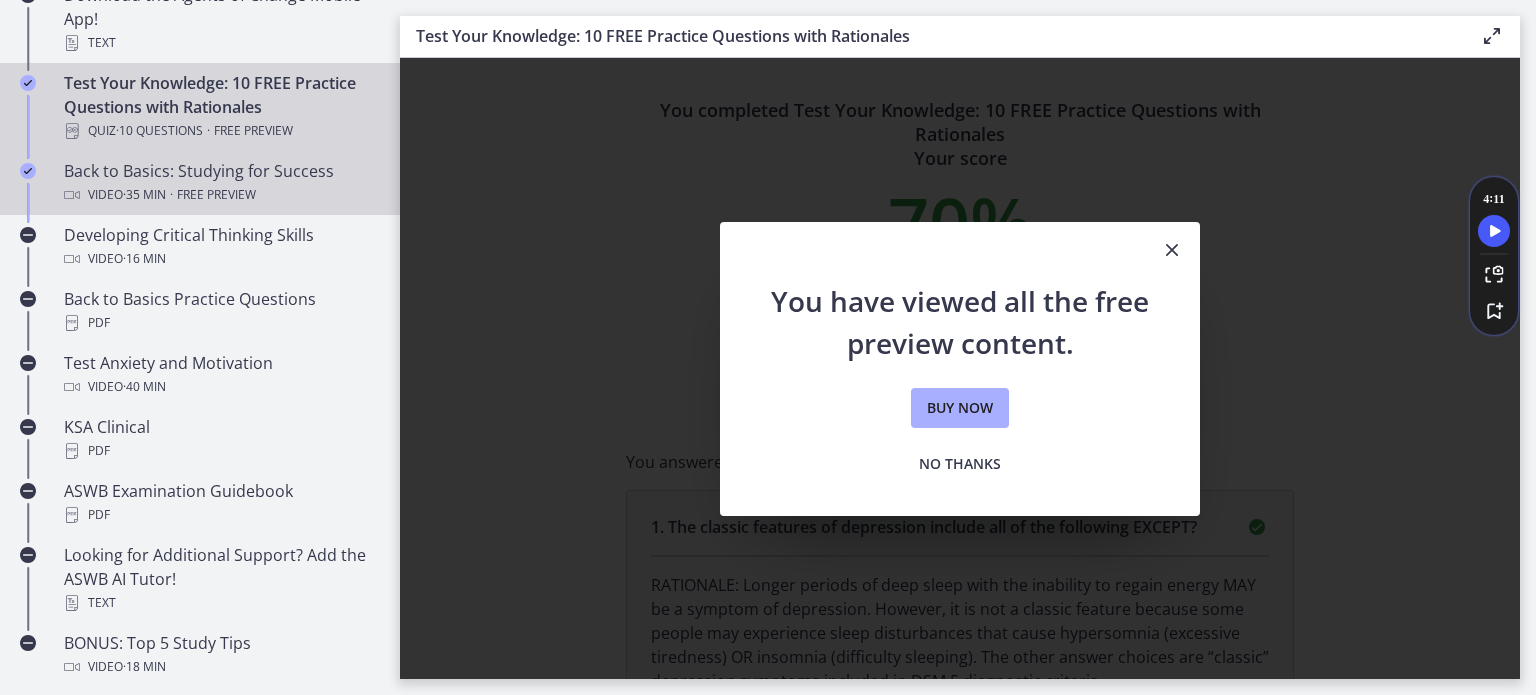 click on "Free preview" at bounding box center (216, 195) 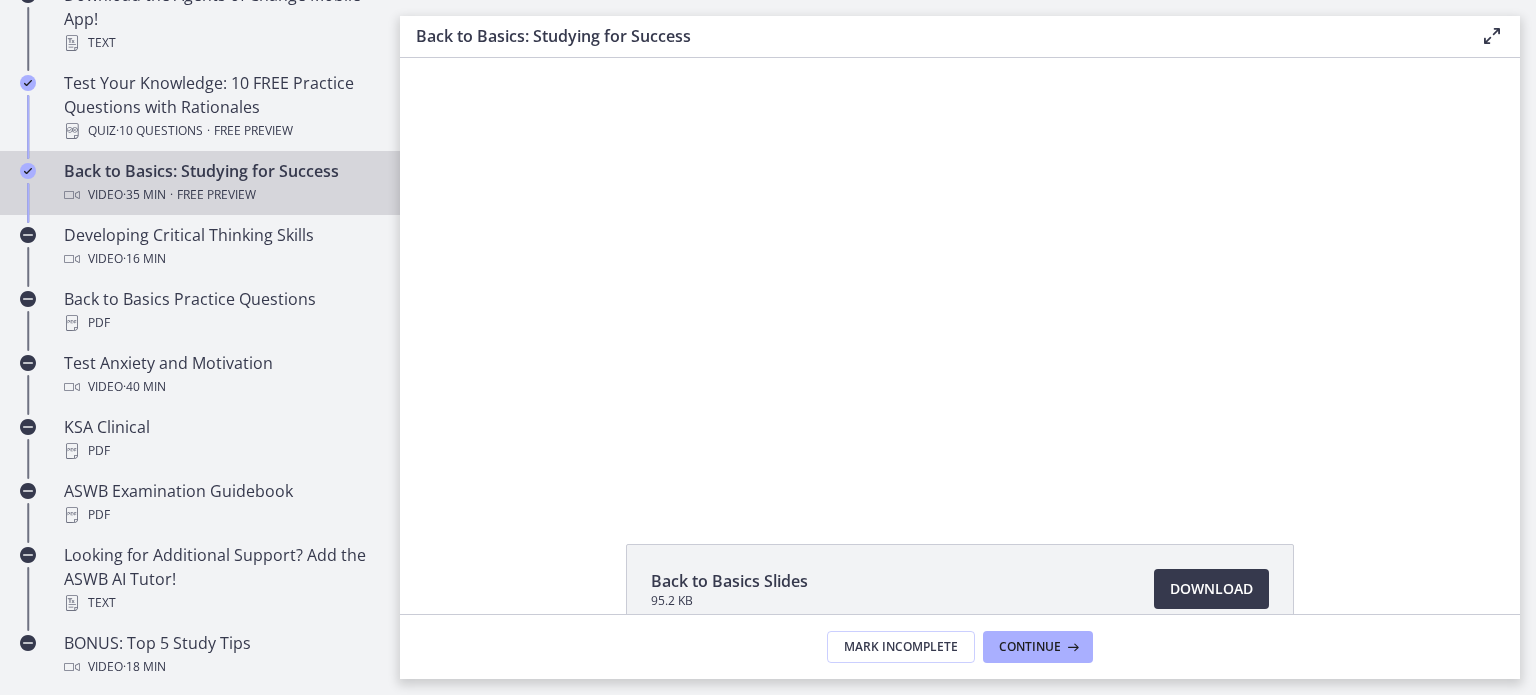 scroll, scrollTop: 0, scrollLeft: 0, axis: both 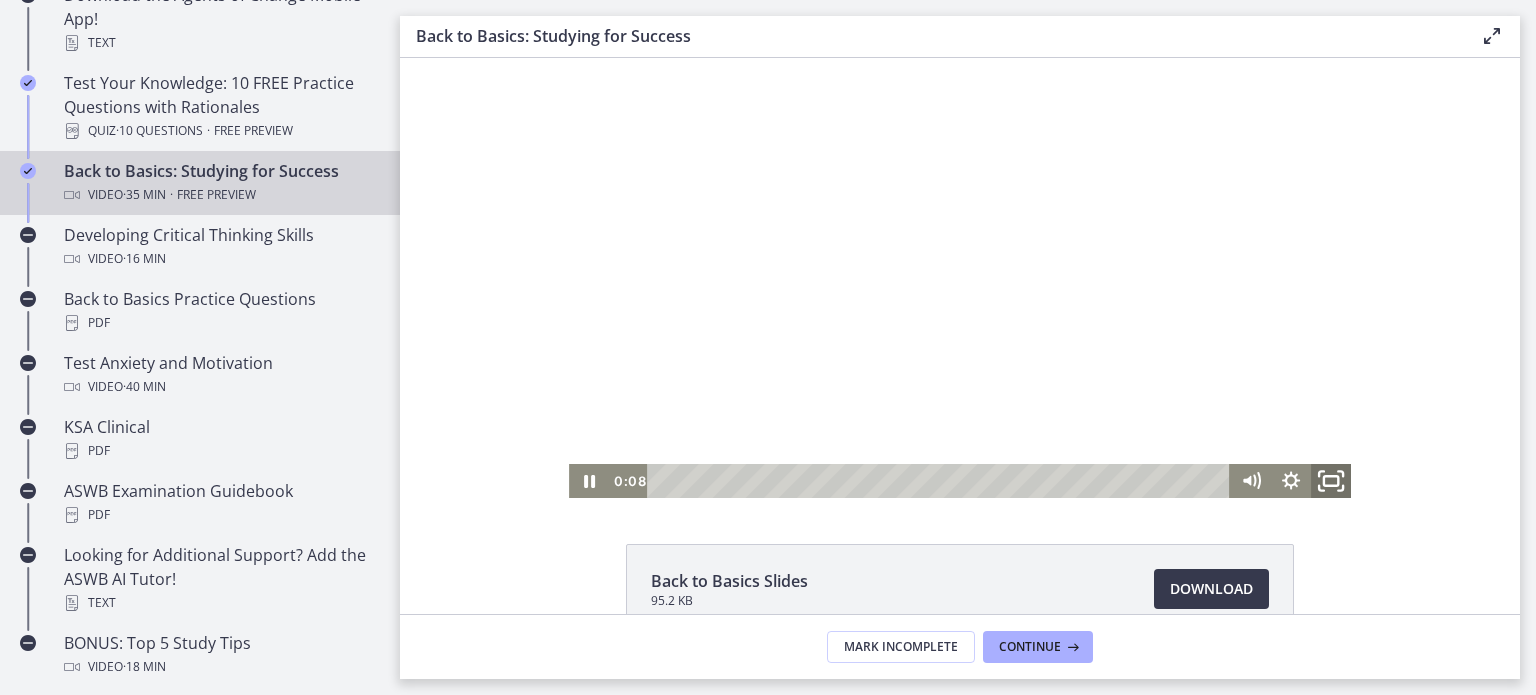 click 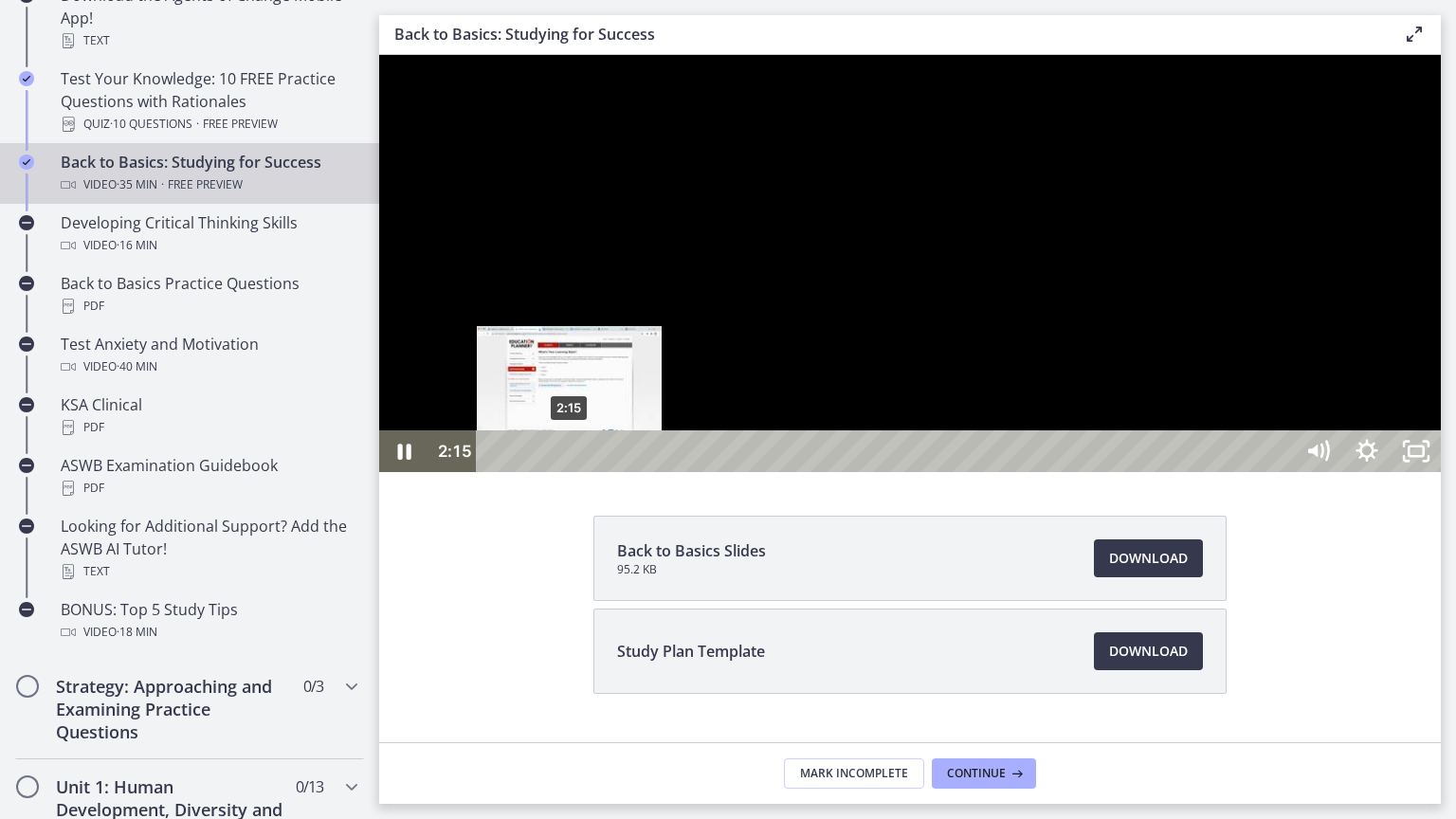 click on "2:15" at bounding box center [887, 451] 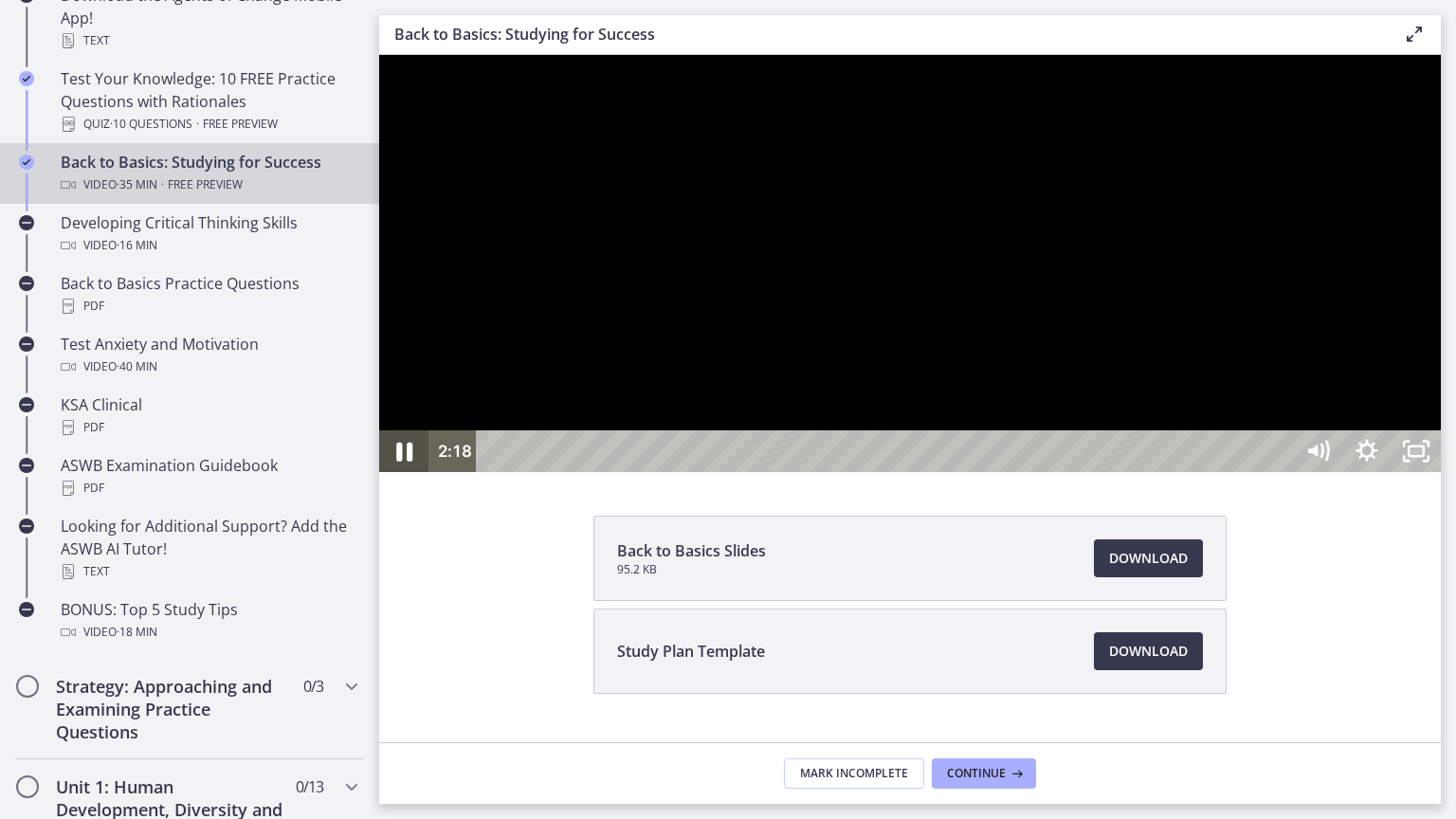 click 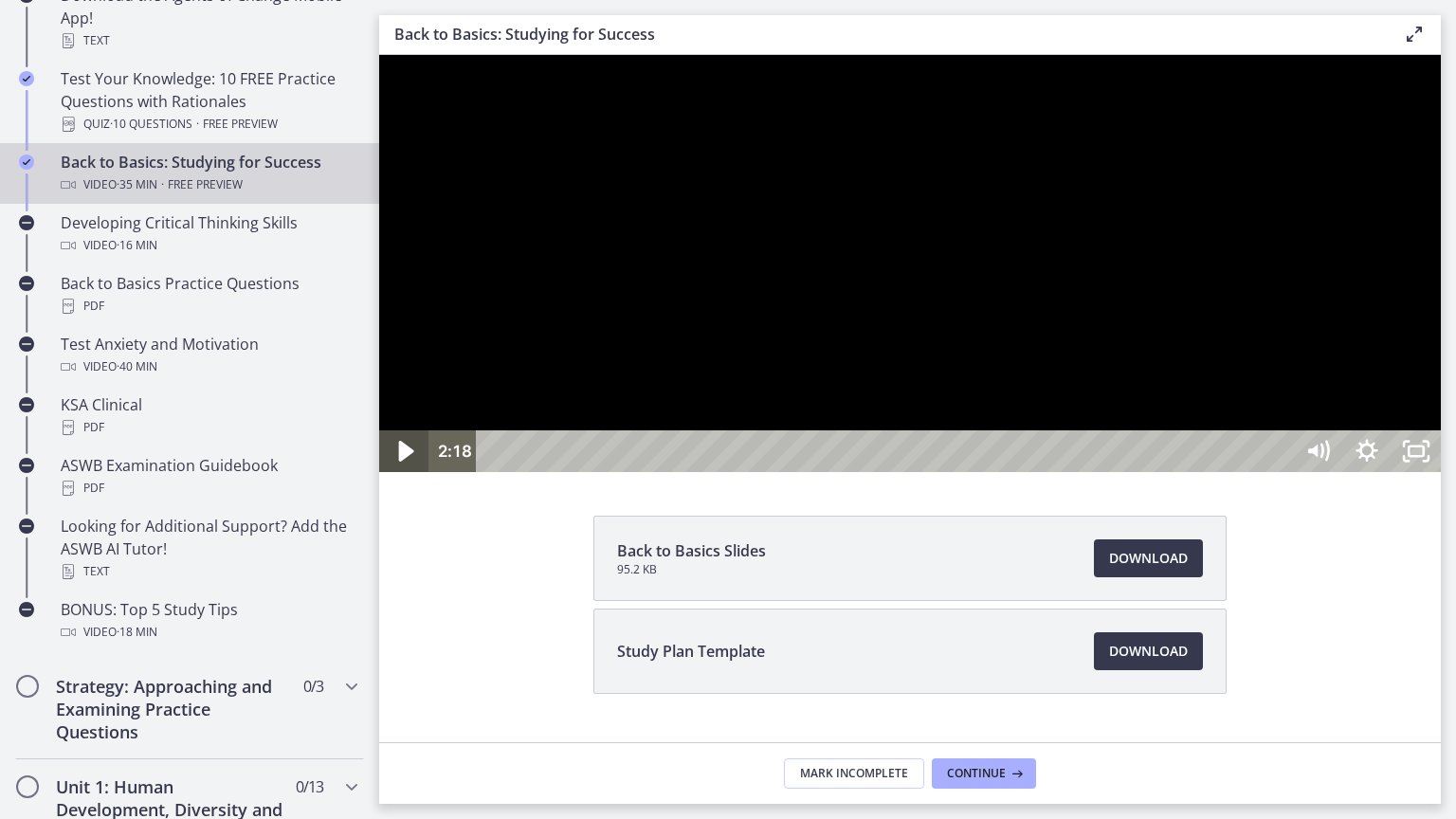 click 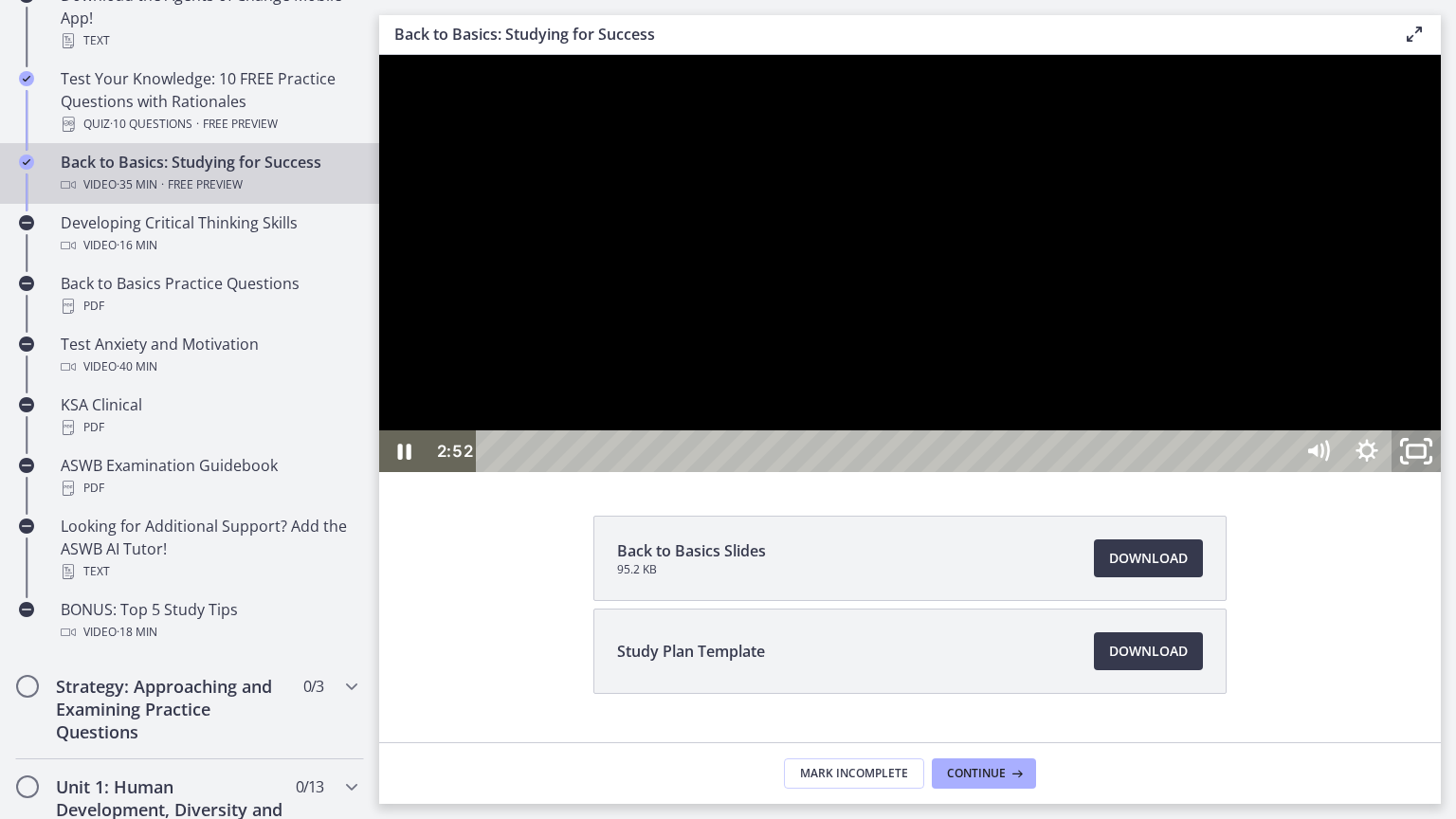 click 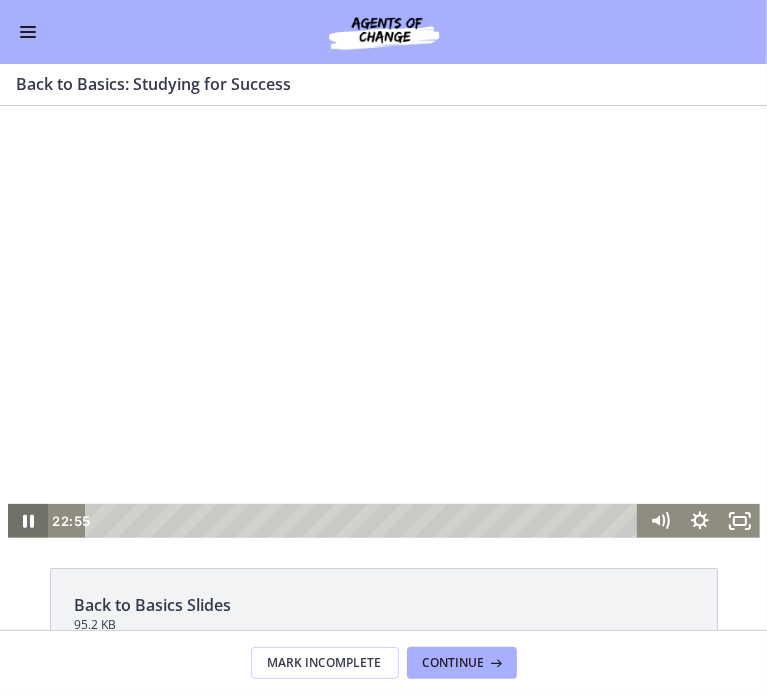 click 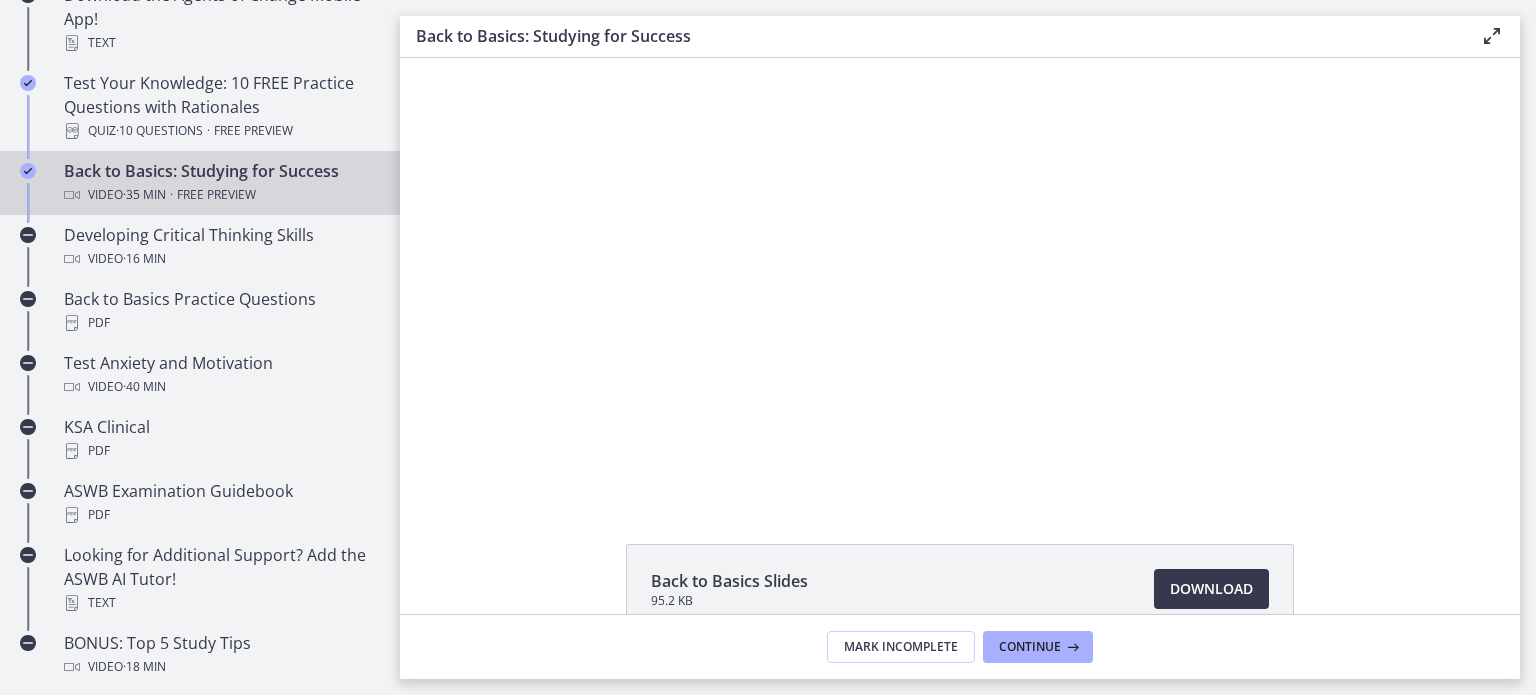 scroll, scrollTop: 563, scrollLeft: 0, axis: vertical 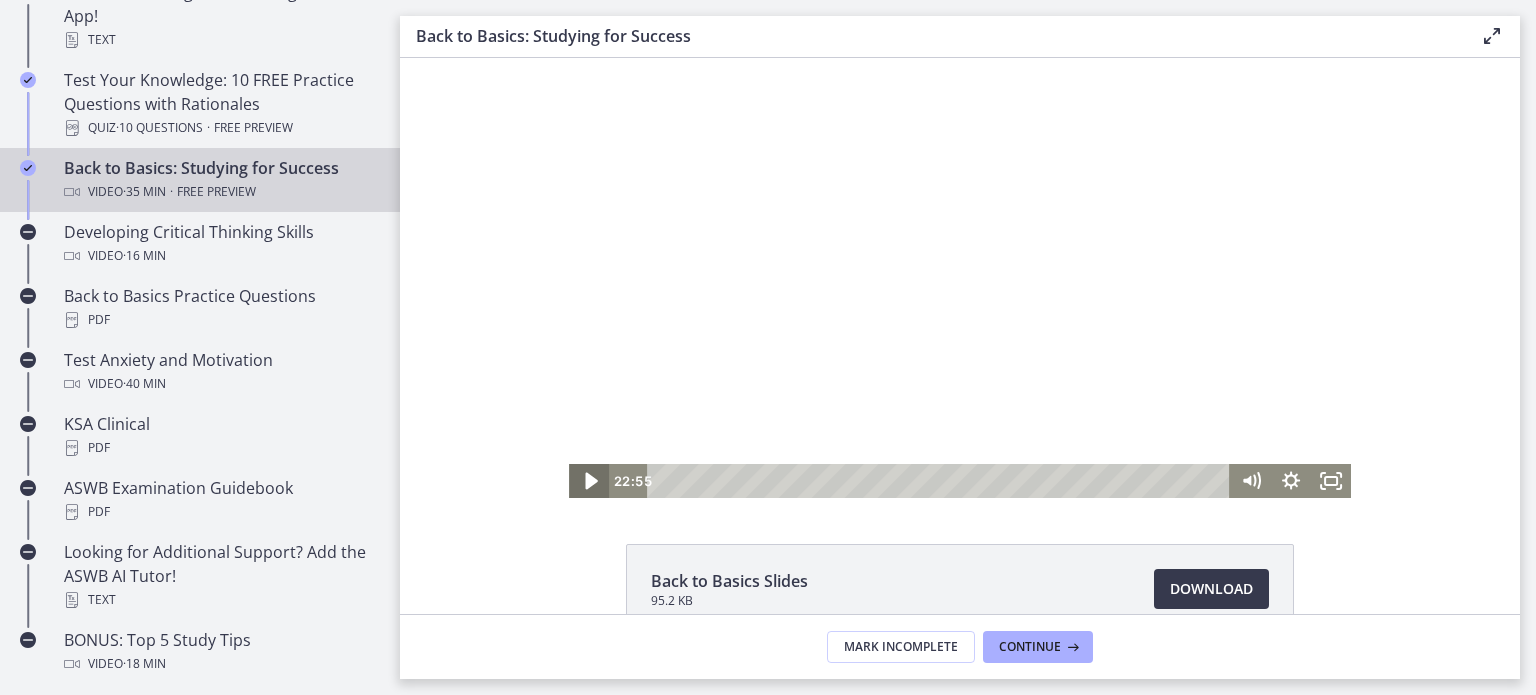 click 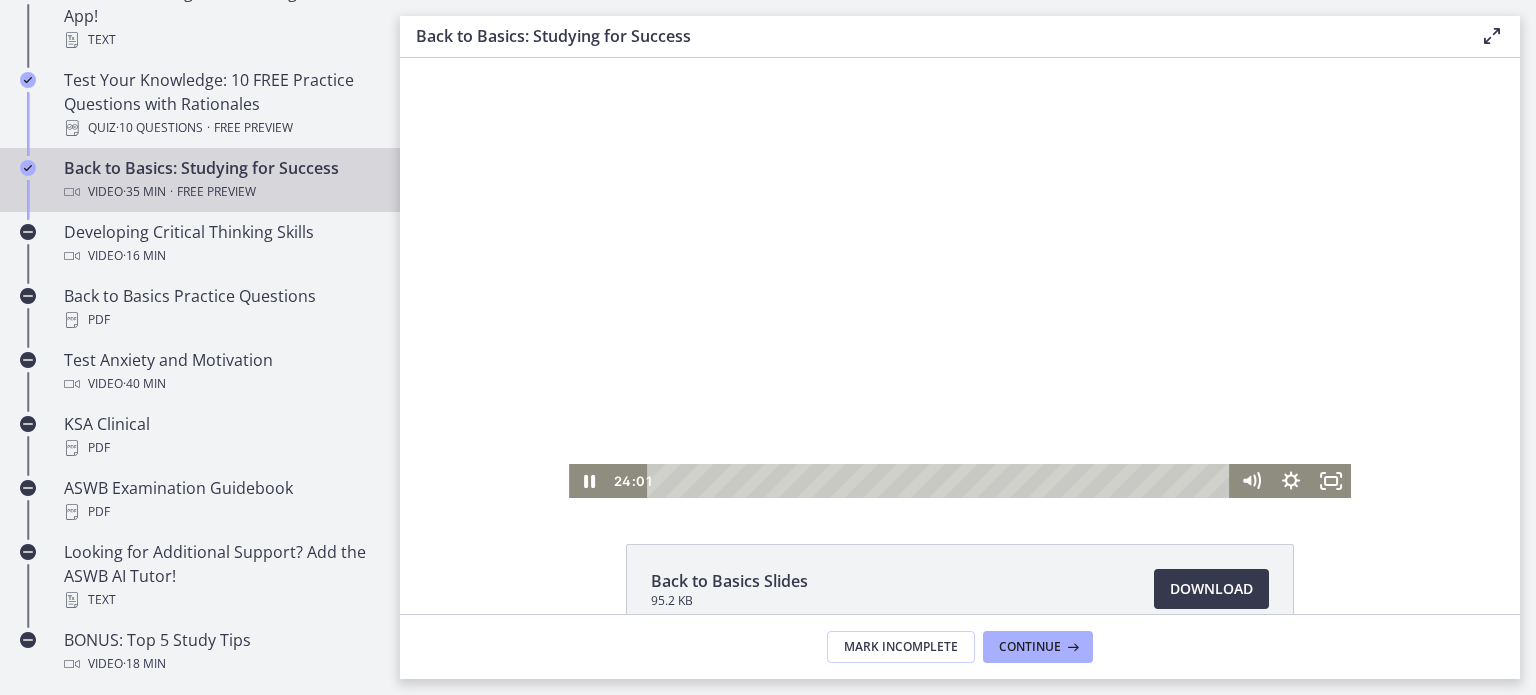 click at bounding box center [960, 278] 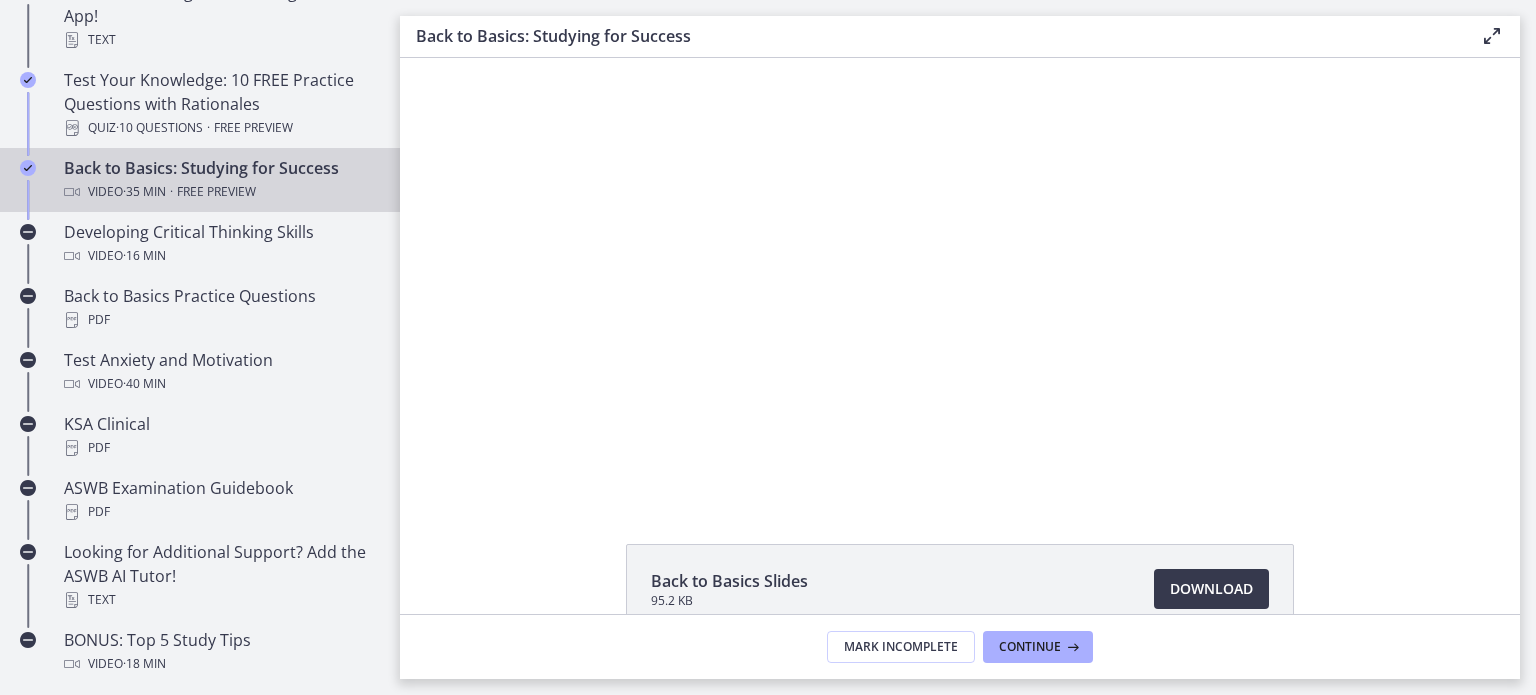 click at bounding box center (960, 278) 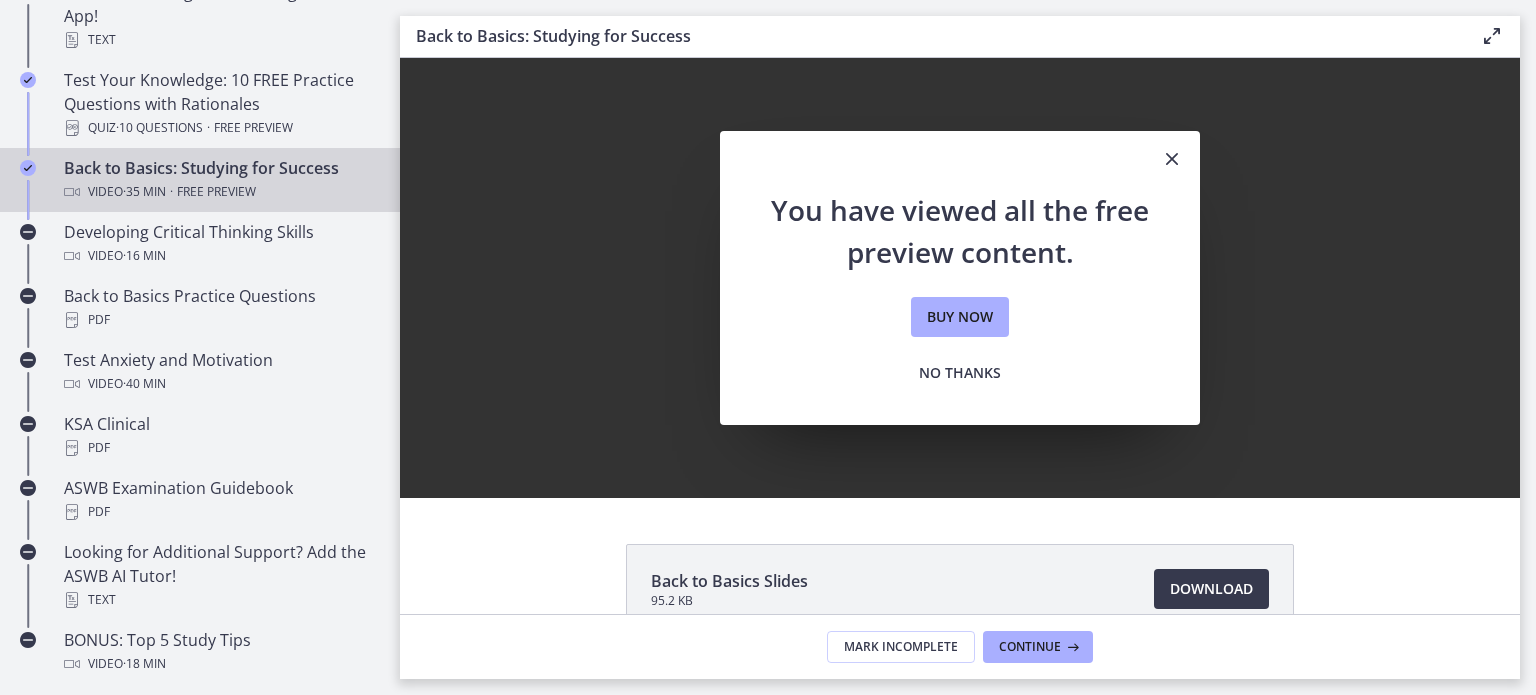 scroll, scrollTop: 0, scrollLeft: 0, axis: both 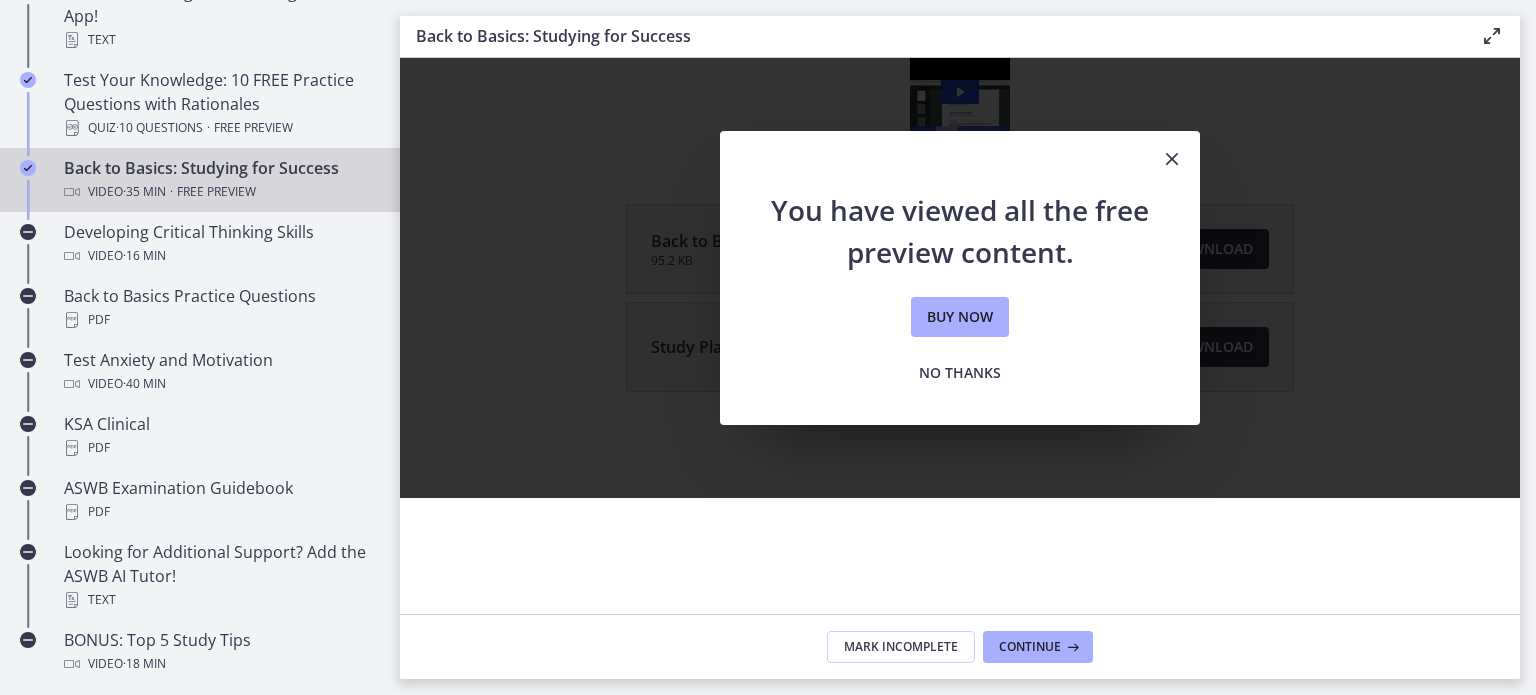 click on "Free preview" at bounding box center (216, 192) 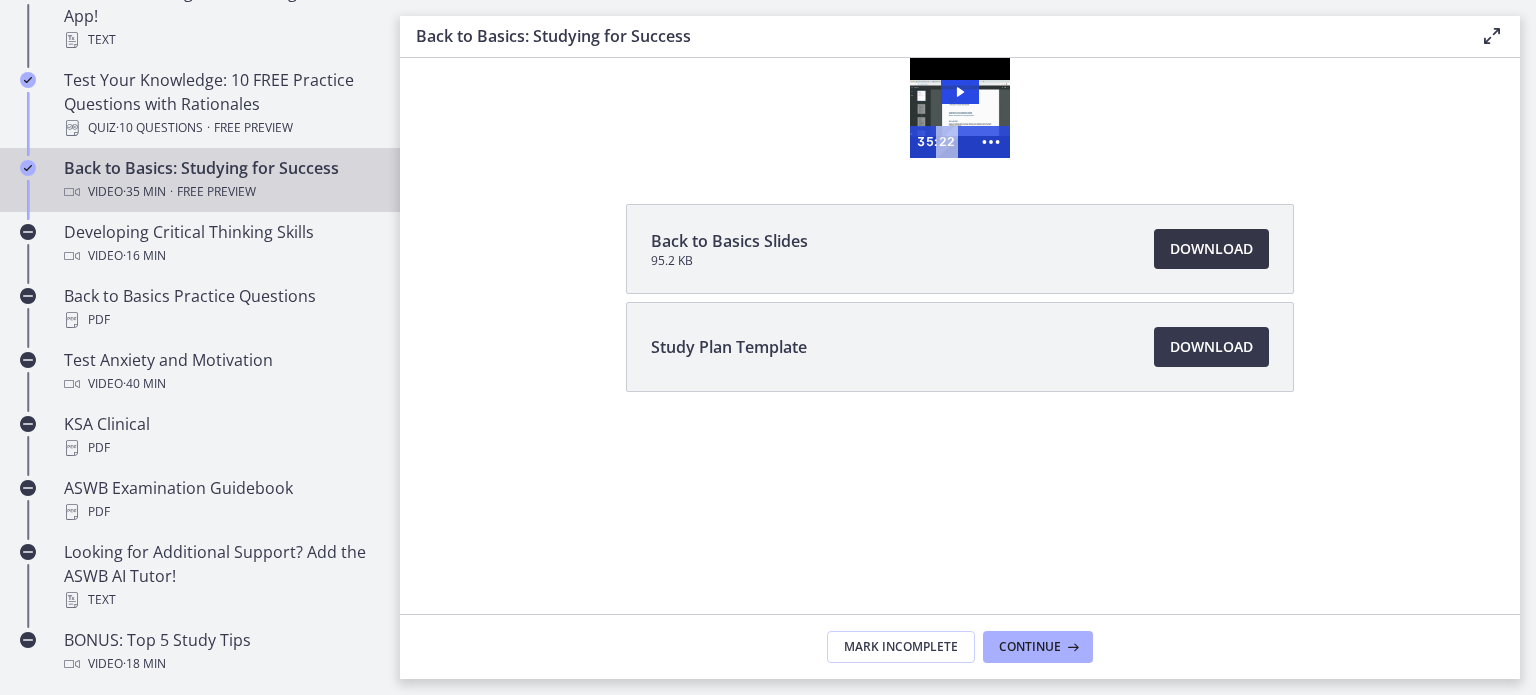 click on "Download
Opens in a new window" at bounding box center (1211, 249) 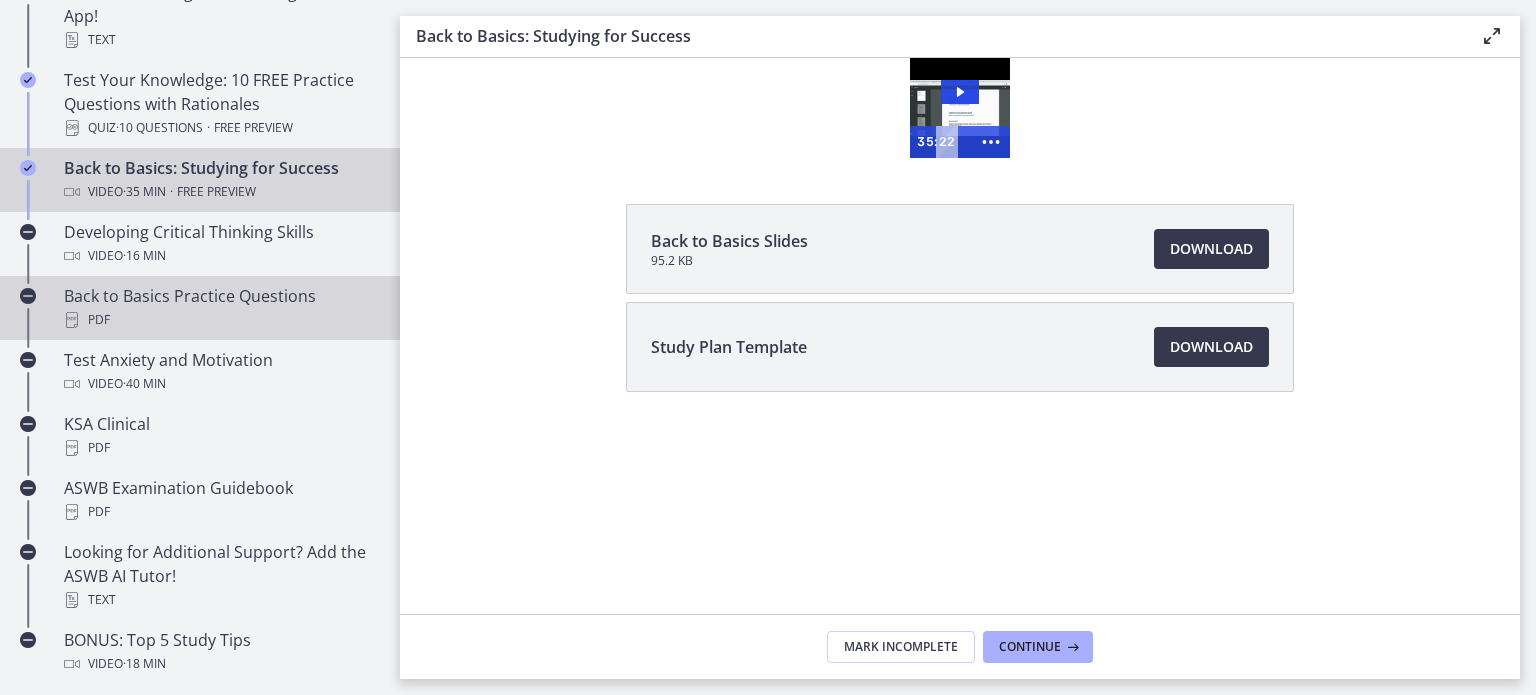 click on "Back to Basics Practice Questions
PDF" at bounding box center [220, 308] 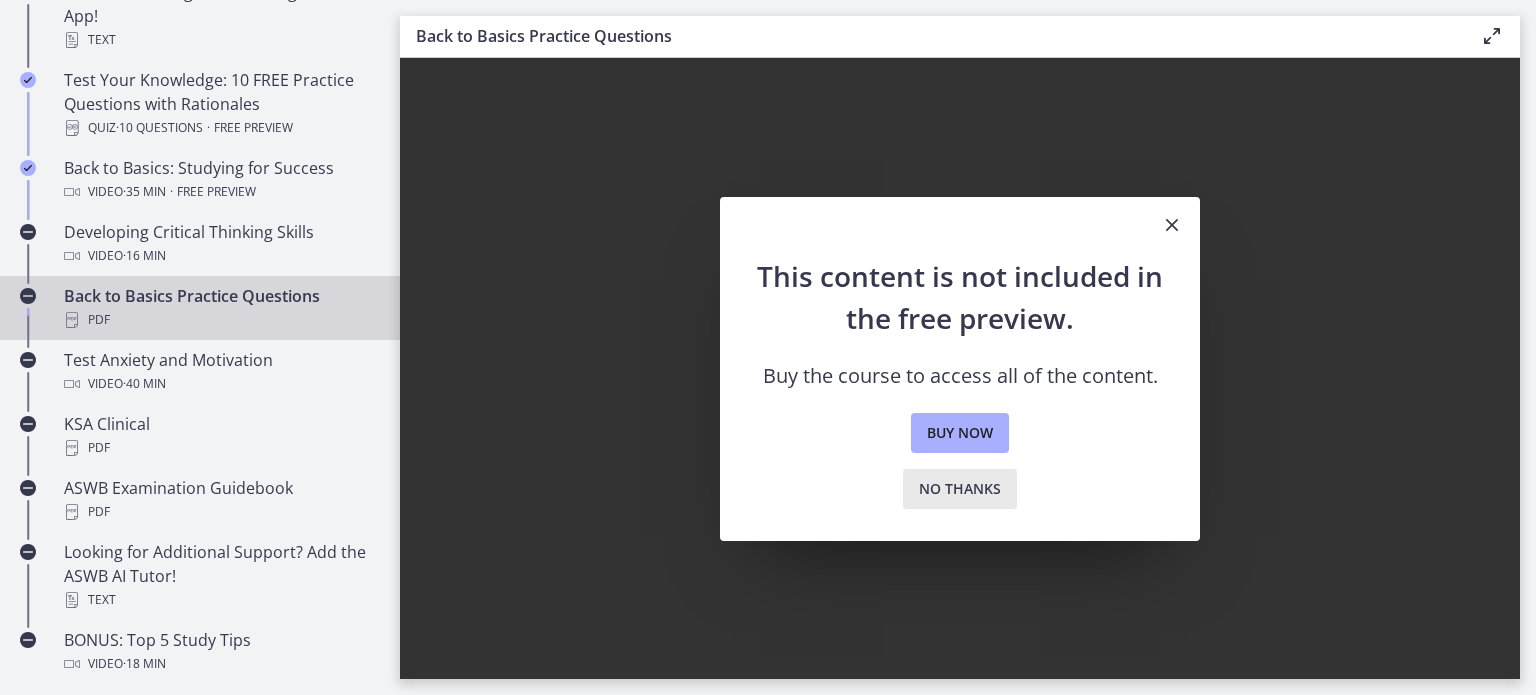 click on "No thanks" at bounding box center (960, 489) 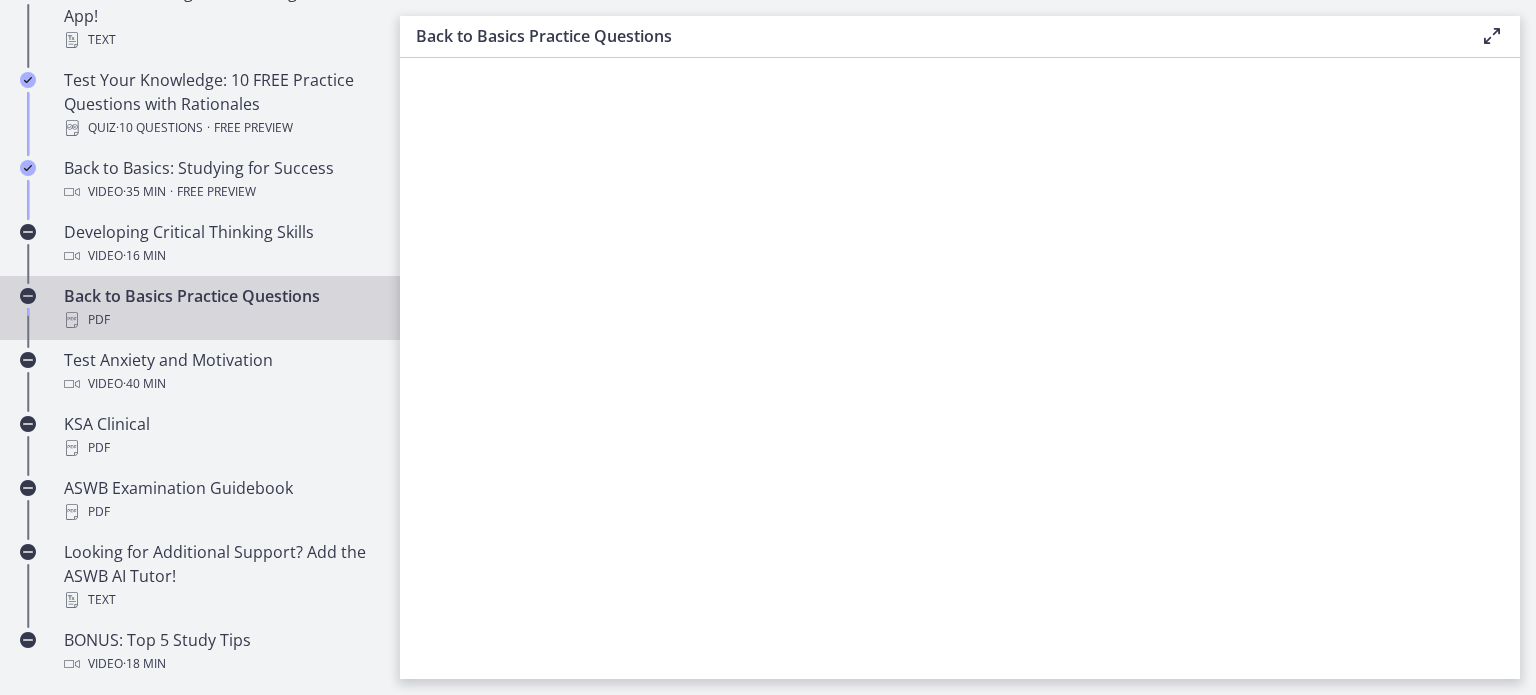 click on "Back to Basics Practice Questions
PDF" at bounding box center (200, 308) 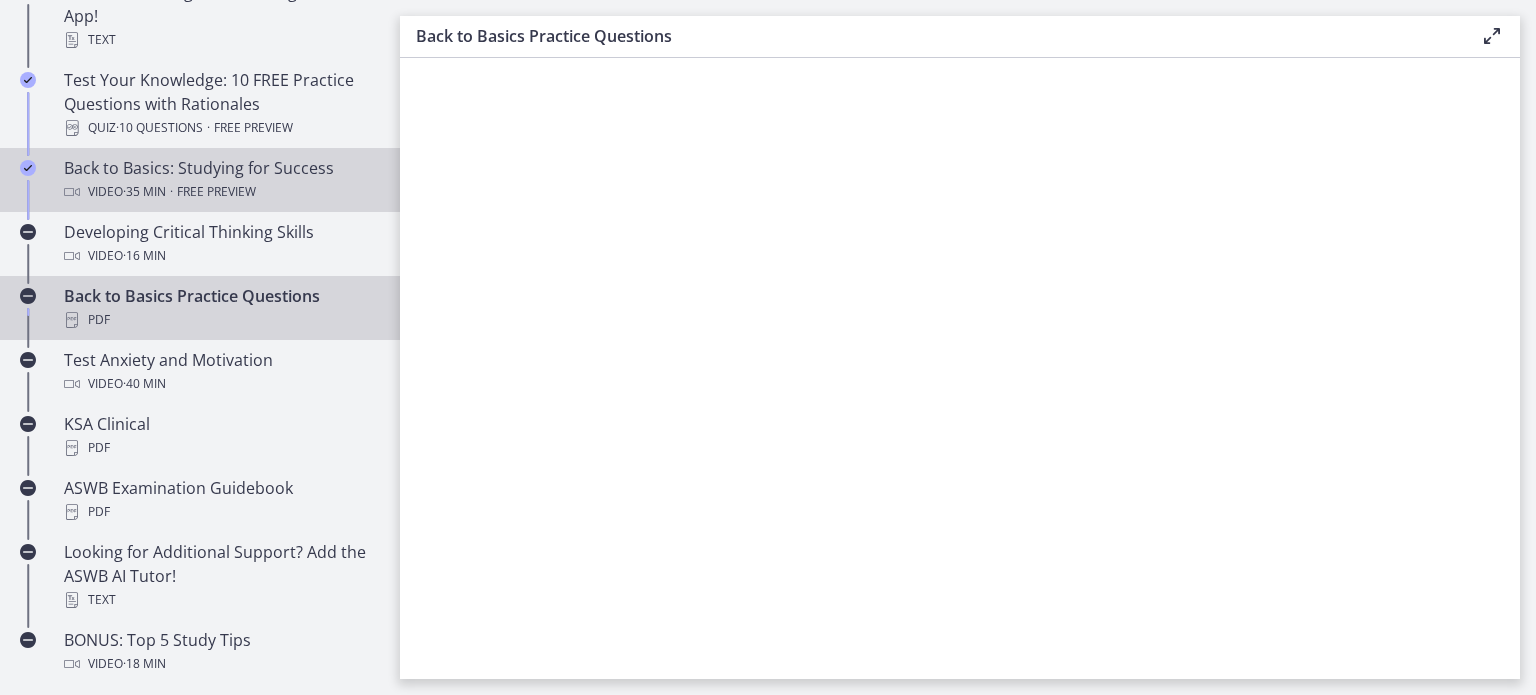 click on "Free preview" at bounding box center (216, 192) 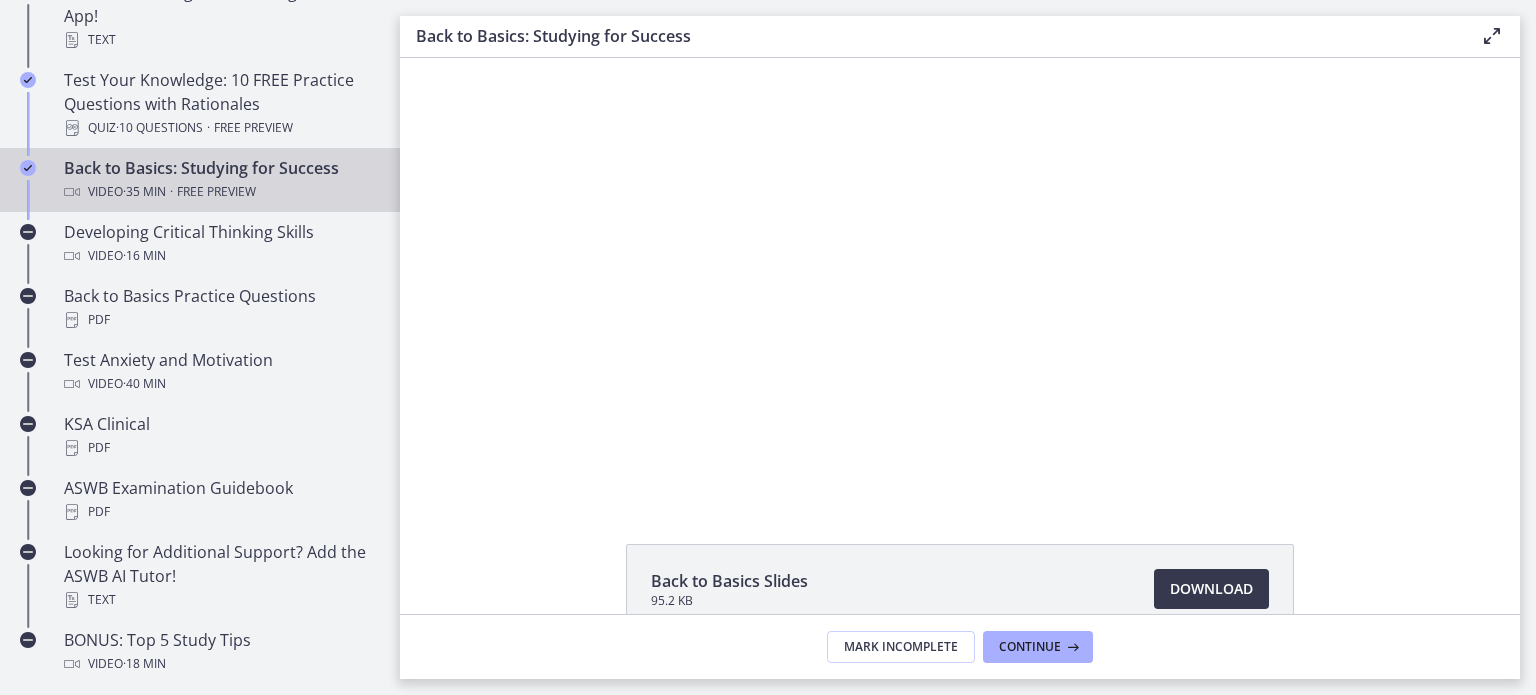 scroll, scrollTop: 0, scrollLeft: 0, axis: both 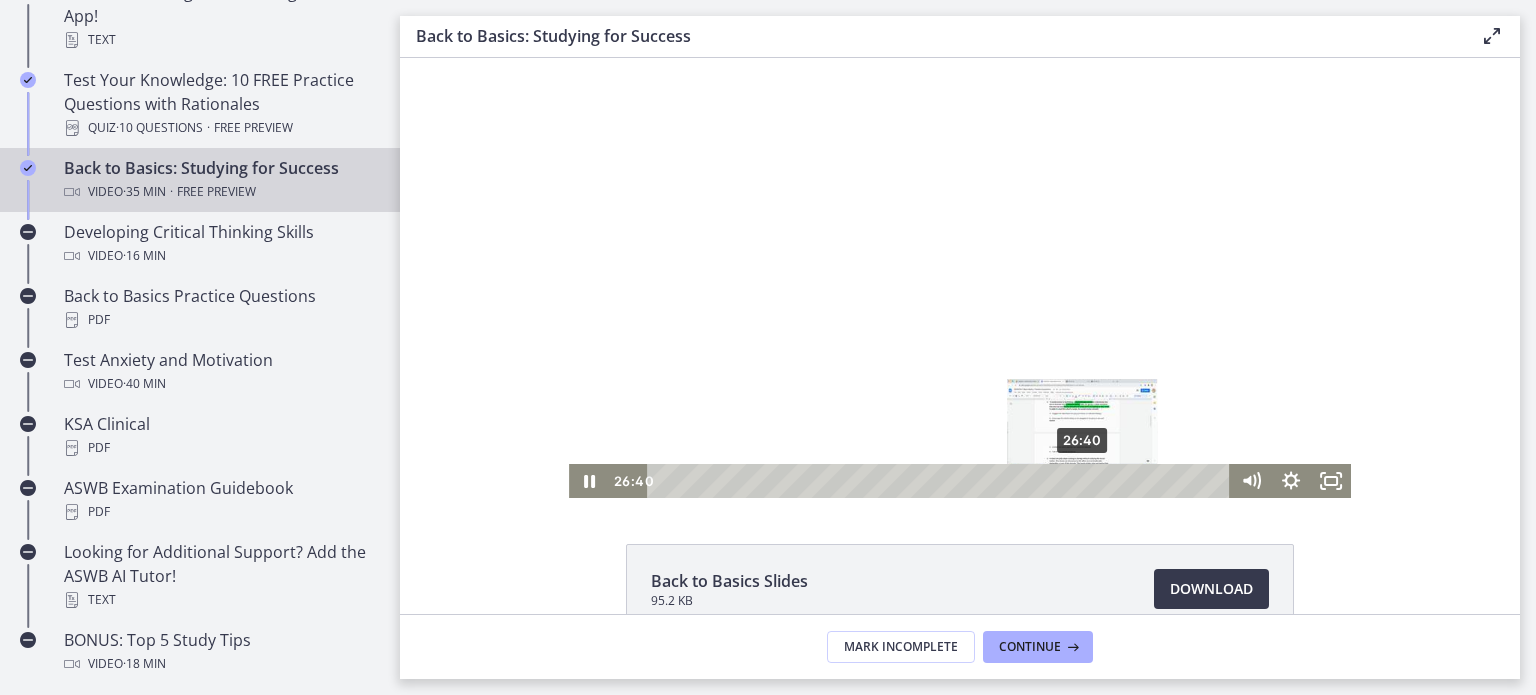 click on "26:40" at bounding box center [941, 481] 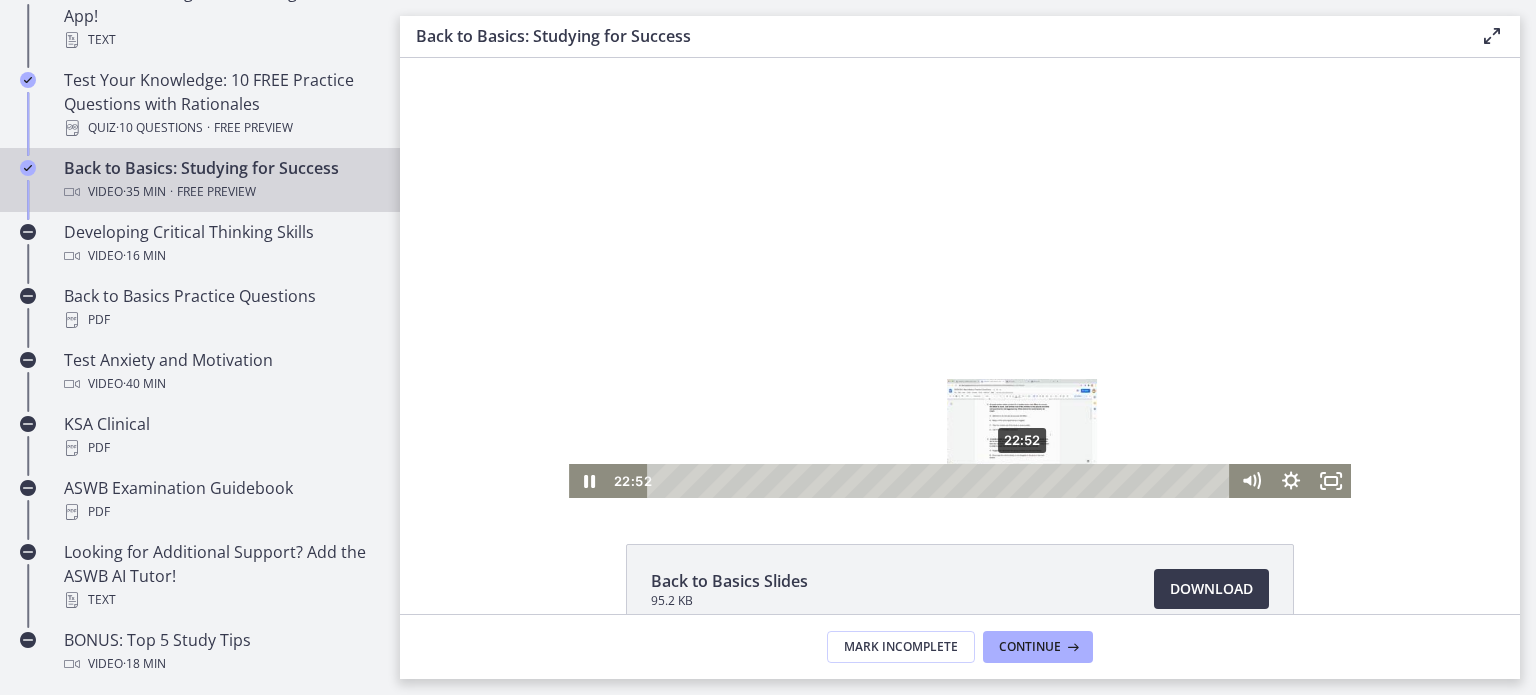 click on "22:52" at bounding box center (941, 481) 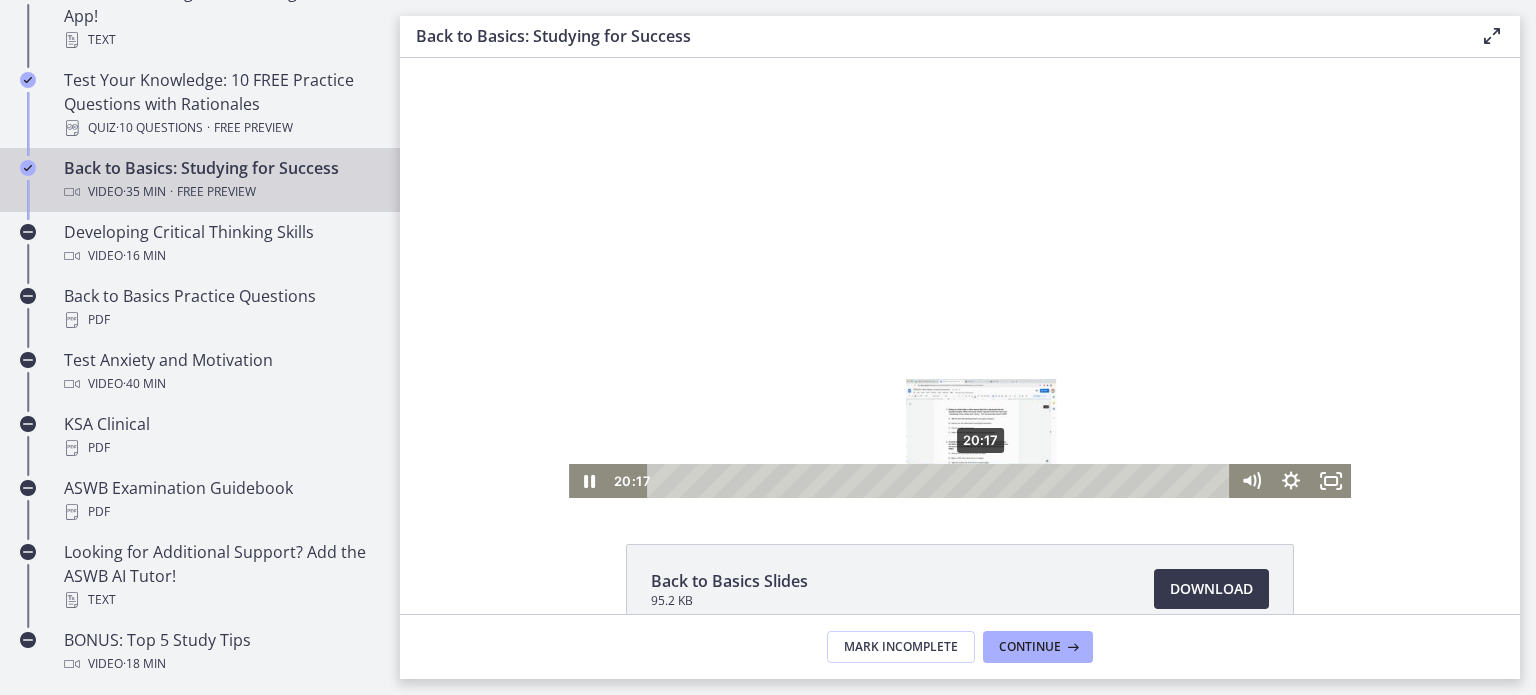 click on "20:17" at bounding box center [941, 481] 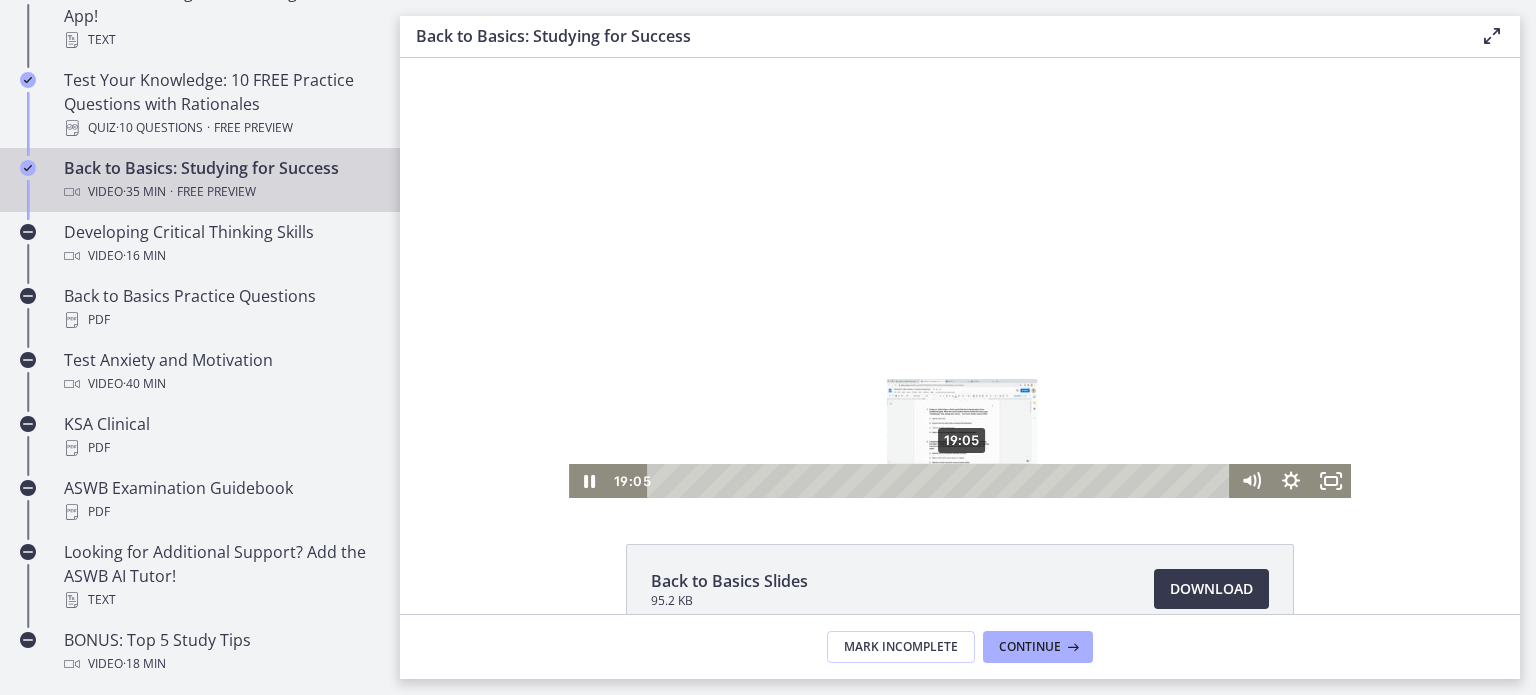 click on "19:05" at bounding box center (941, 481) 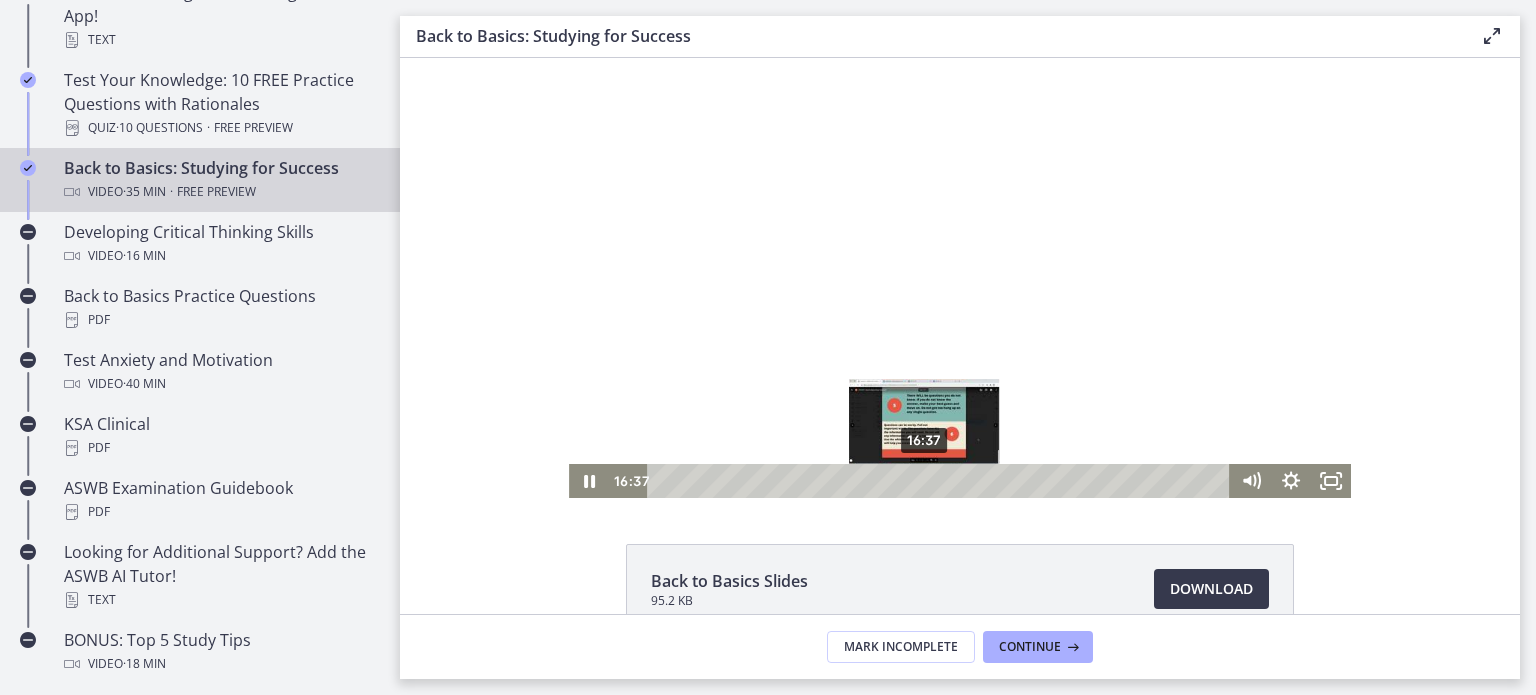 click on "16:37" at bounding box center (941, 481) 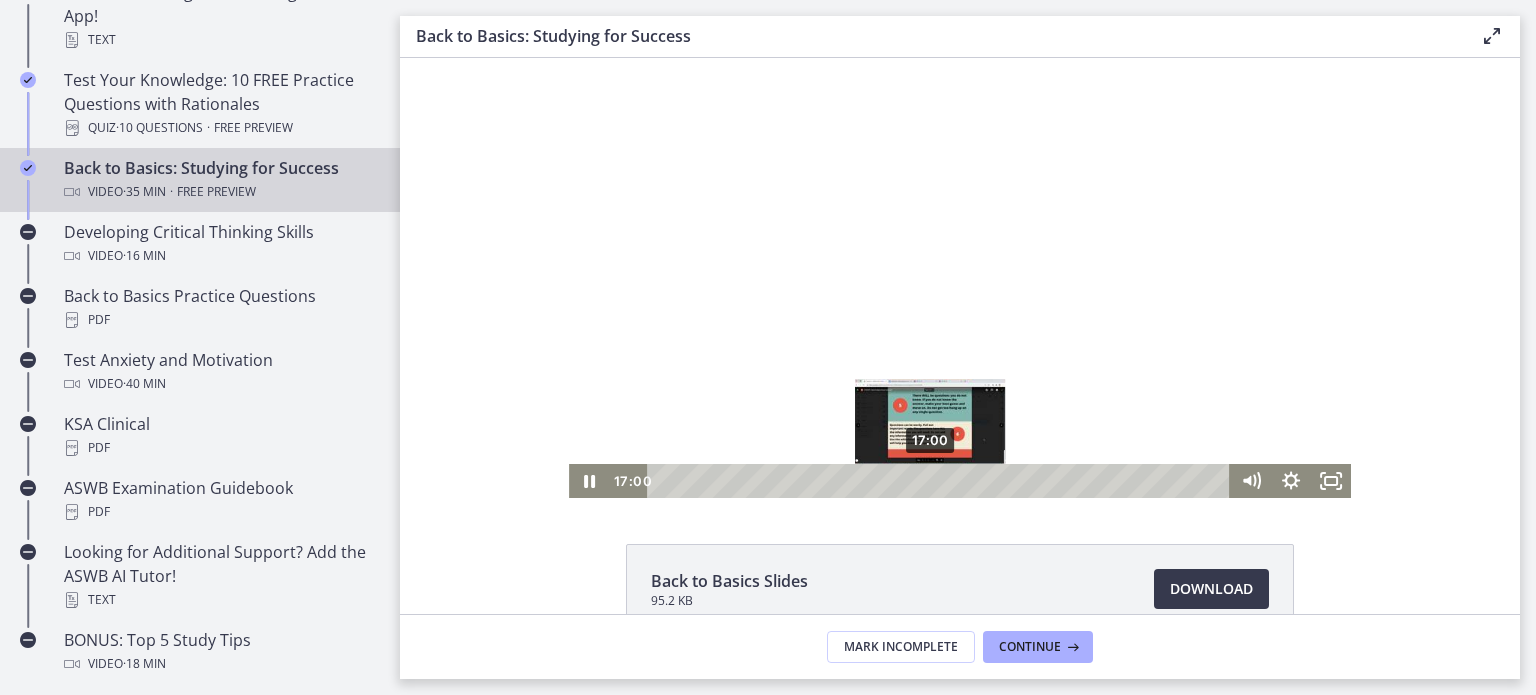click on "17:00" at bounding box center (941, 481) 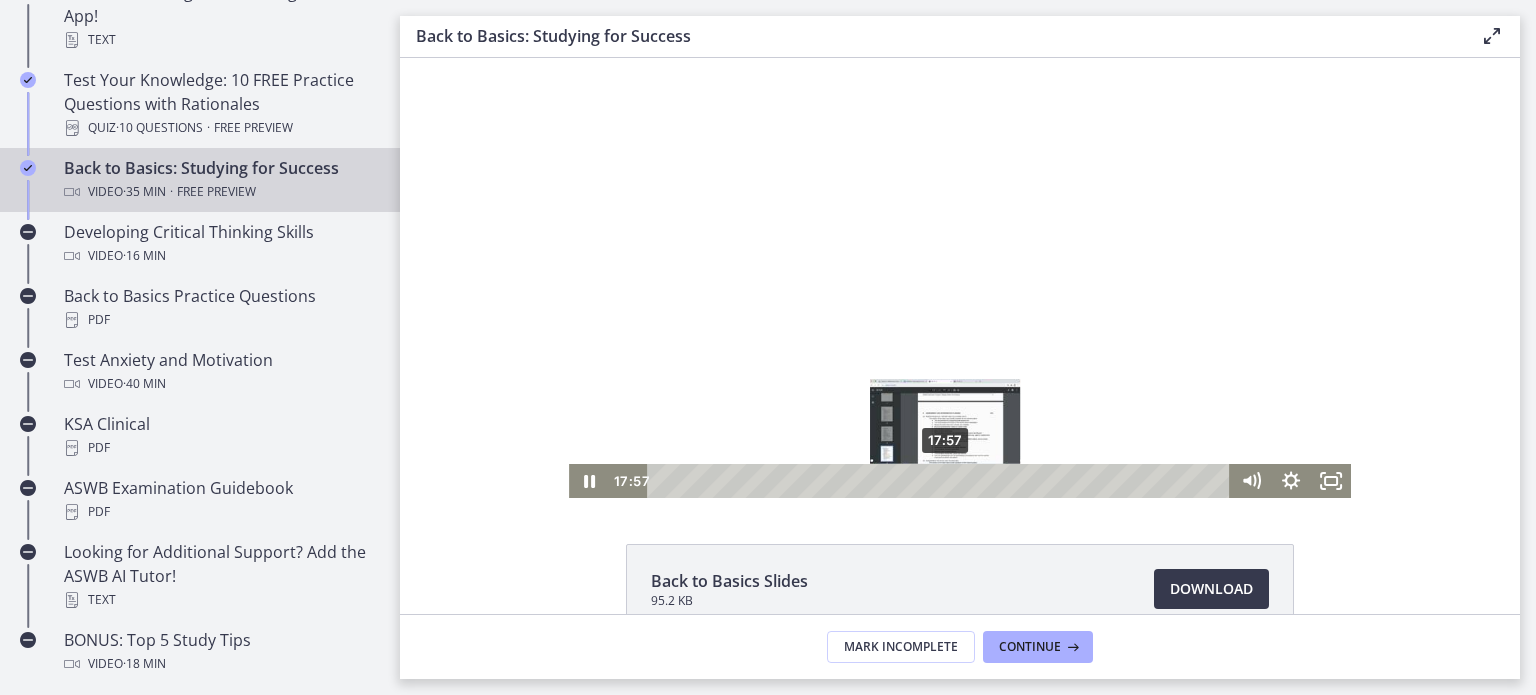click on "17:57" at bounding box center [941, 481] 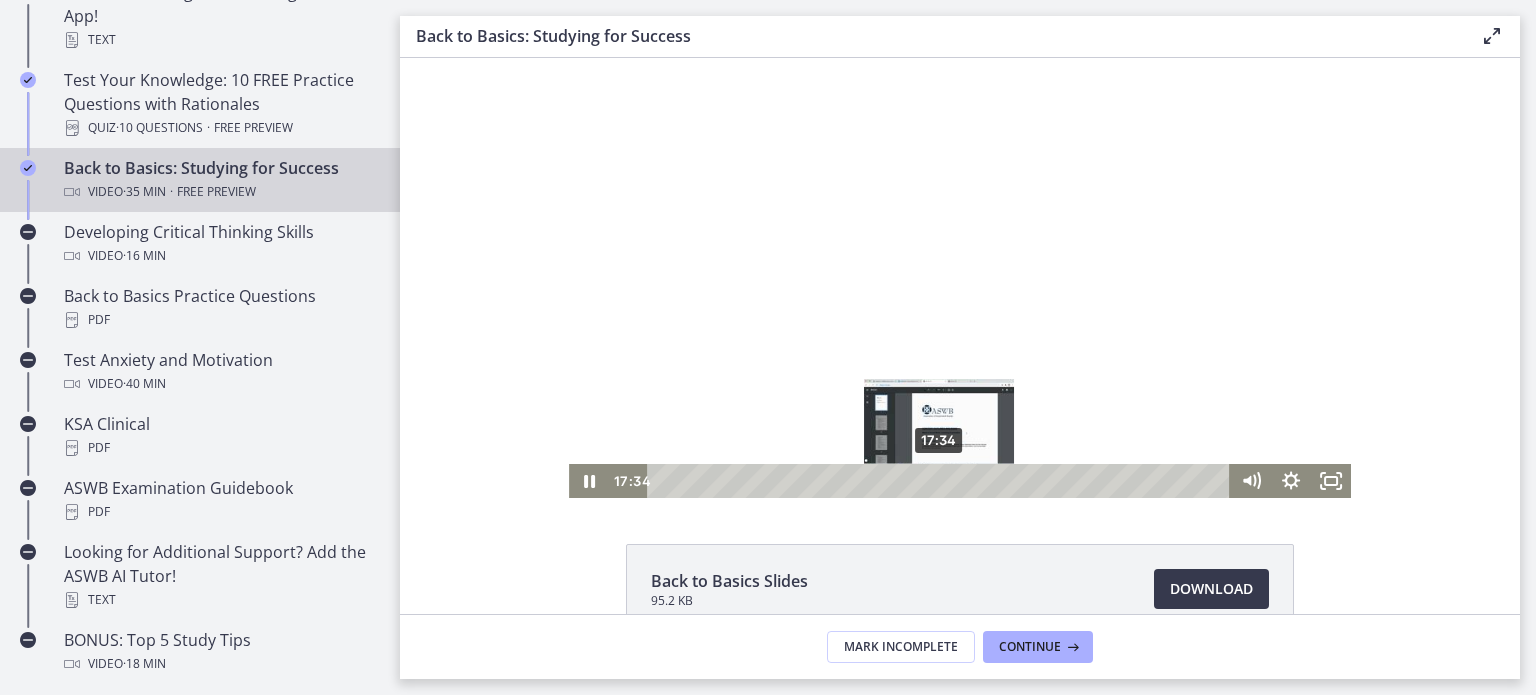 click at bounding box center (938, 480) 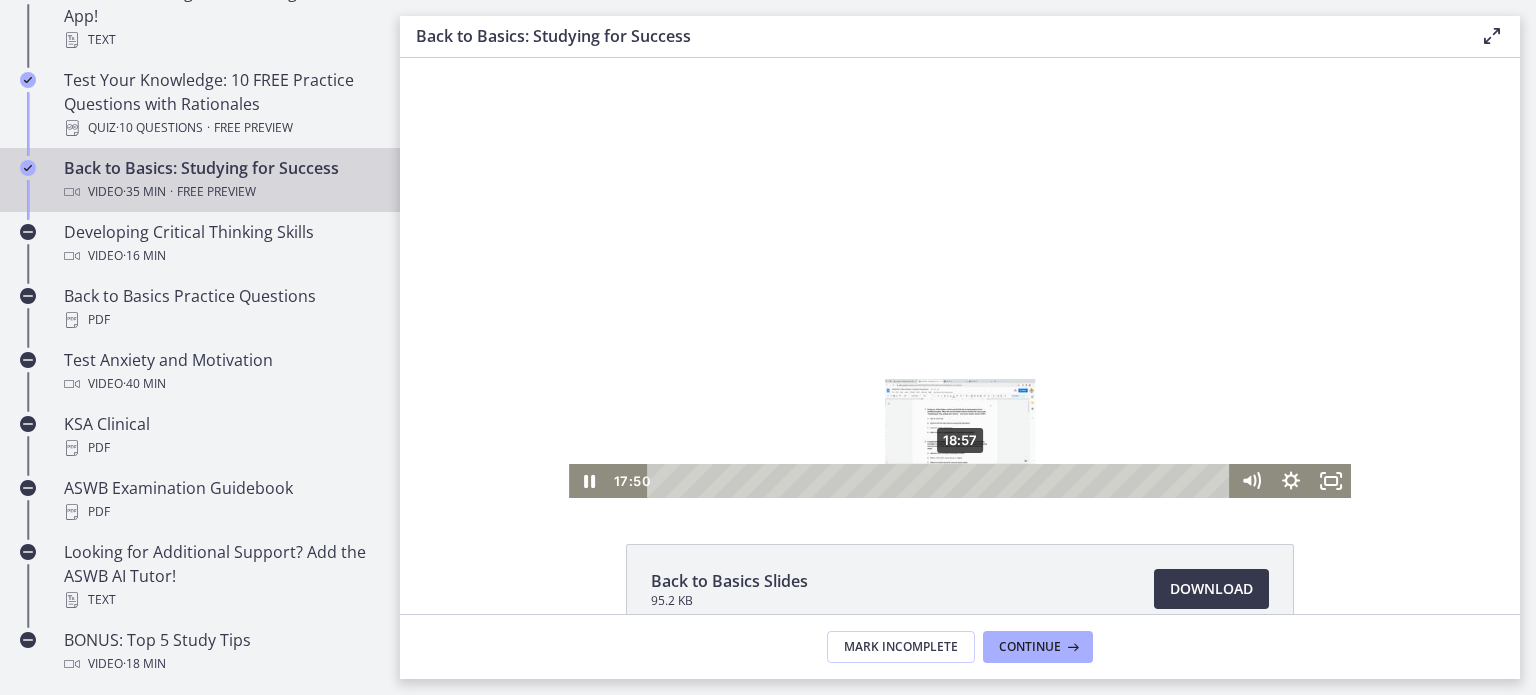 click on "18:57" at bounding box center (941, 481) 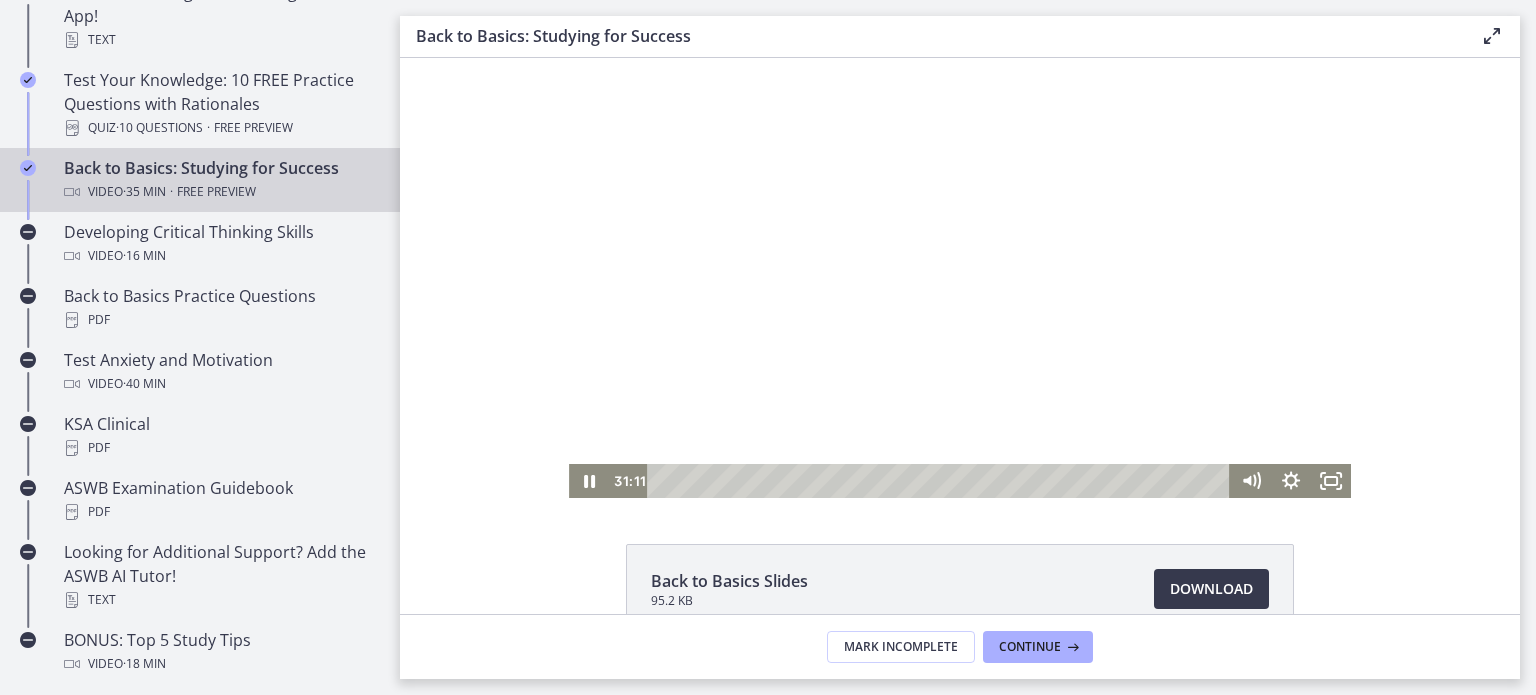 drag, startPoint x: 1012, startPoint y: 315, endPoint x: 1016, endPoint y: 287, distance: 28.284271 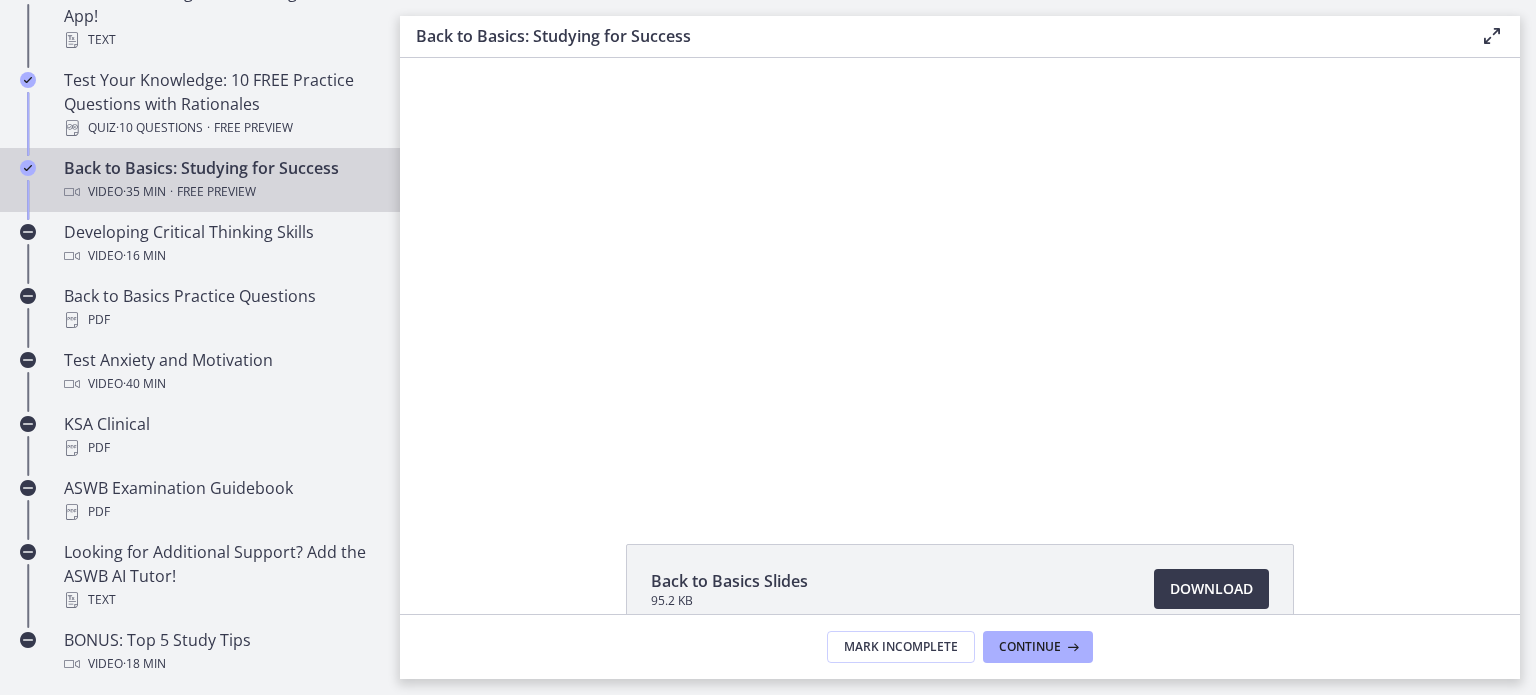 click at bounding box center (960, 278) 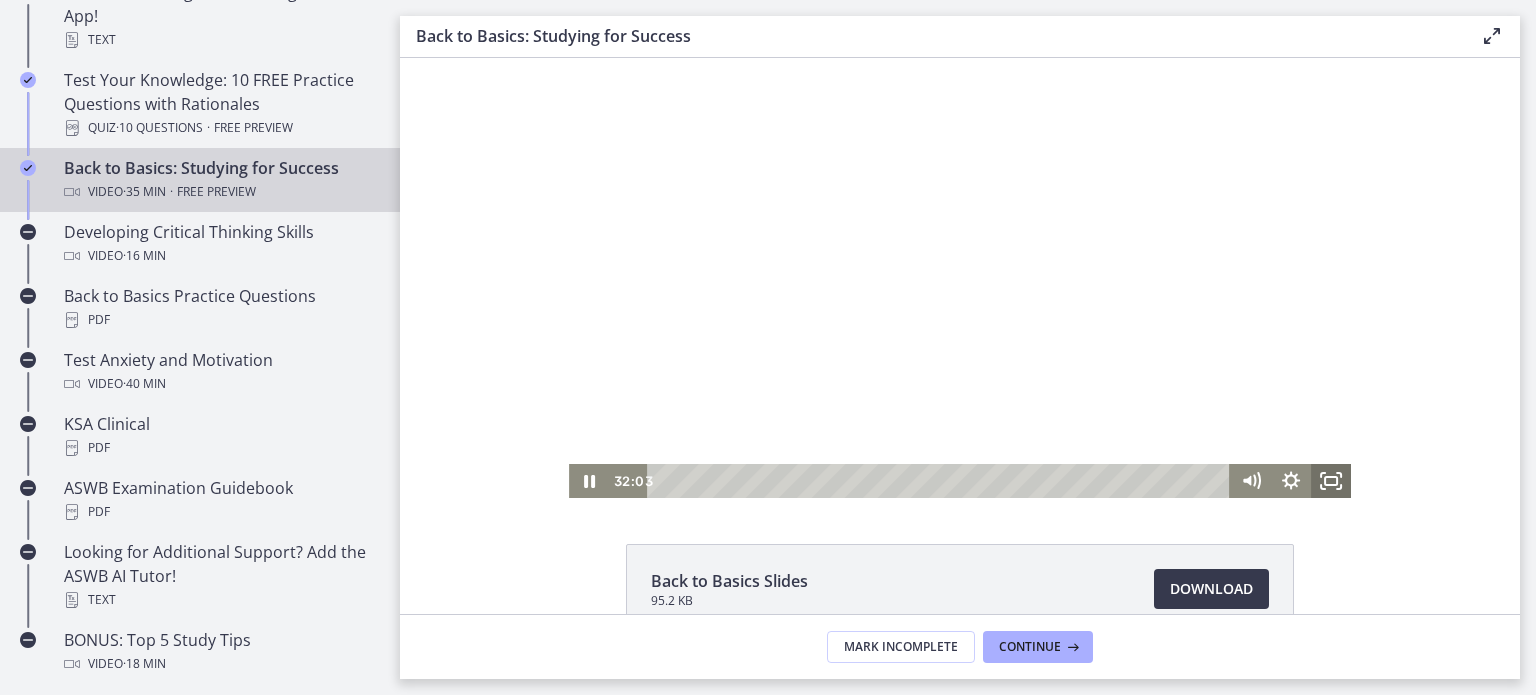 click 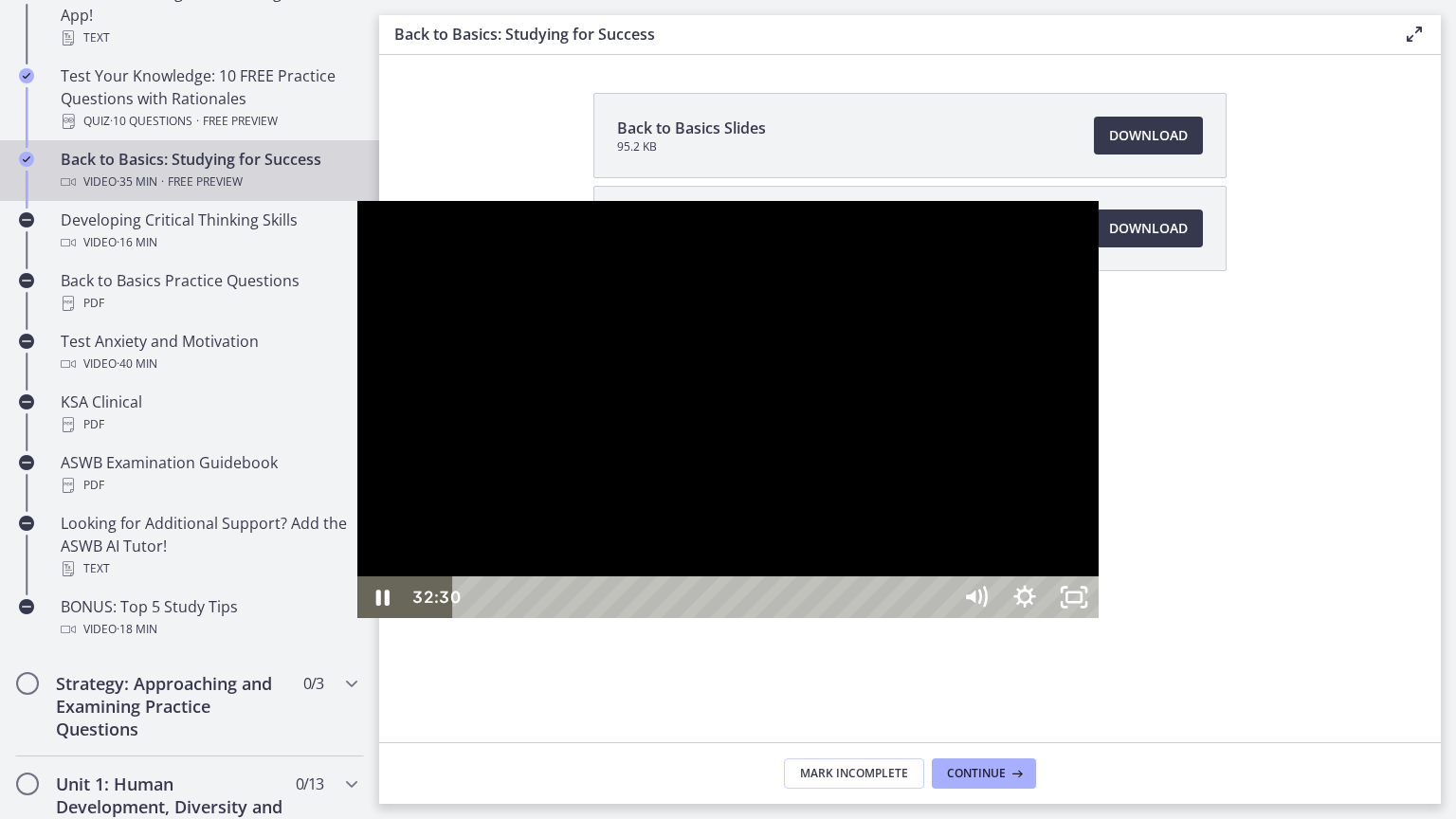 click on "32:29" at bounding box center (705, 597) 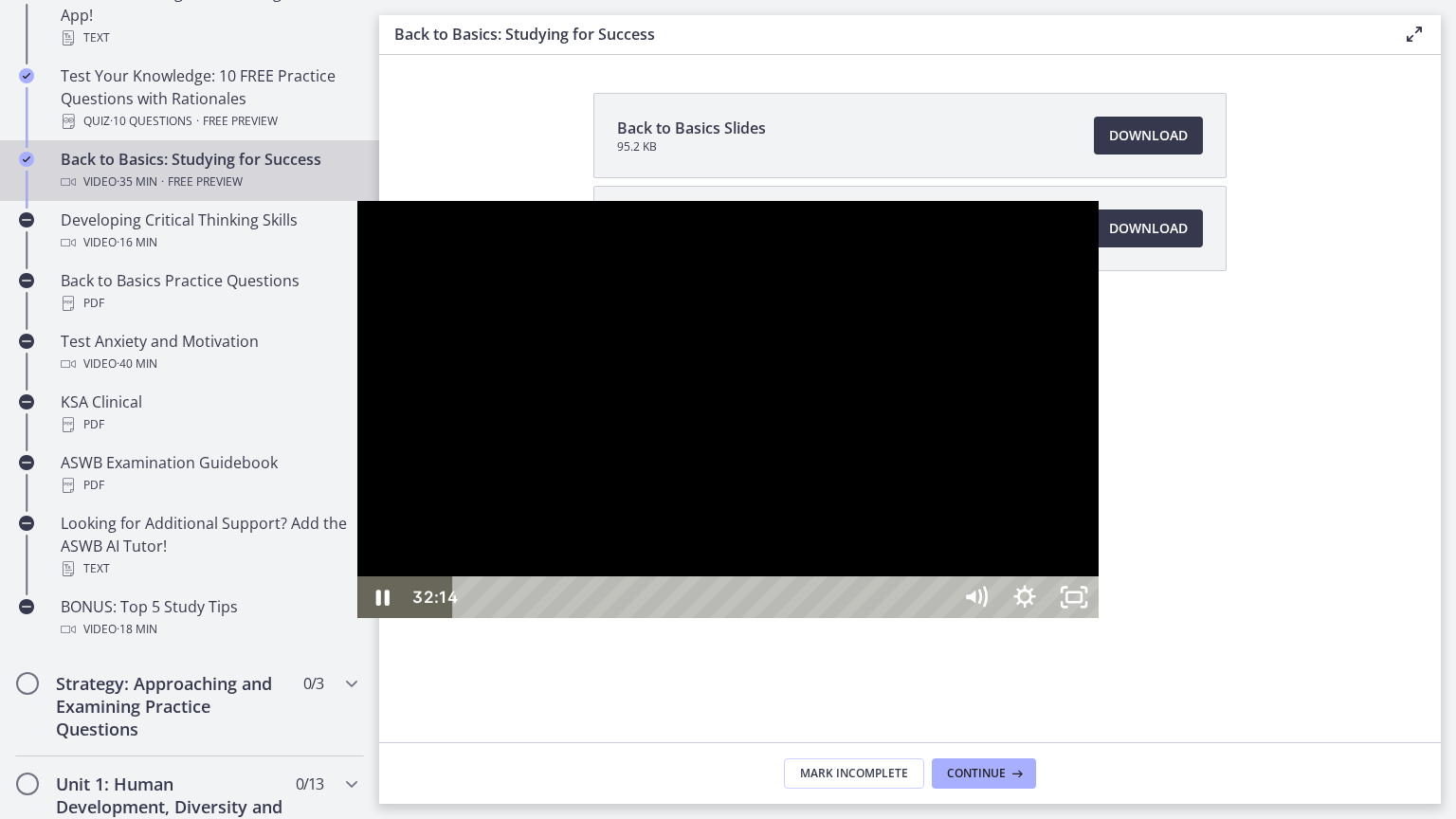 click on "32:14" at bounding box center [705, 597] 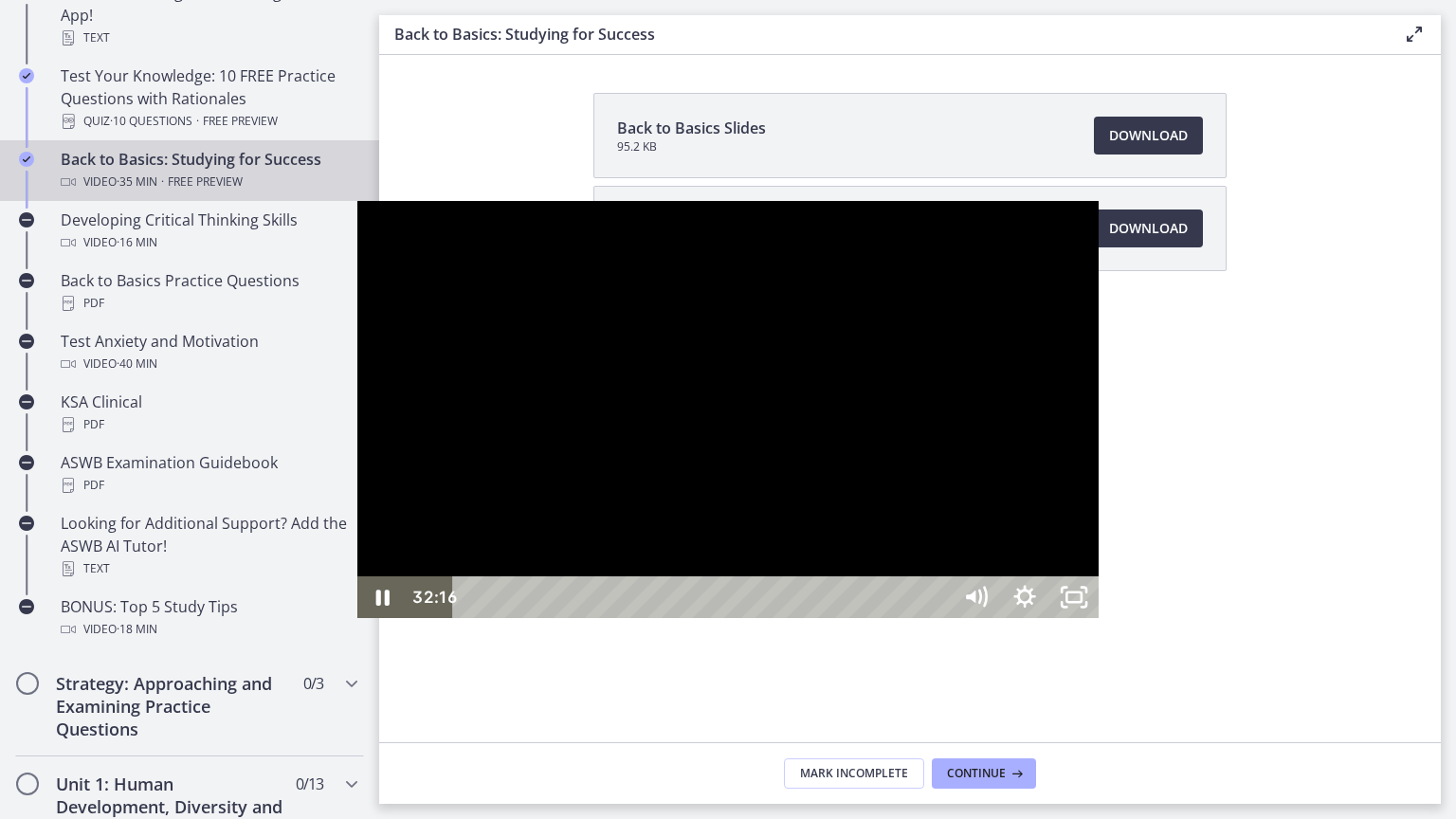 click at bounding box center (728, 410) 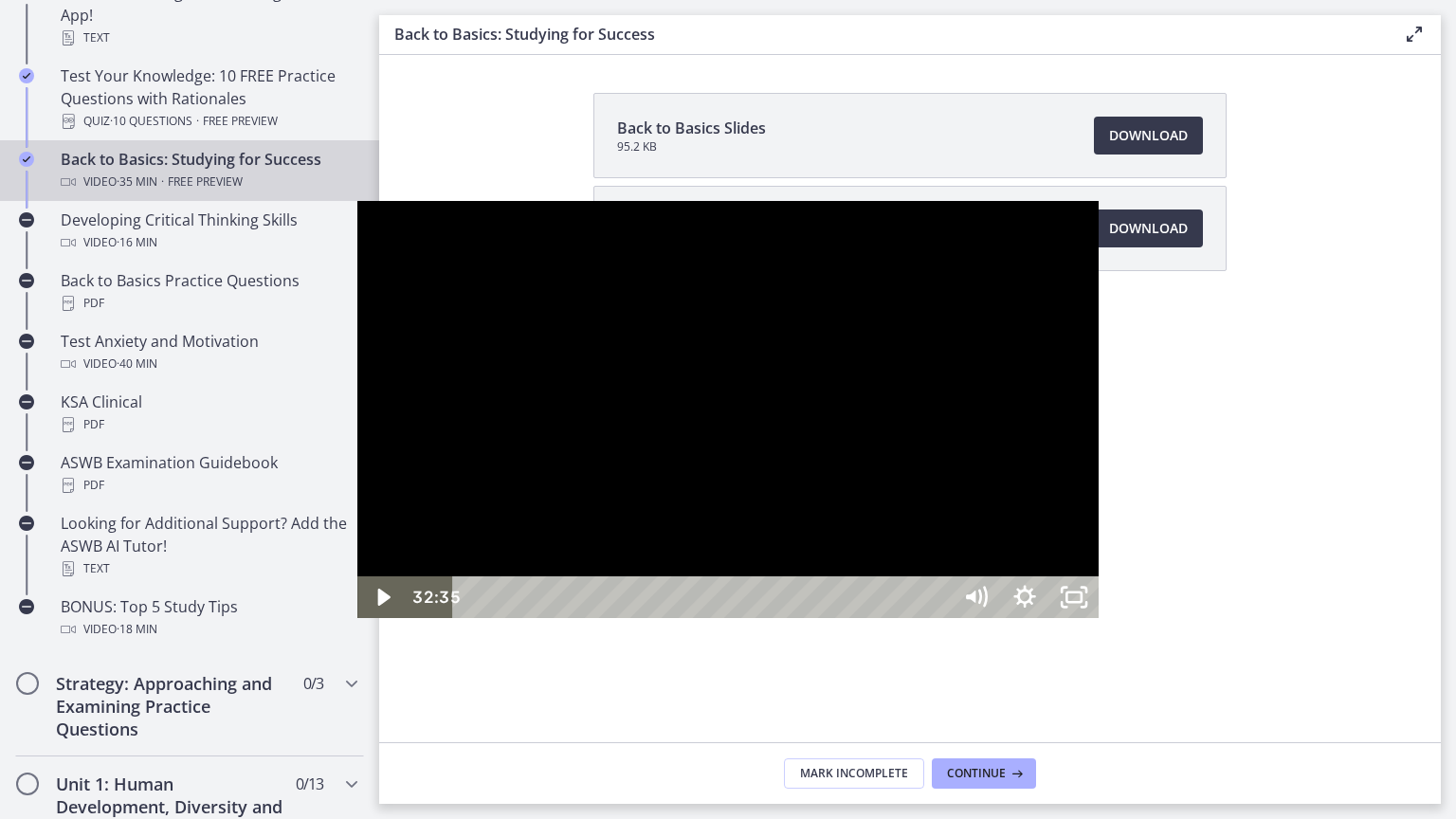 click on "32:35" at bounding box center [705, 597] 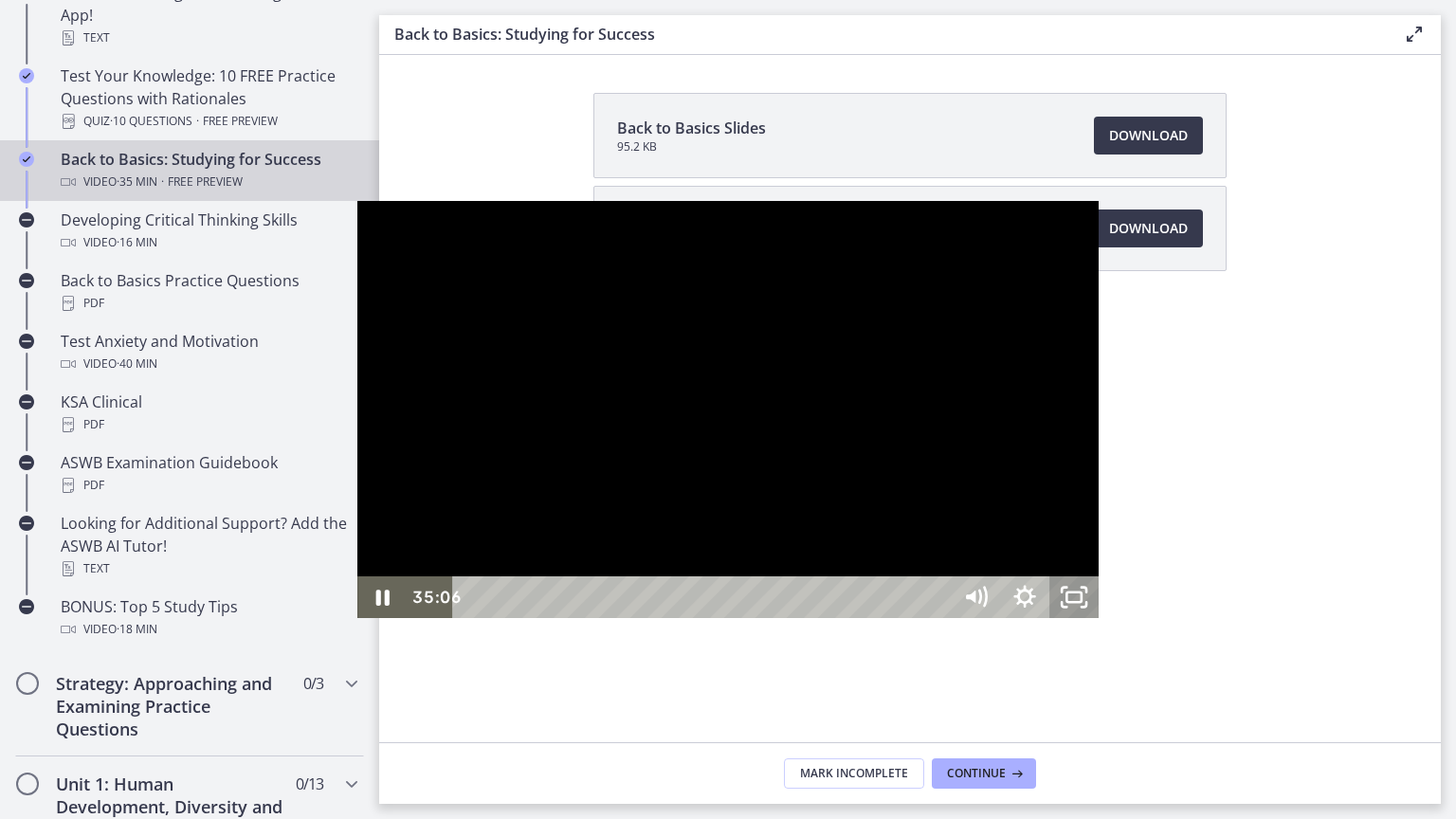 click 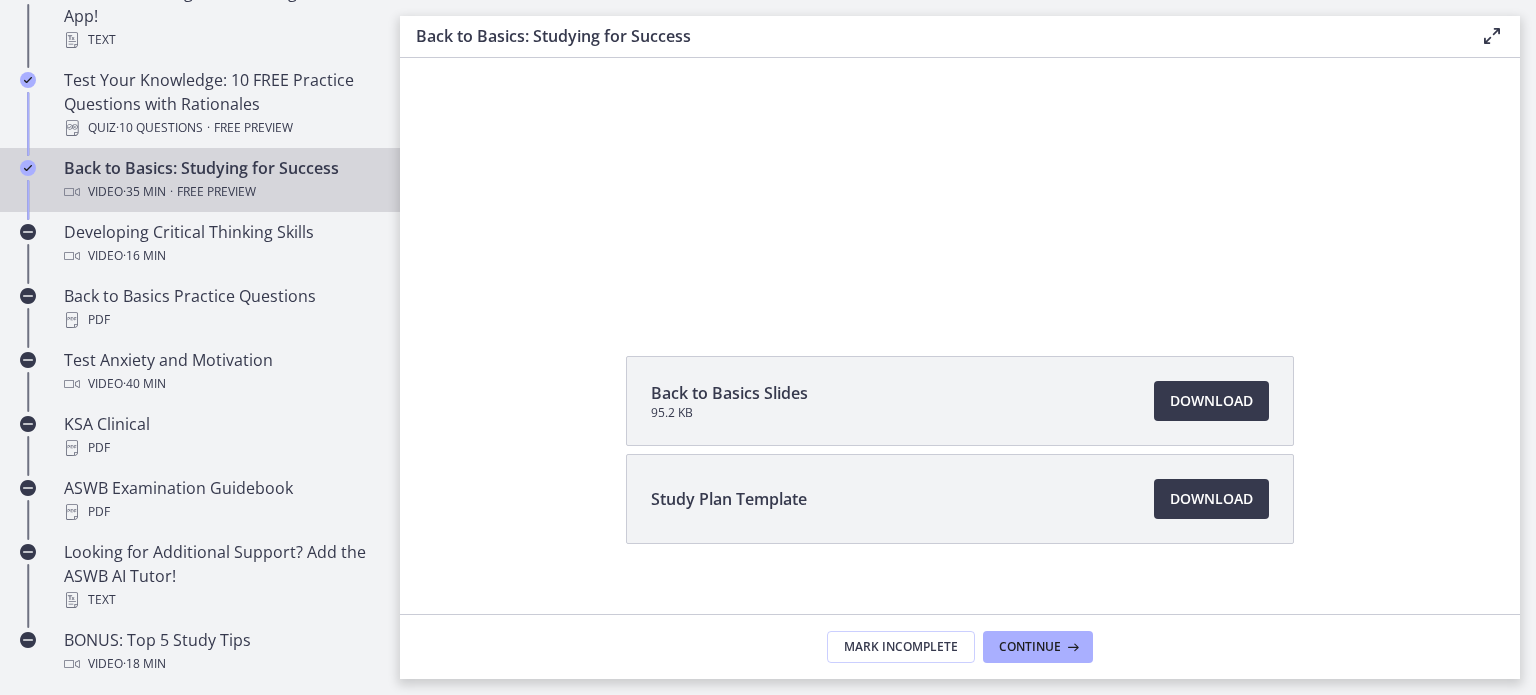 scroll, scrollTop: 212, scrollLeft: 0, axis: vertical 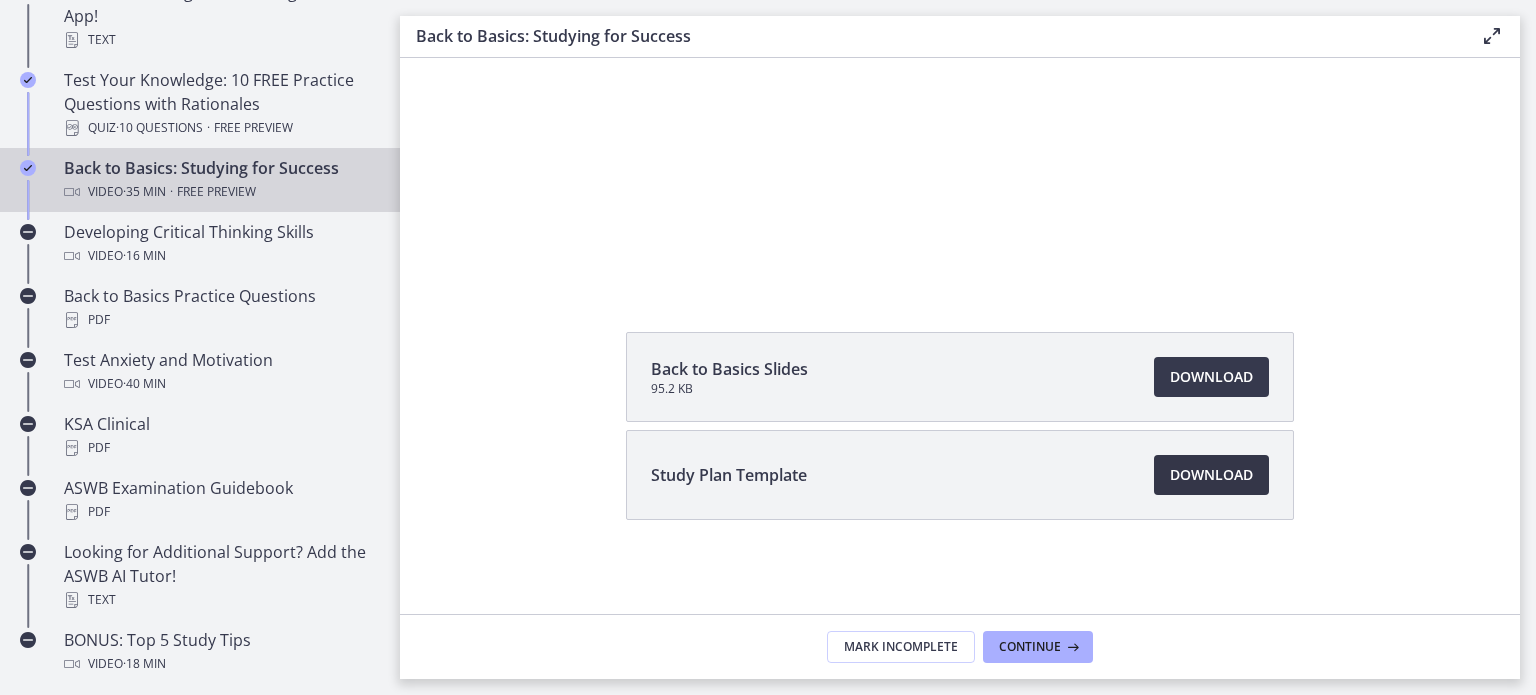 click on "Download
Opens in a new window" at bounding box center (1211, 475) 